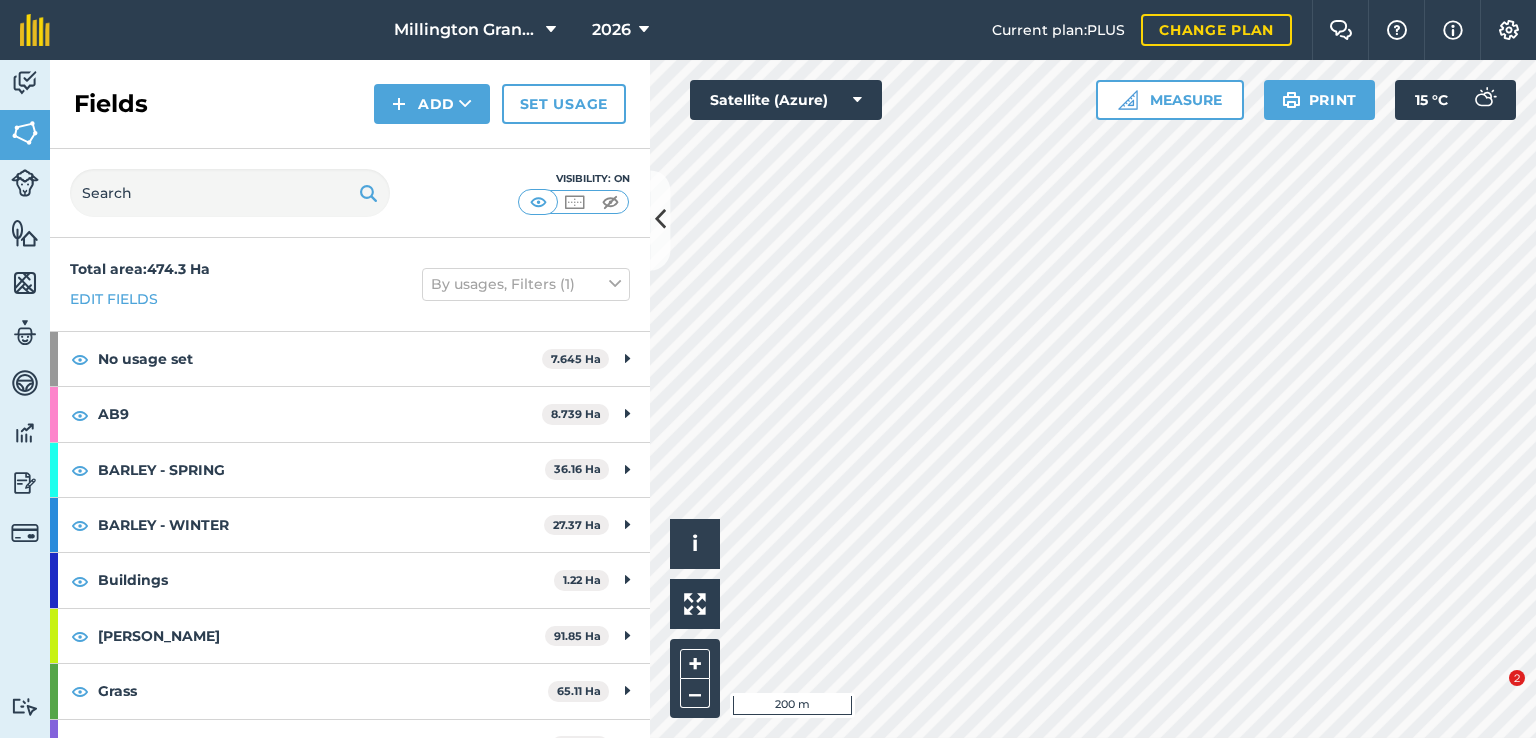 scroll, scrollTop: 0, scrollLeft: 0, axis: both 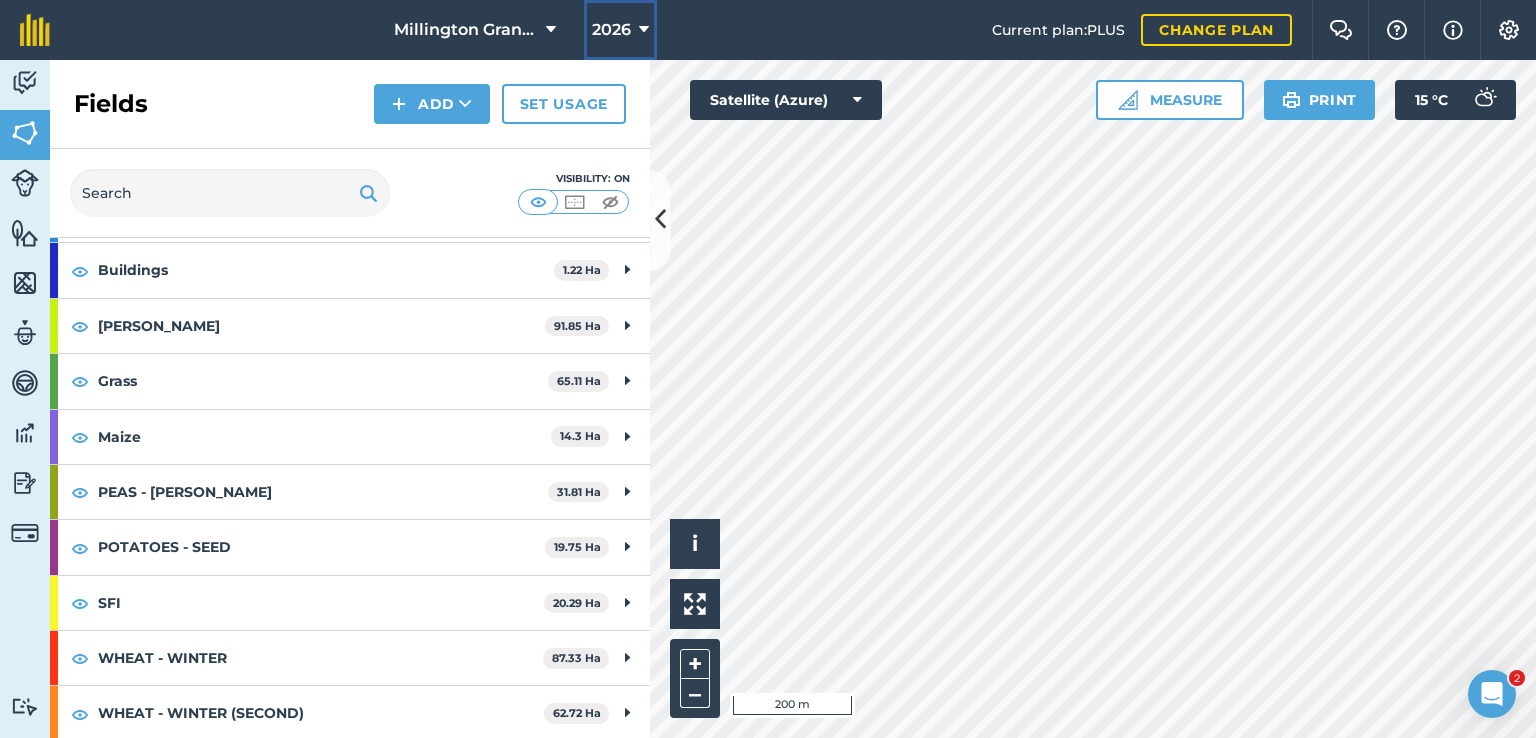 click on "2026" at bounding box center [611, 30] 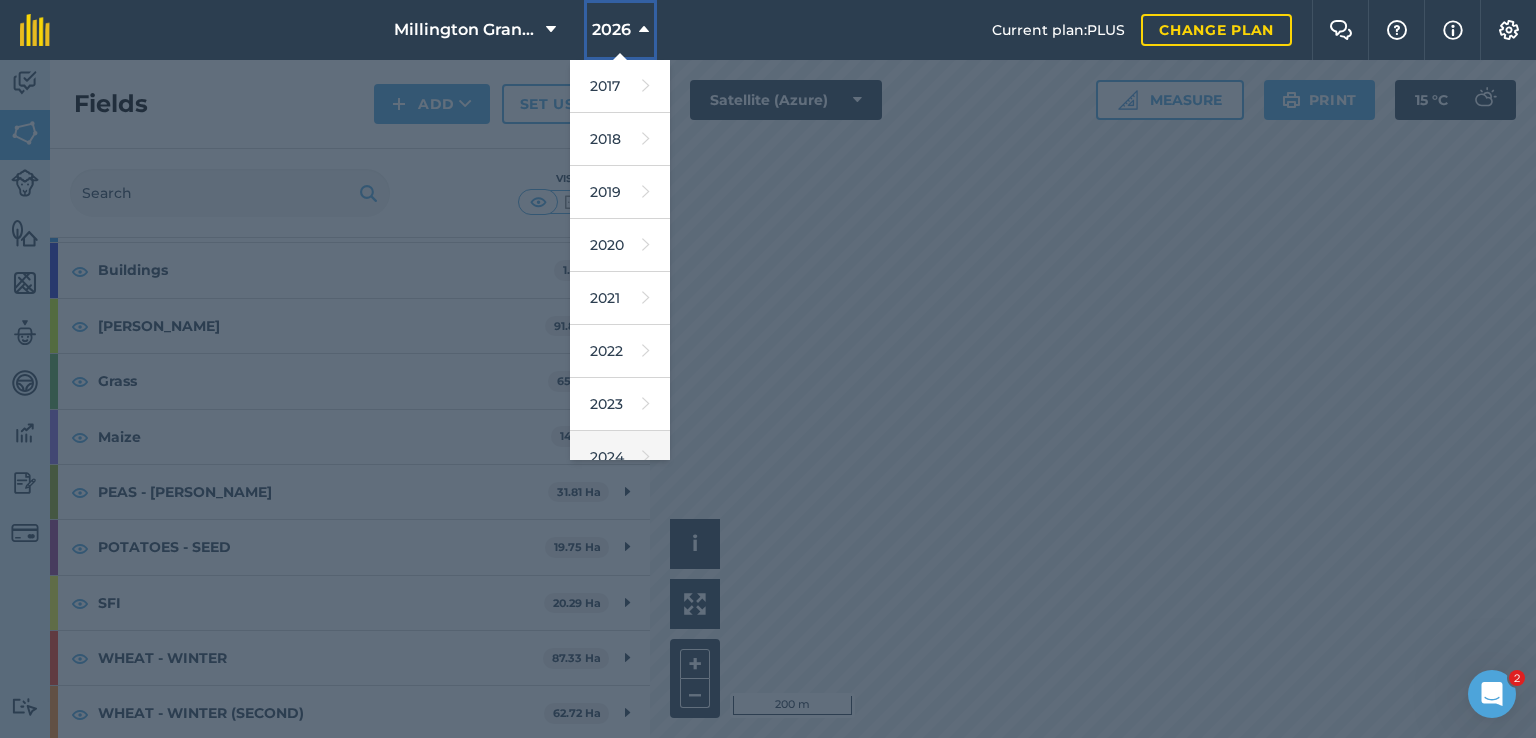scroll, scrollTop: 100, scrollLeft: 0, axis: vertical 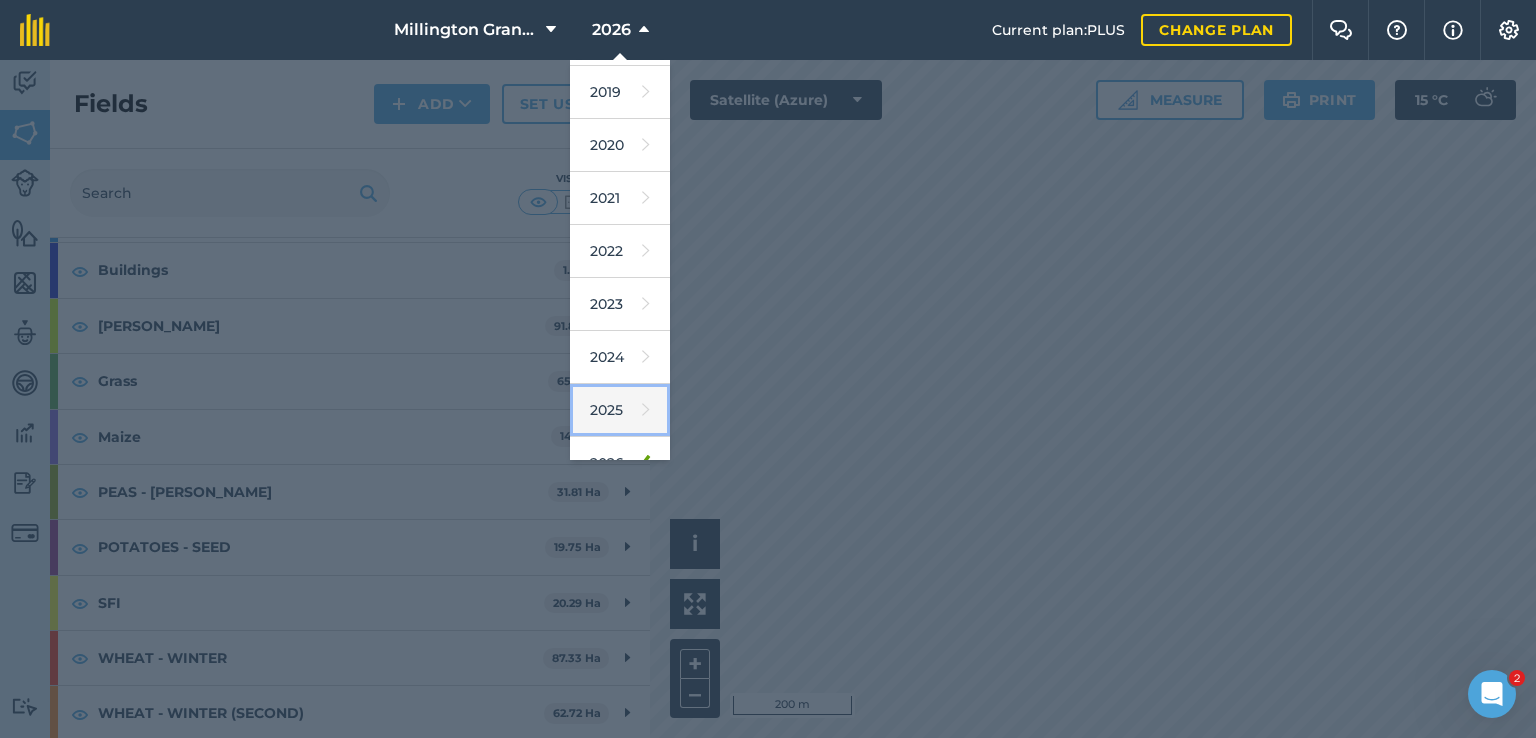click at bounding box center (646, 410) 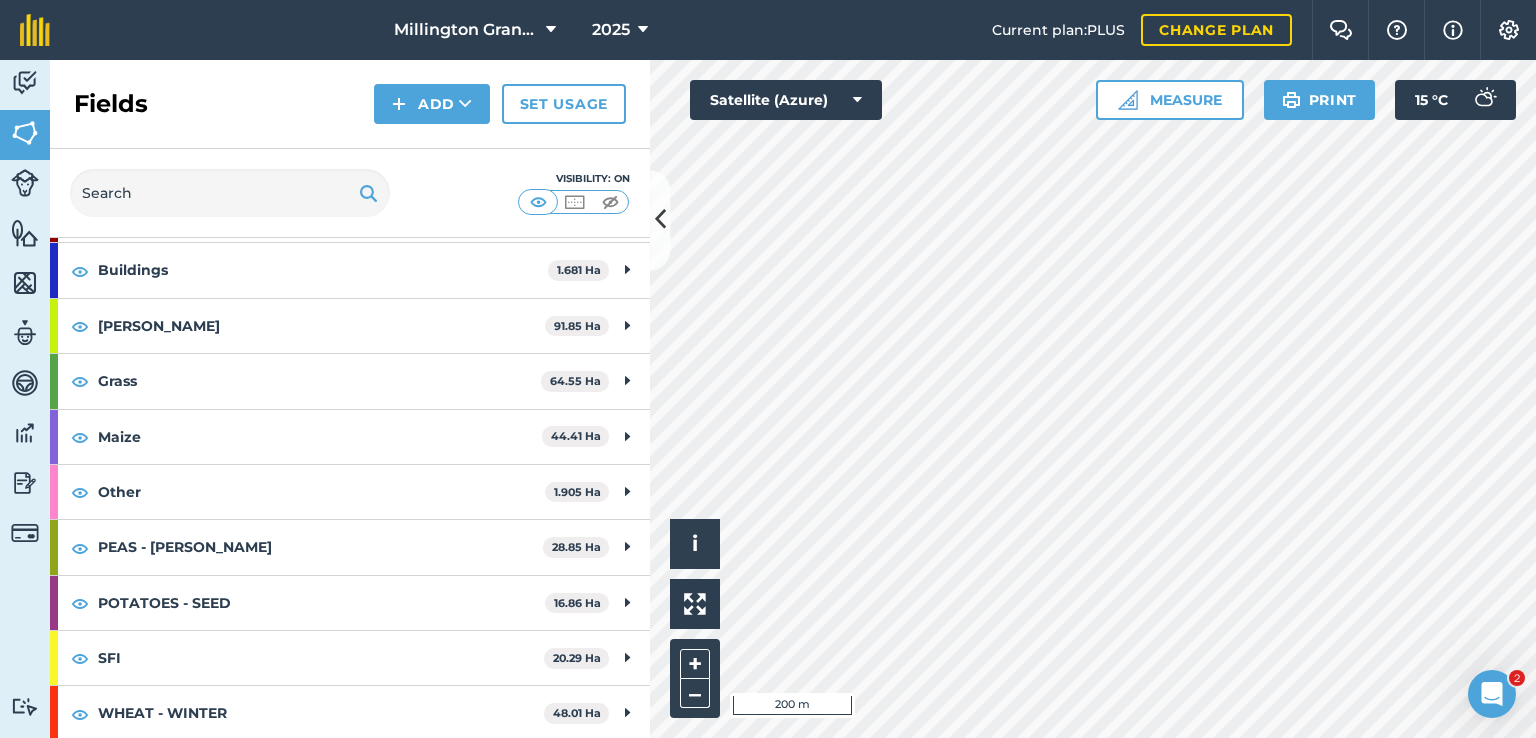 scroll, scrollTop: 255, scrollLeft: 0, axis: vertical 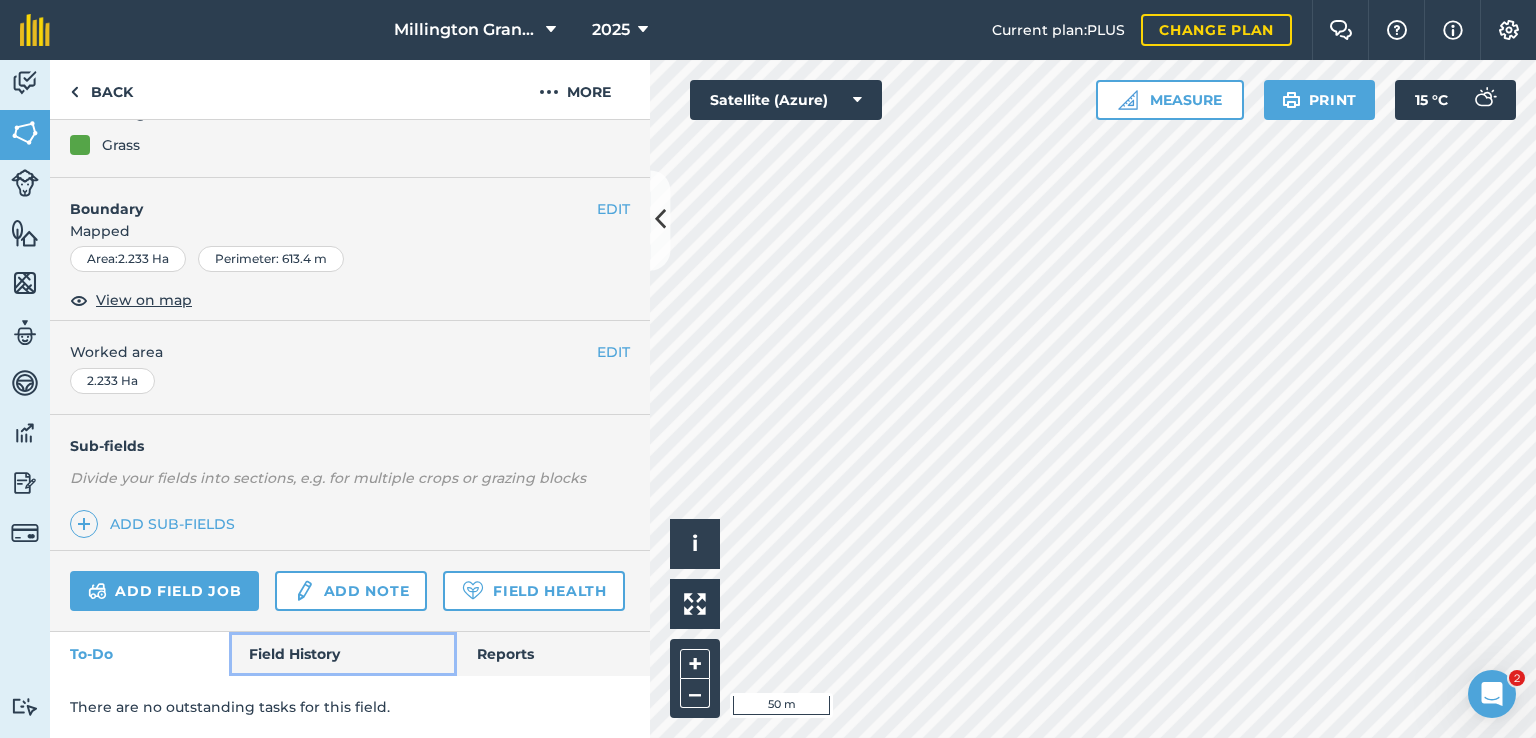 click on "Field History" at bounding box center (342, 654) 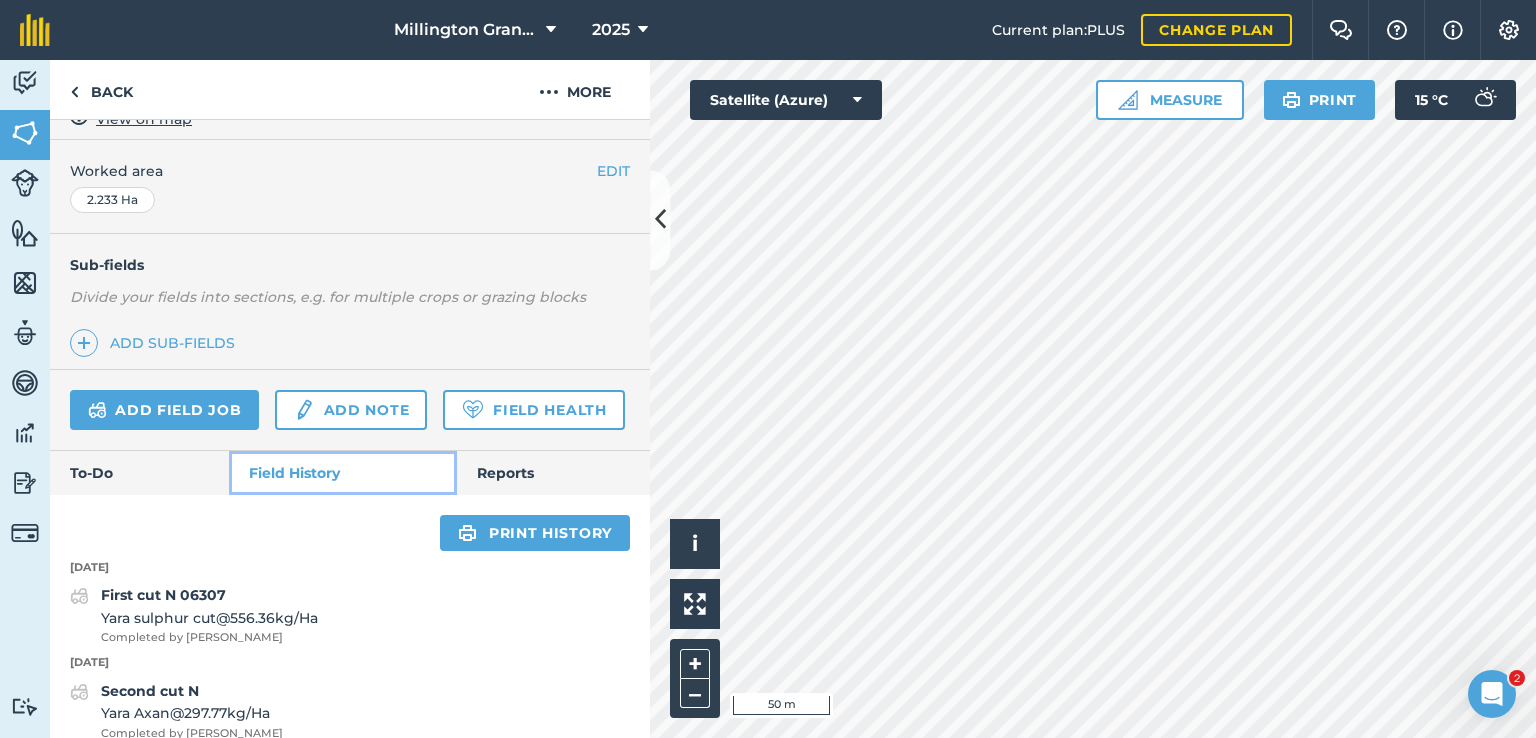 scroll, scrollTop: 756, scrollLeft: 0, axis: vertical 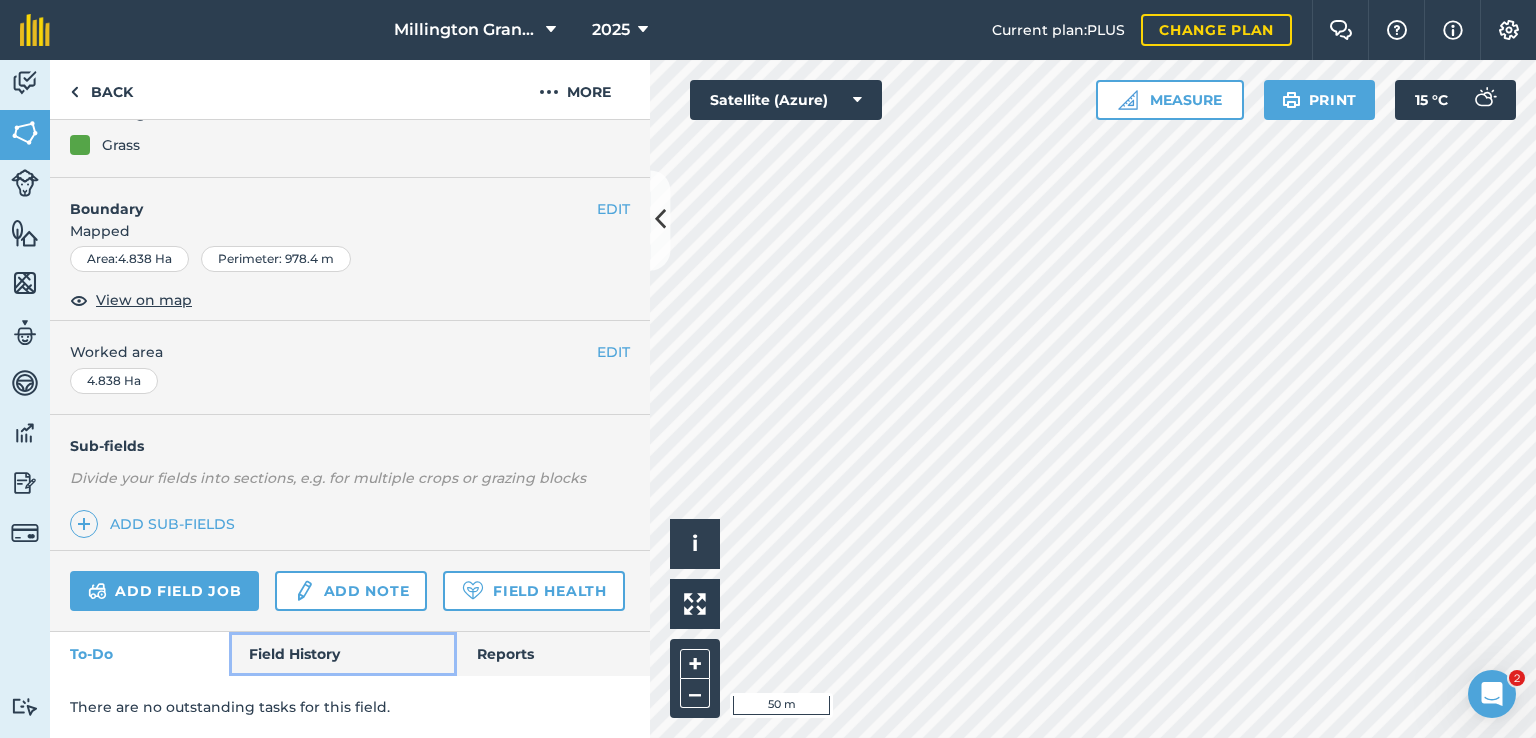click on "Field History" at bounding box center [342, 654] 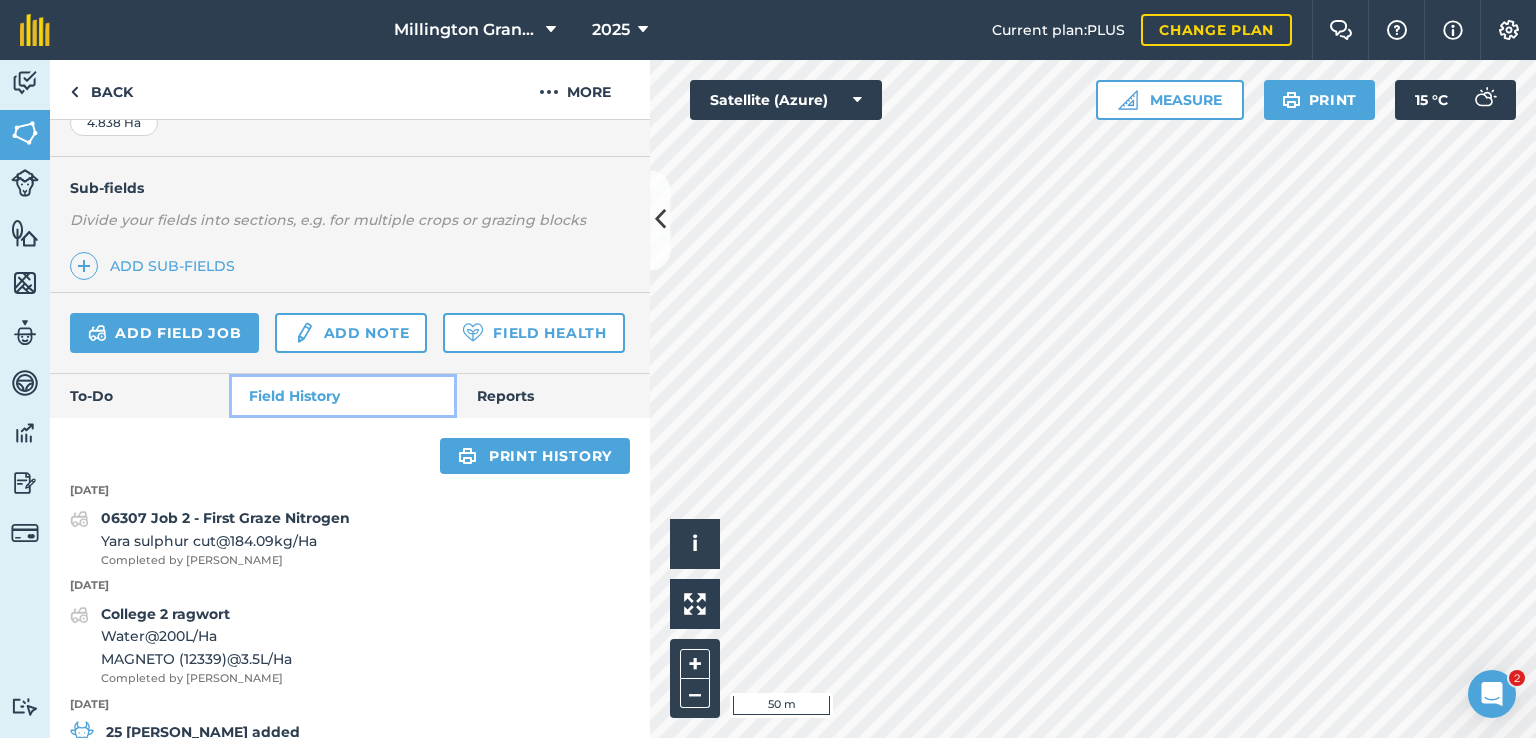 scroll, scrollTop: 656, scrollLeft: 0, axis: vertical 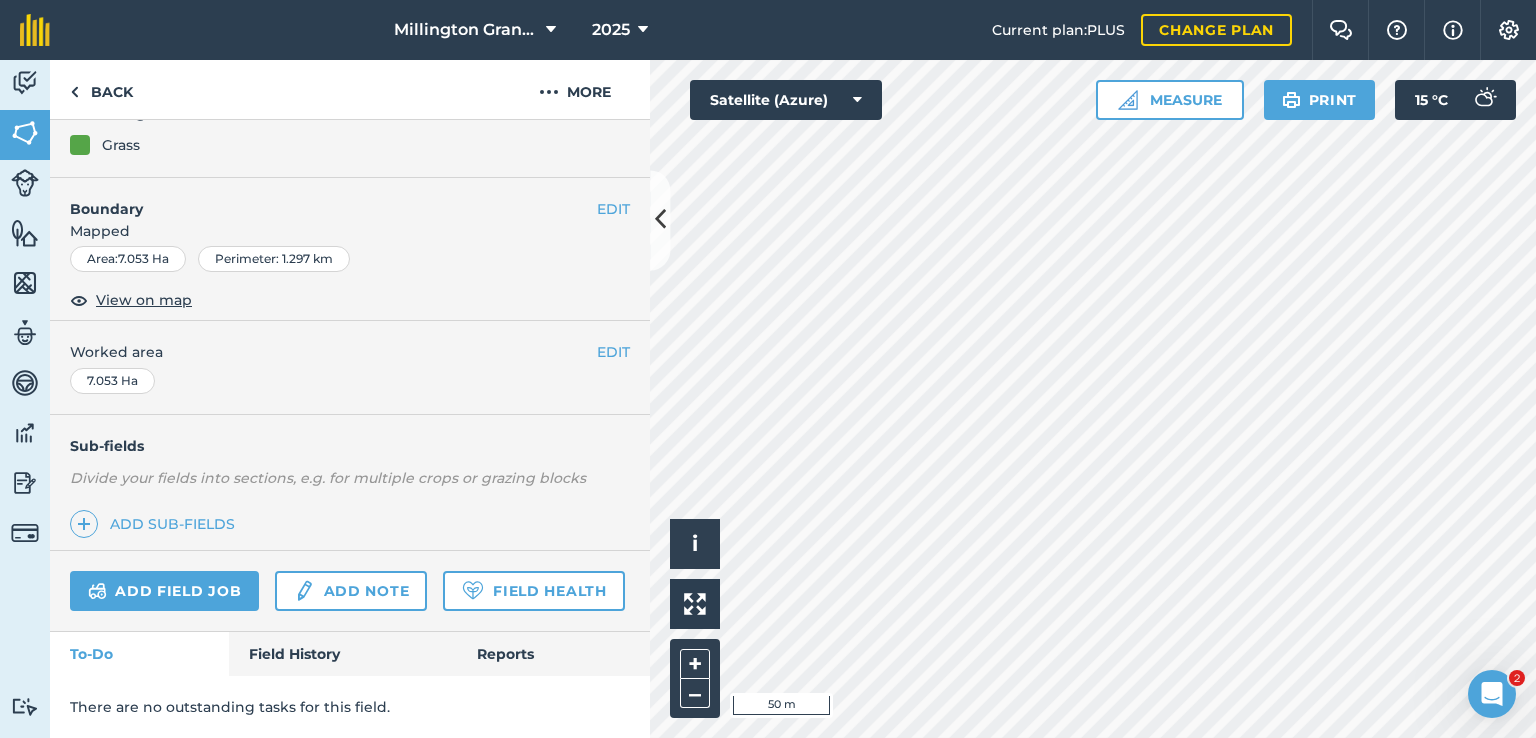 click on "Add field job Add note   Field Health" at bounding box center [350, 591] 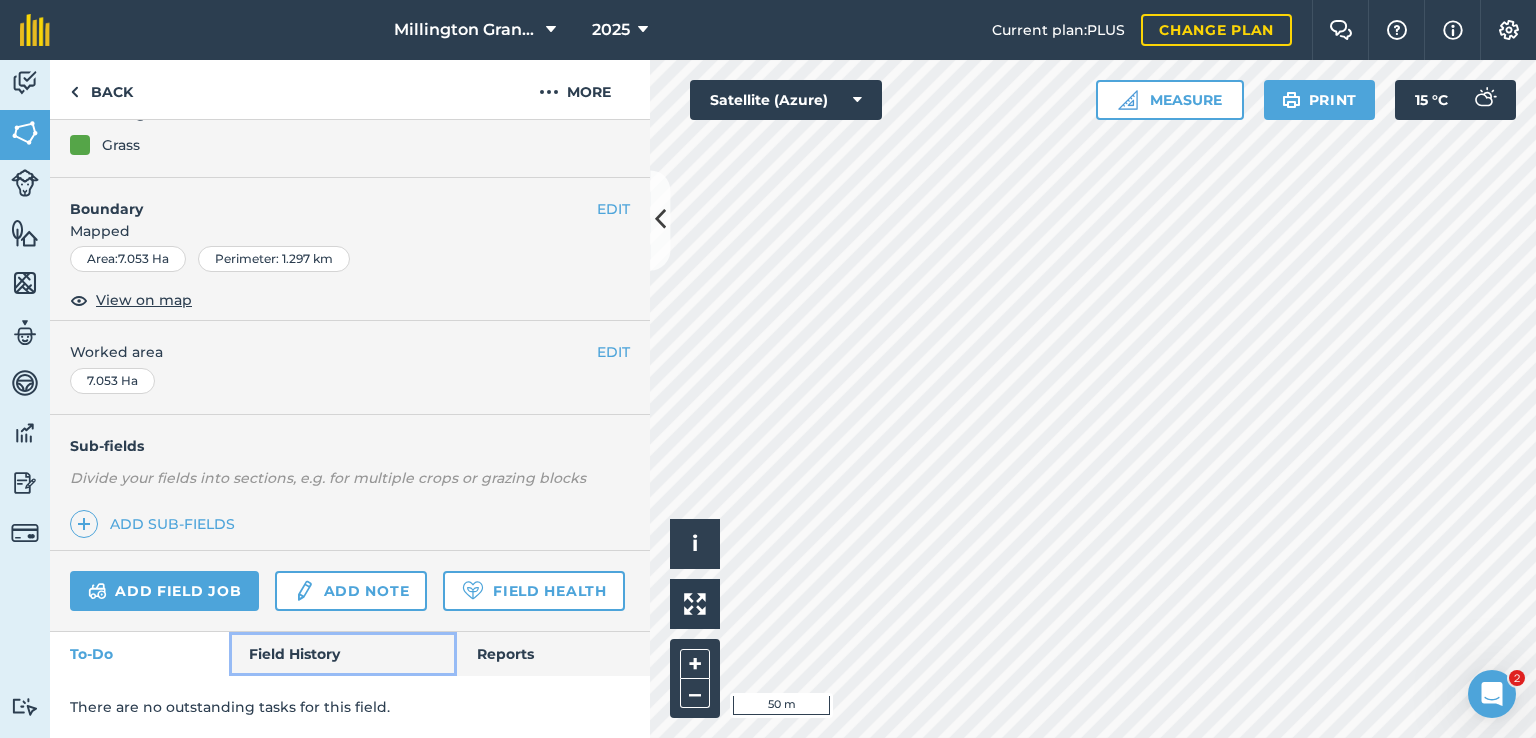 click on "Field History" at bounding box center [342, 654] 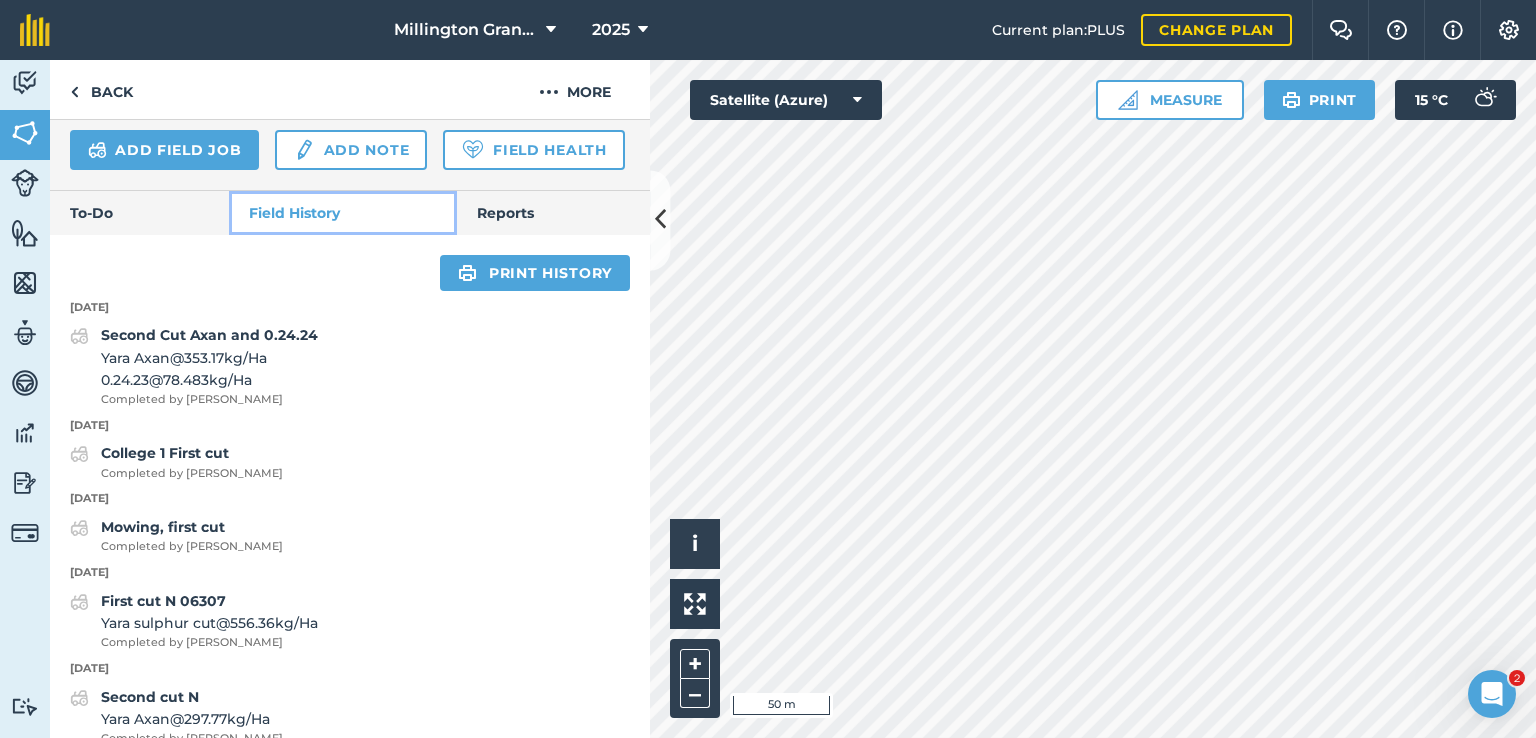 scroll, scrollTop: 656, scrollLeft: 0, axis: vertical 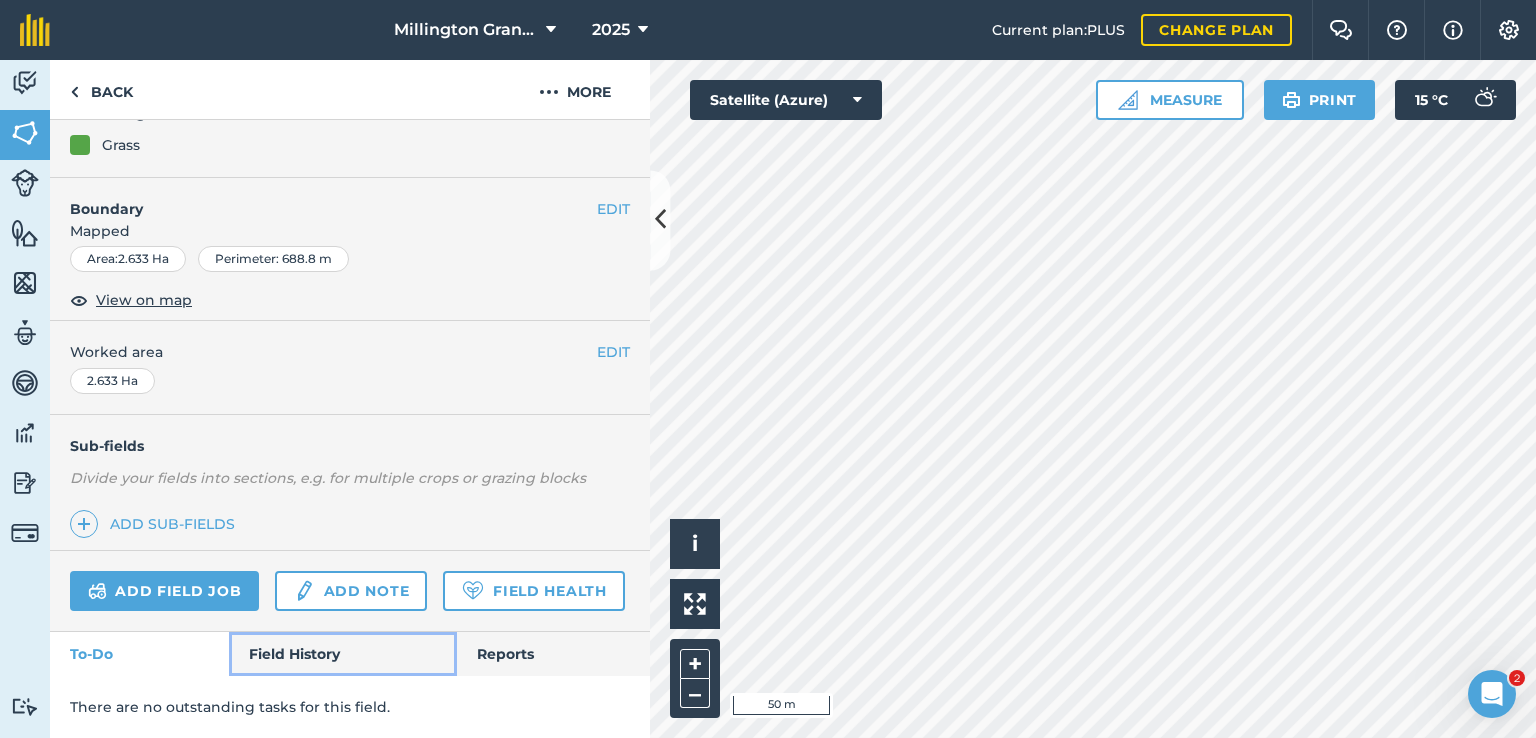 click on "Field History" at bounding box center [342, 654] 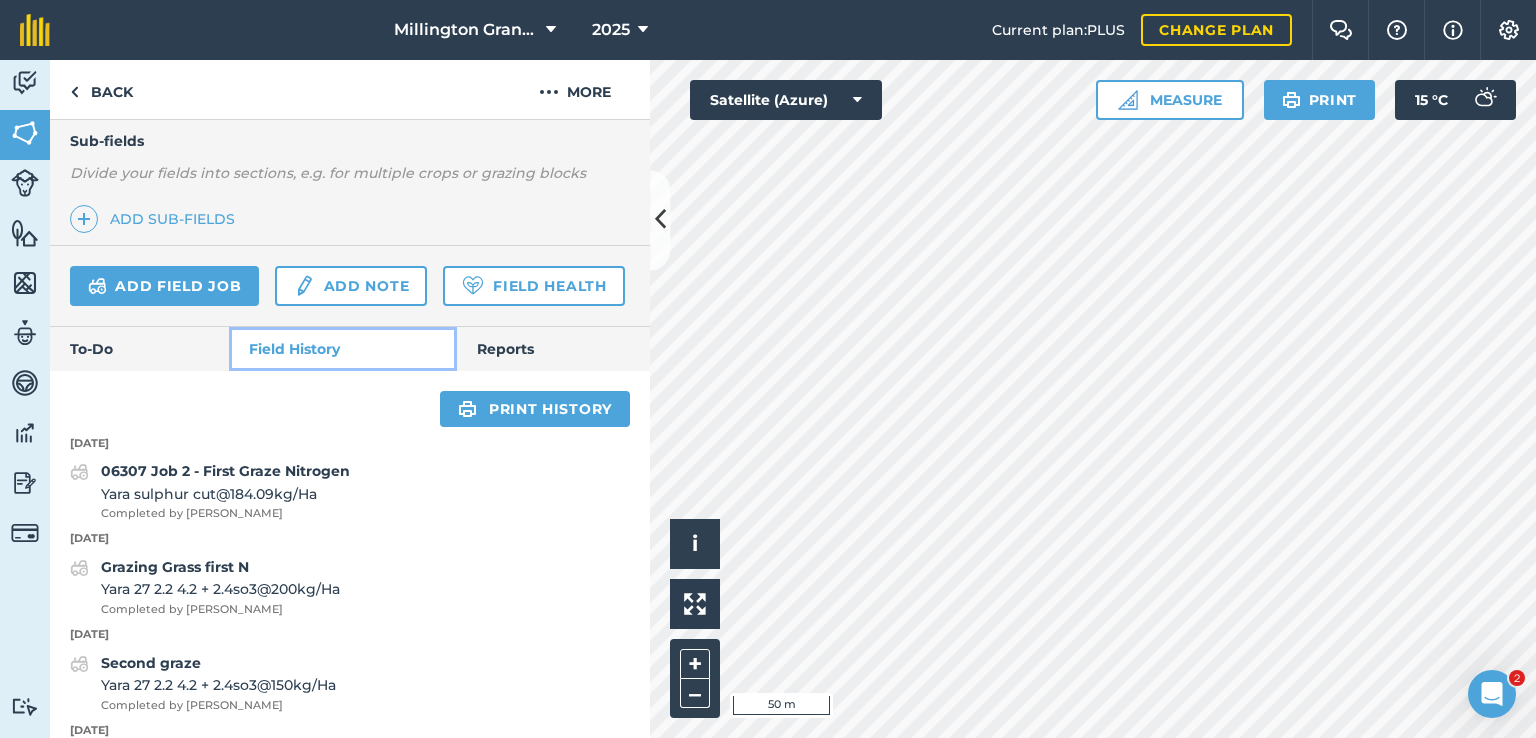 scroll, scrollTop: 556, scrollLeft: 0, axis: vertical 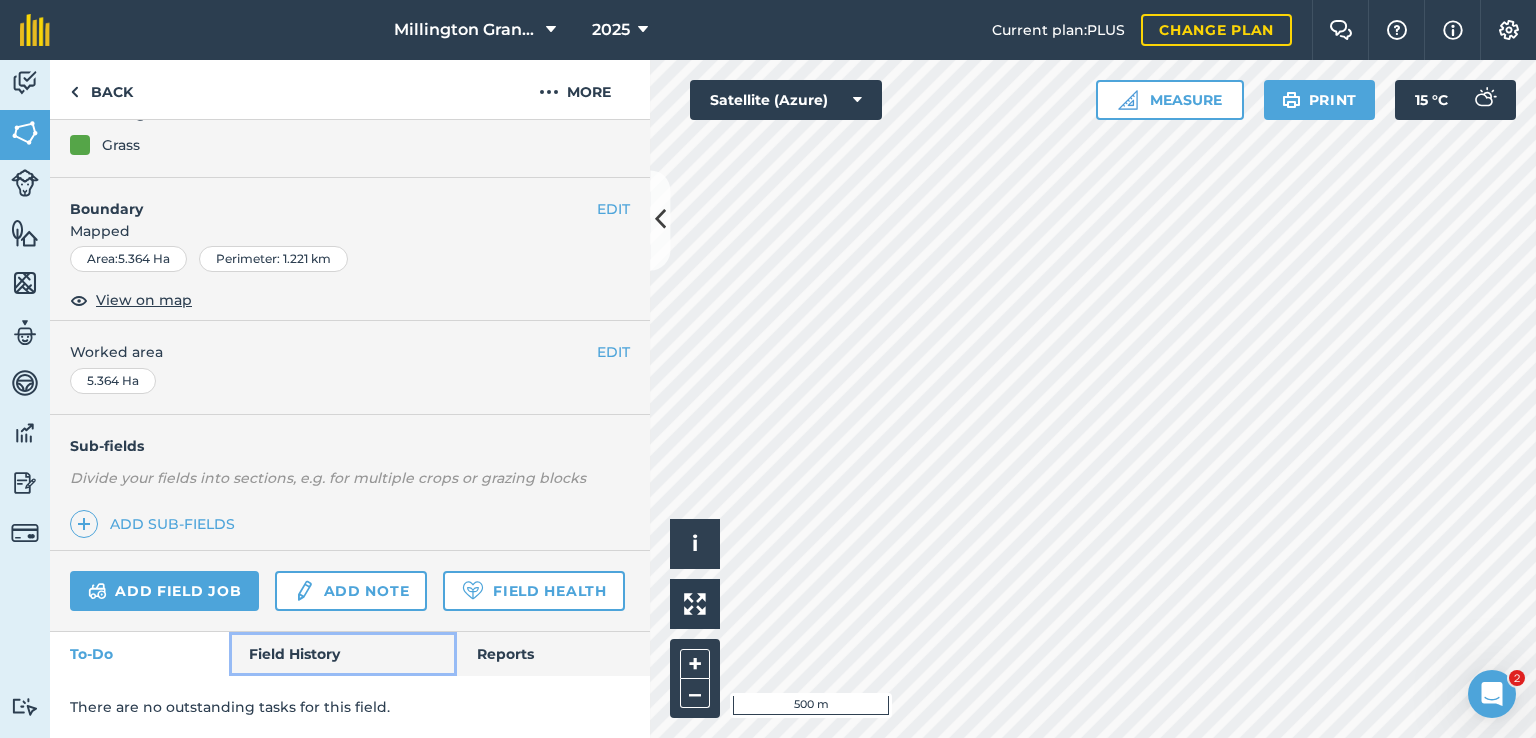 drag, startPoint x: 328, startPoint y: 638, endPoint x: 360, endPoint y: 589, distance: 58.5235 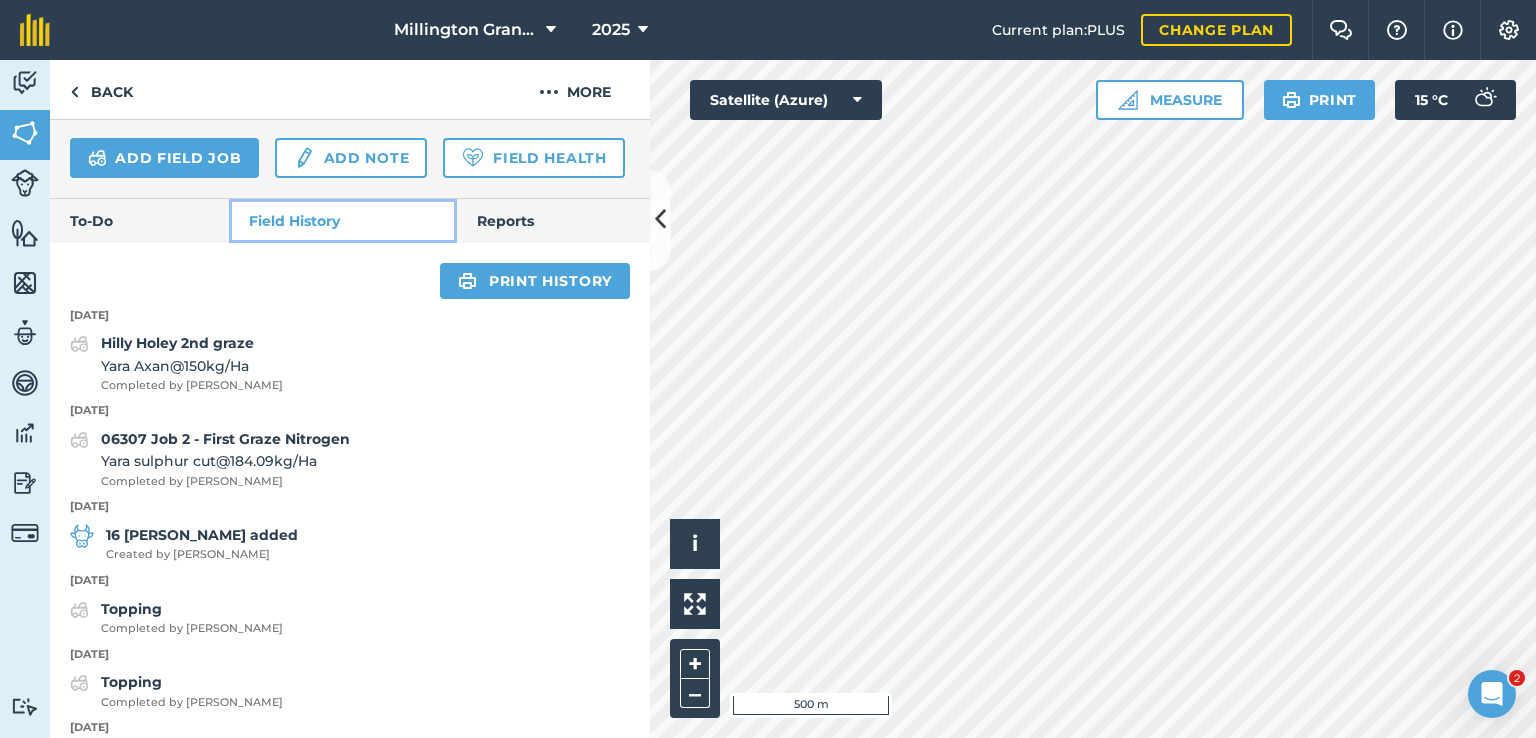 scroll, scrollTop: 656, scrollLeft: 0, axis: vertical 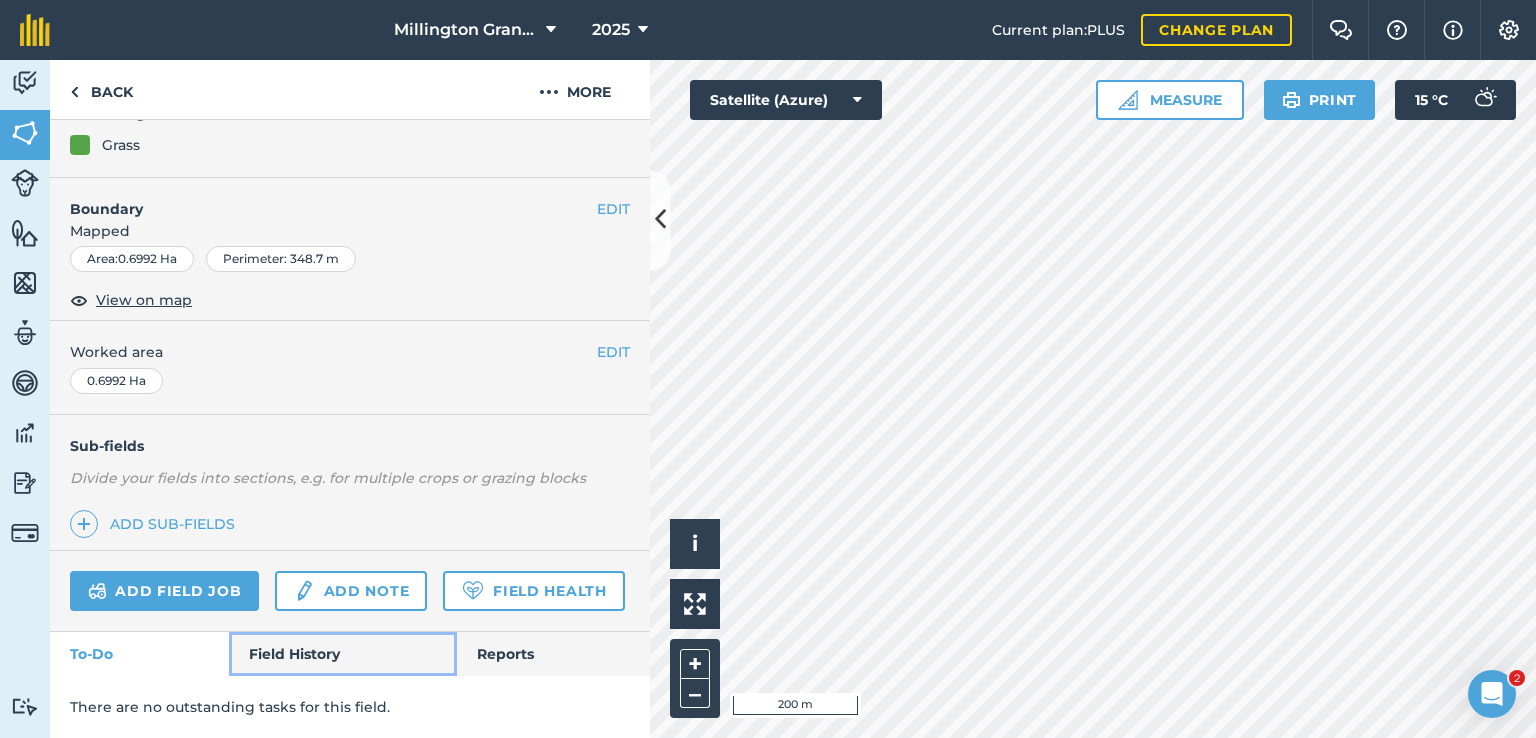click on "Field History" at bounding box center (342, 654) 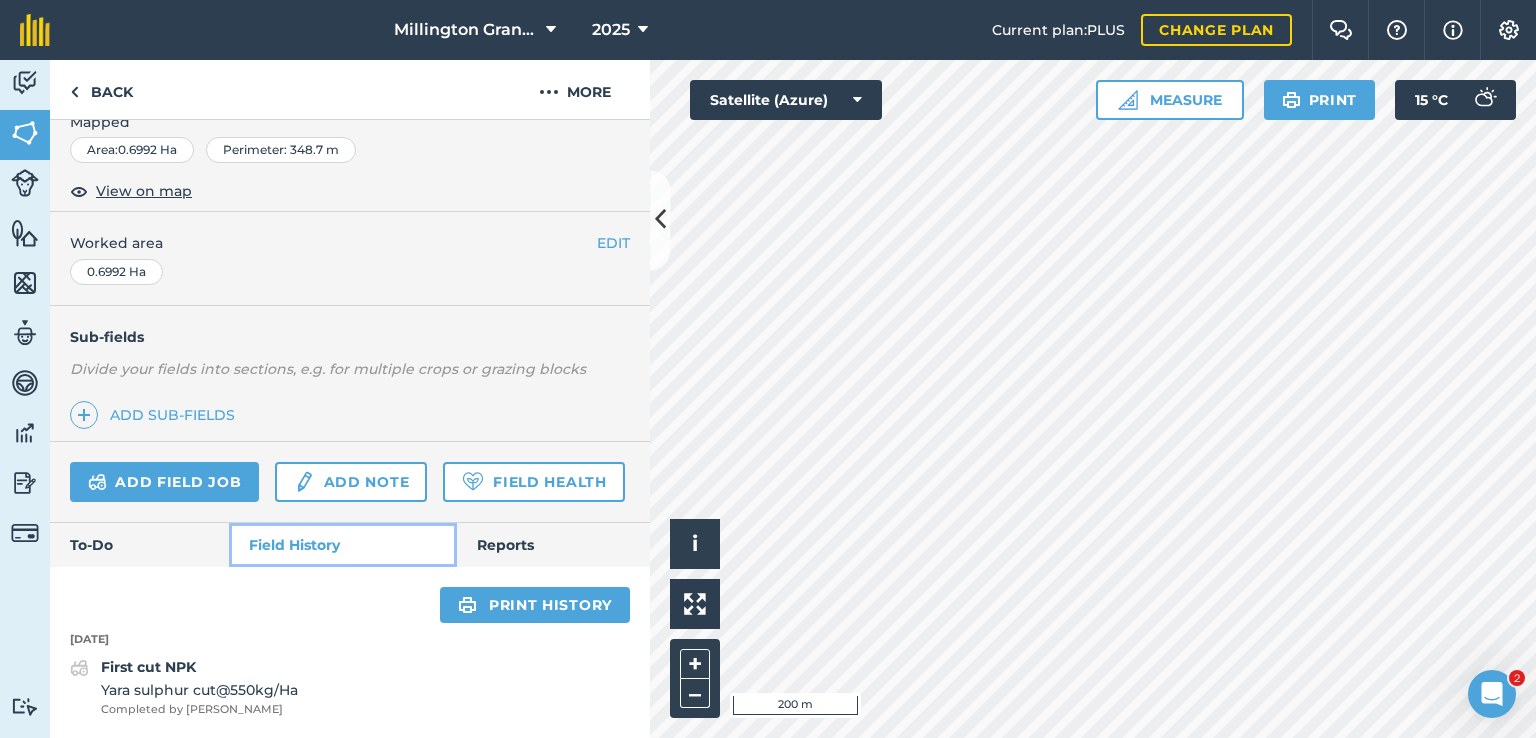 scroll, scrollTop: 365, scrollLeft: 0, axis: vertical 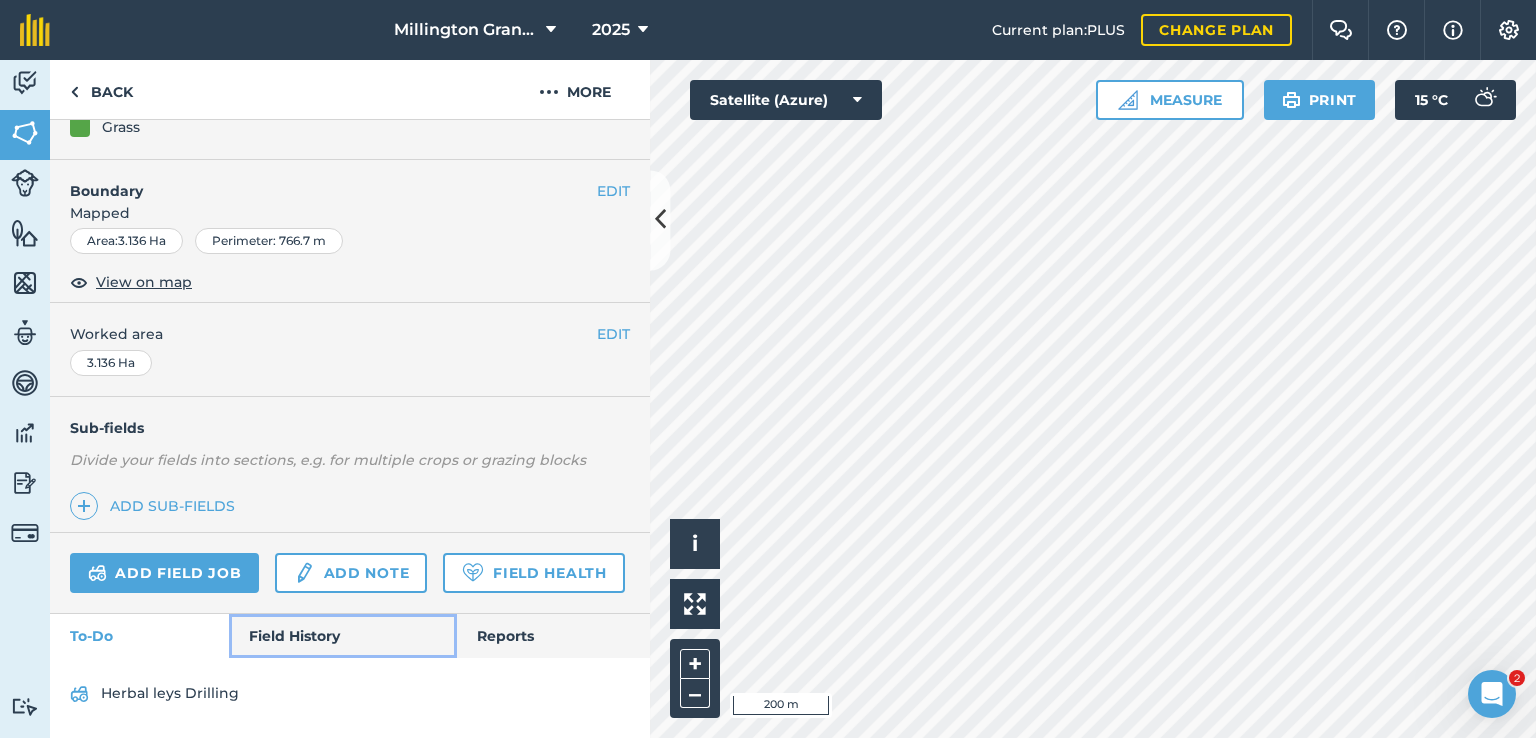 click on "Field History" at bounding box center [342, 636] 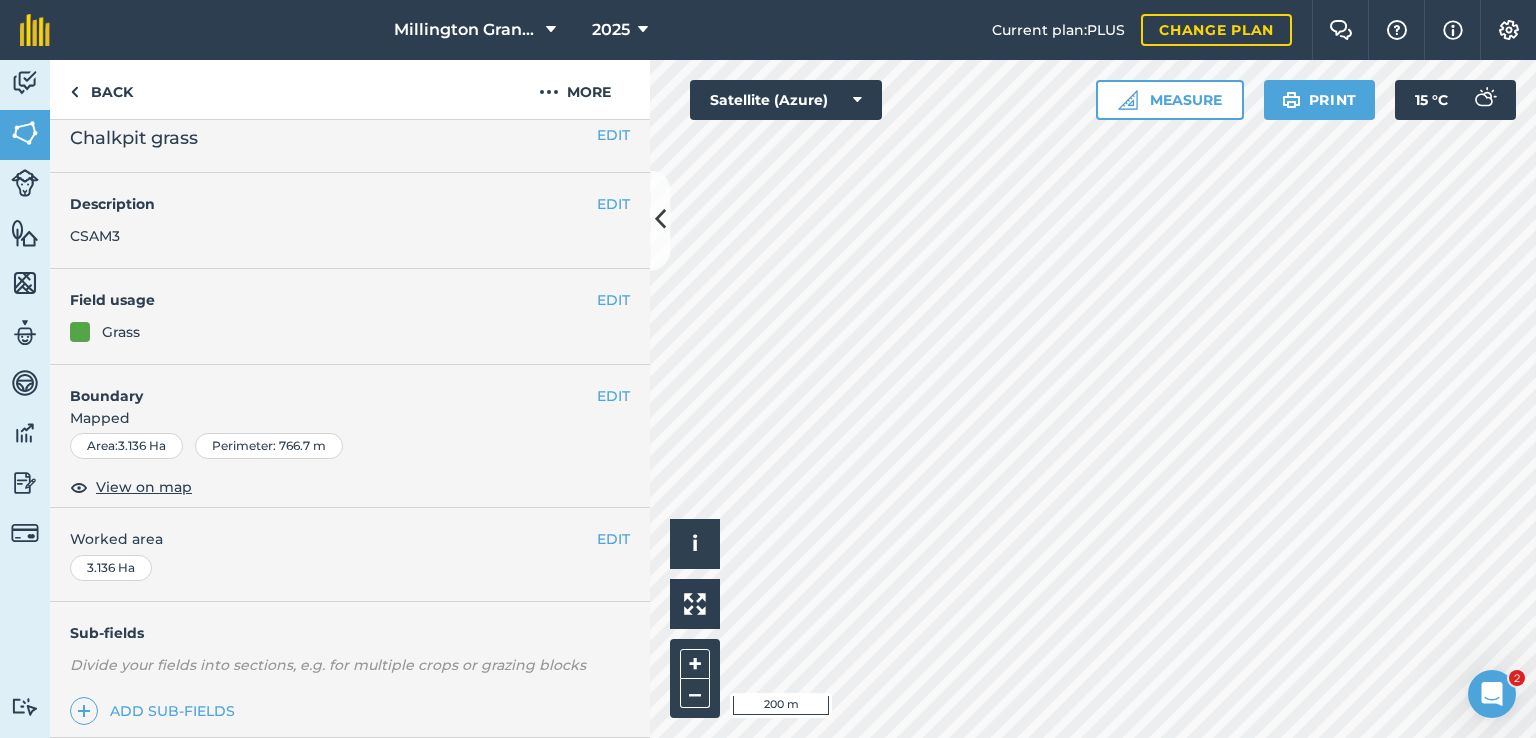 scroll, scrollTop: 0, scrollLeft: 0, axis: both 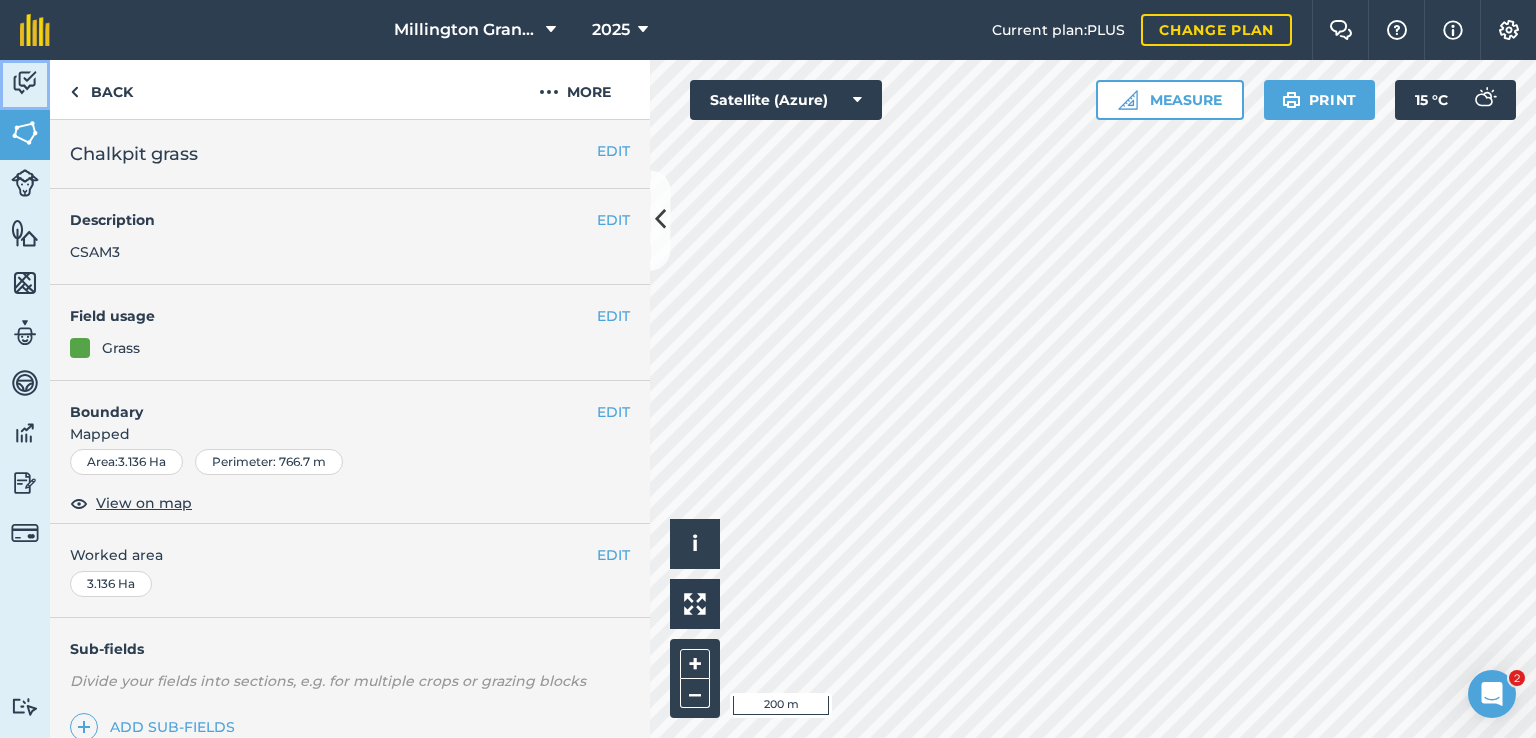 click at bounding box center [25, 83] 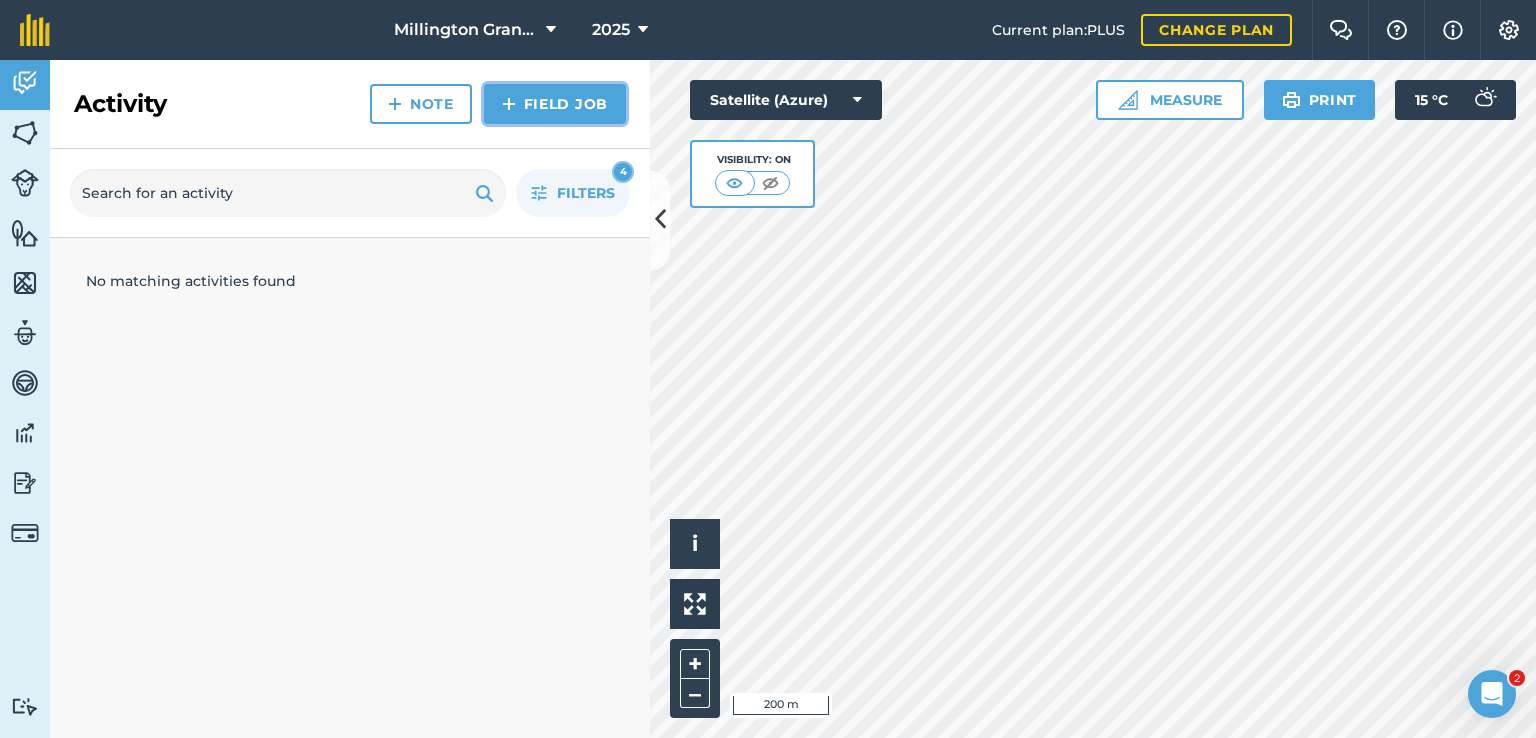 click on "Field Job" at bounding box center (555, 104) 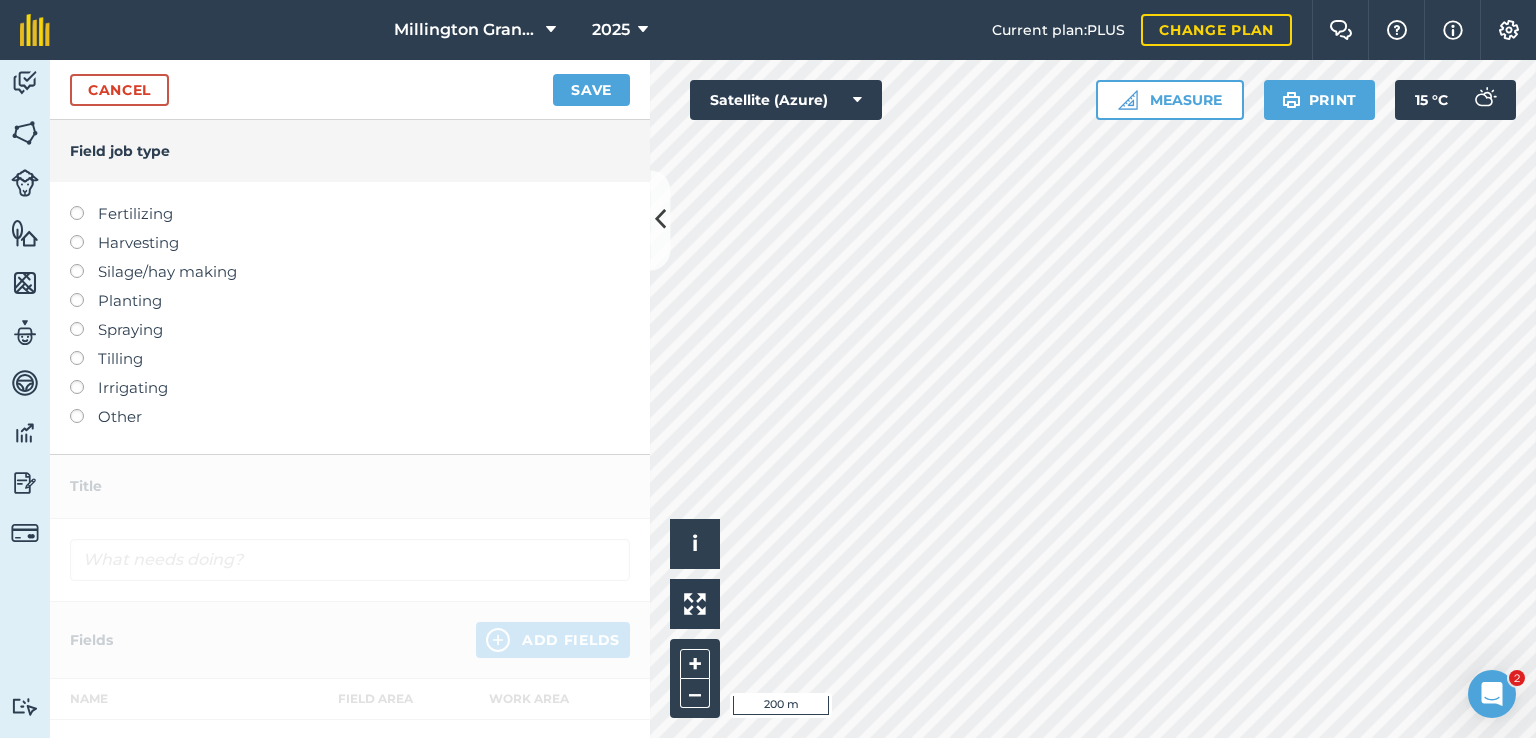 click on "Fertilizing" at bounding box center (350, 214) 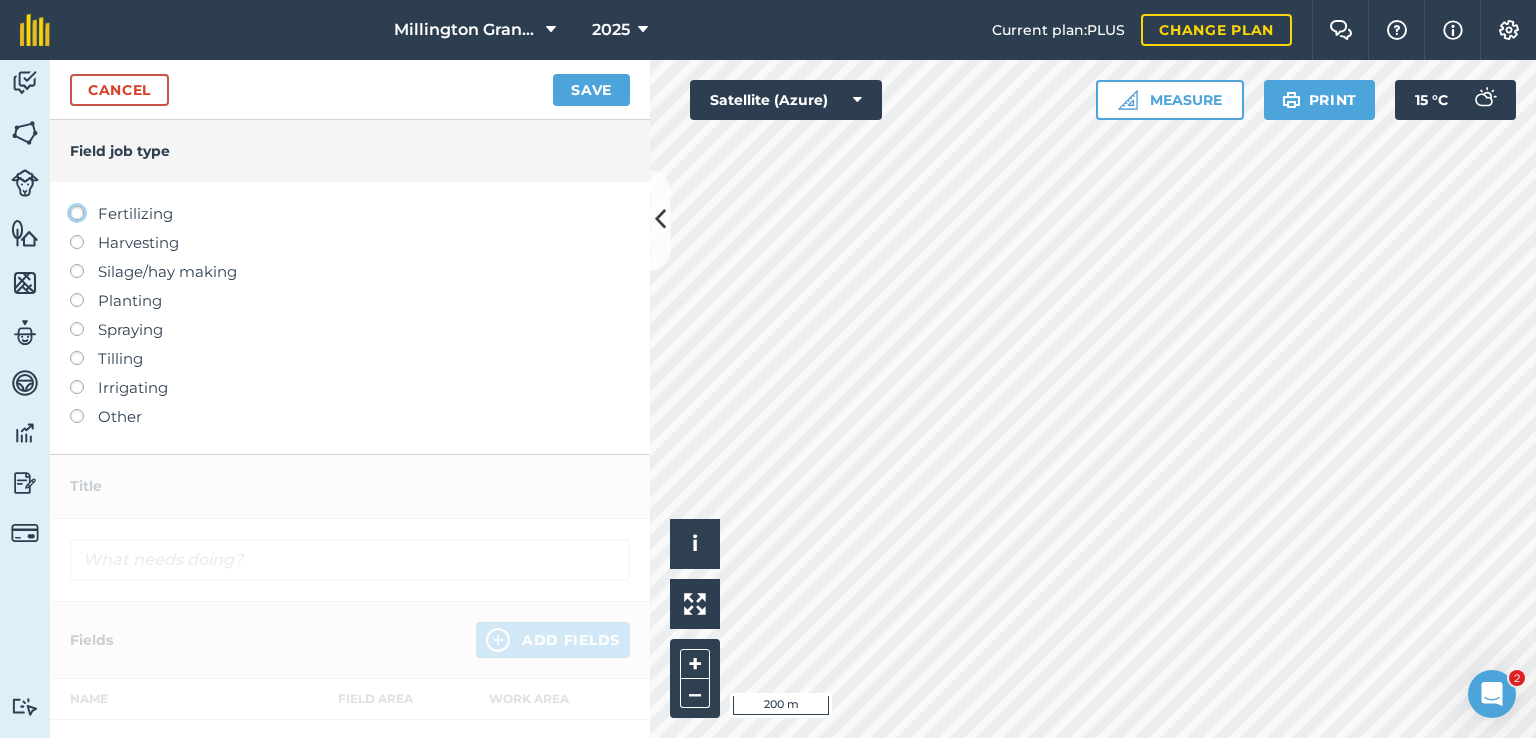 click on "Fertilizing" at bounding box center [-9943, 212] 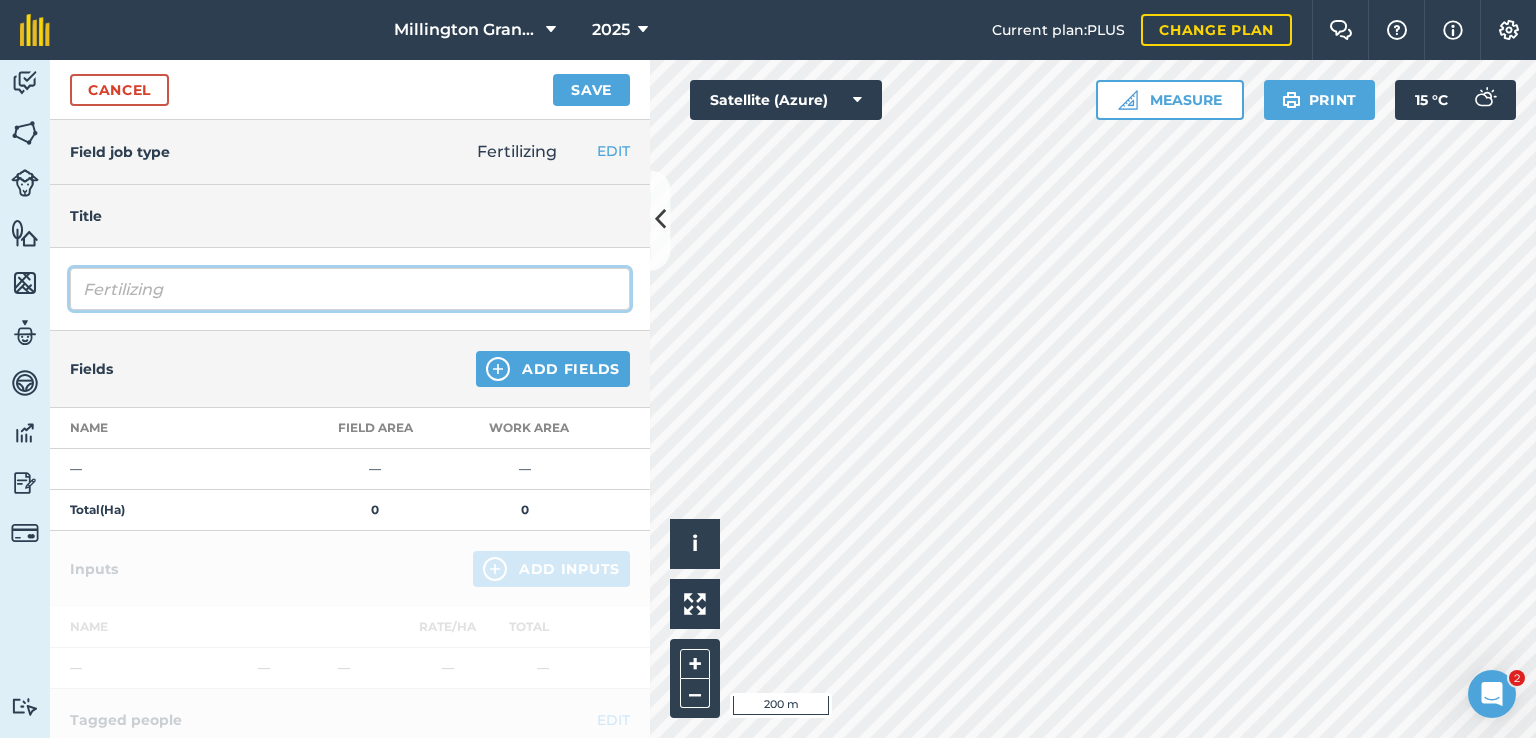 click on "Fertilizing" at bounding box center (350, 289) 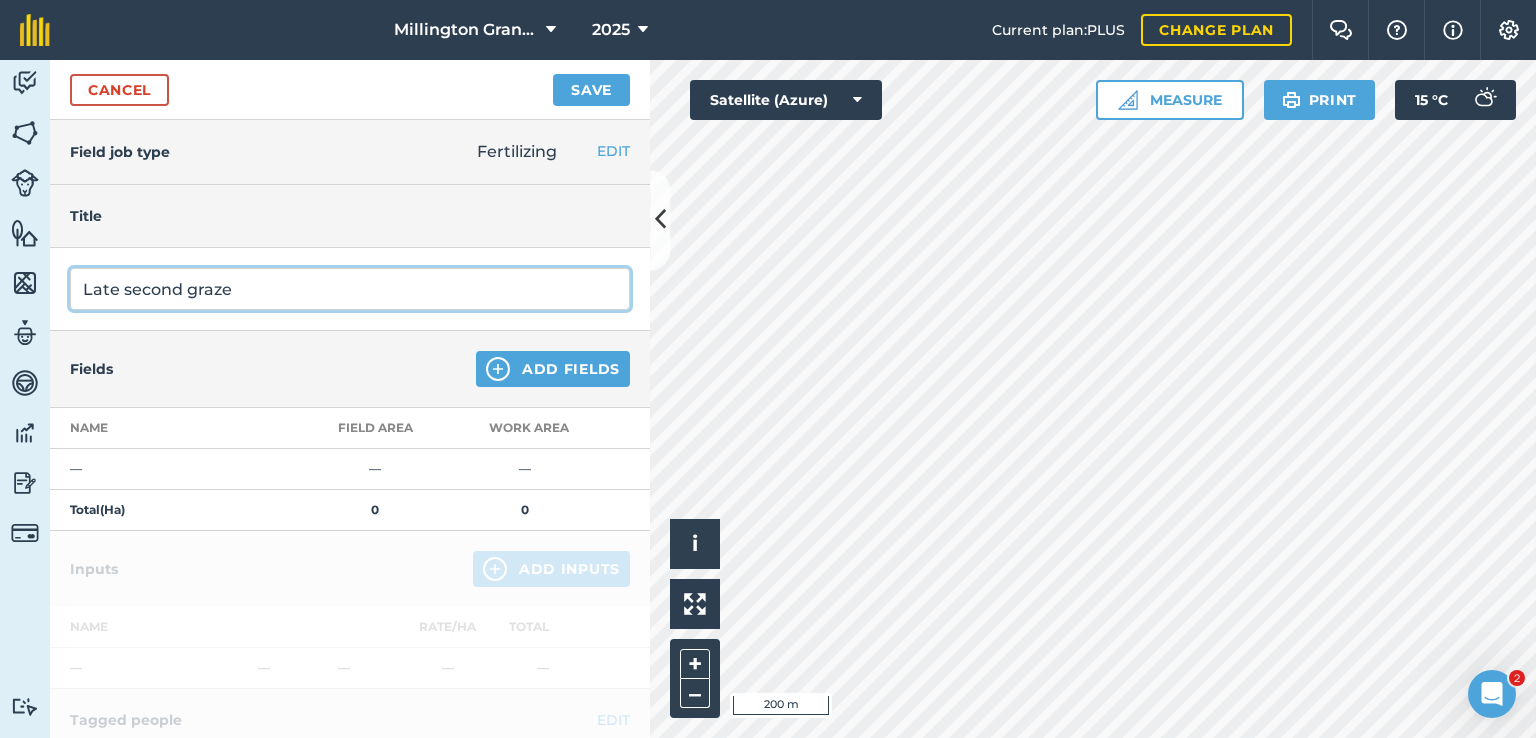 type on "Late second graze" 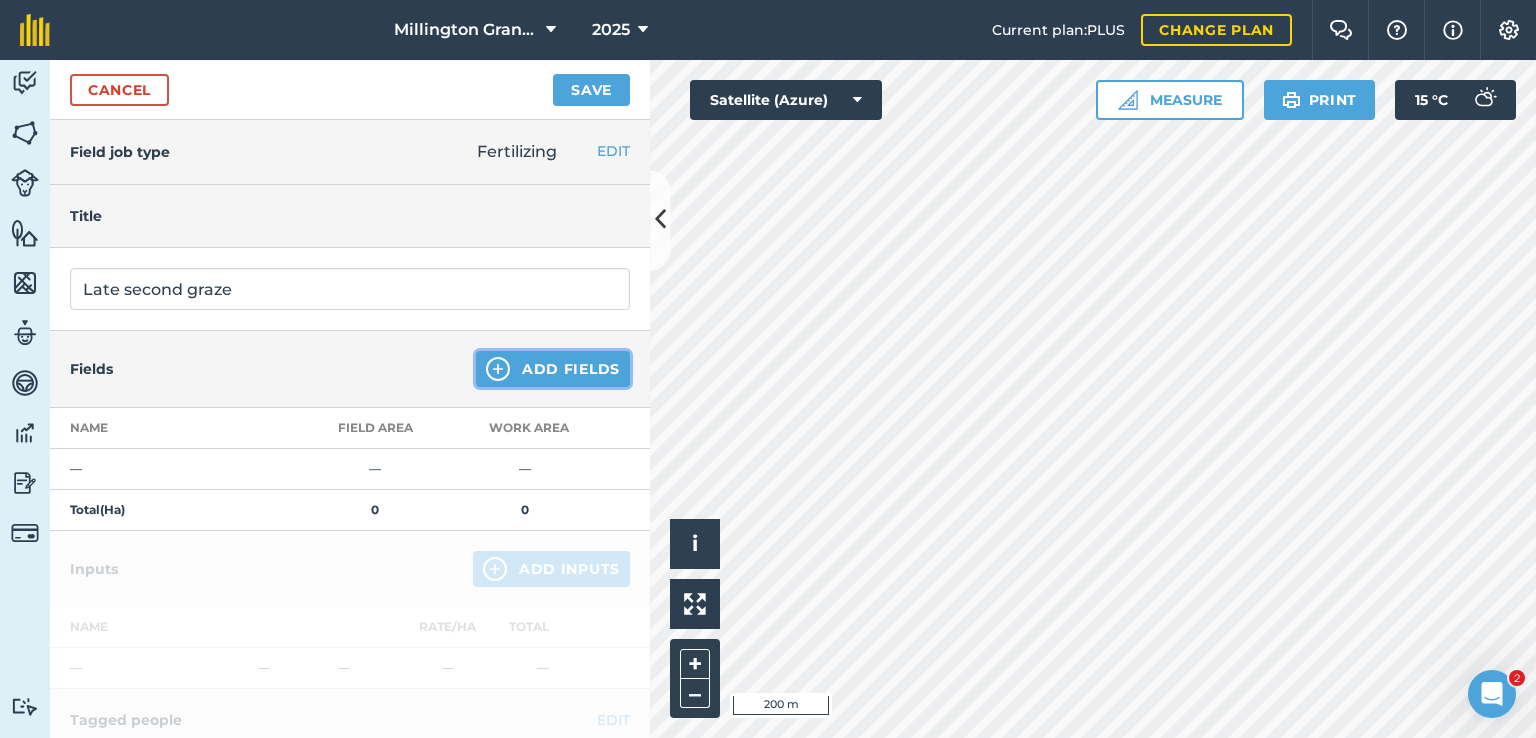 click on "Add Fields" at bounding box center (553, 369) 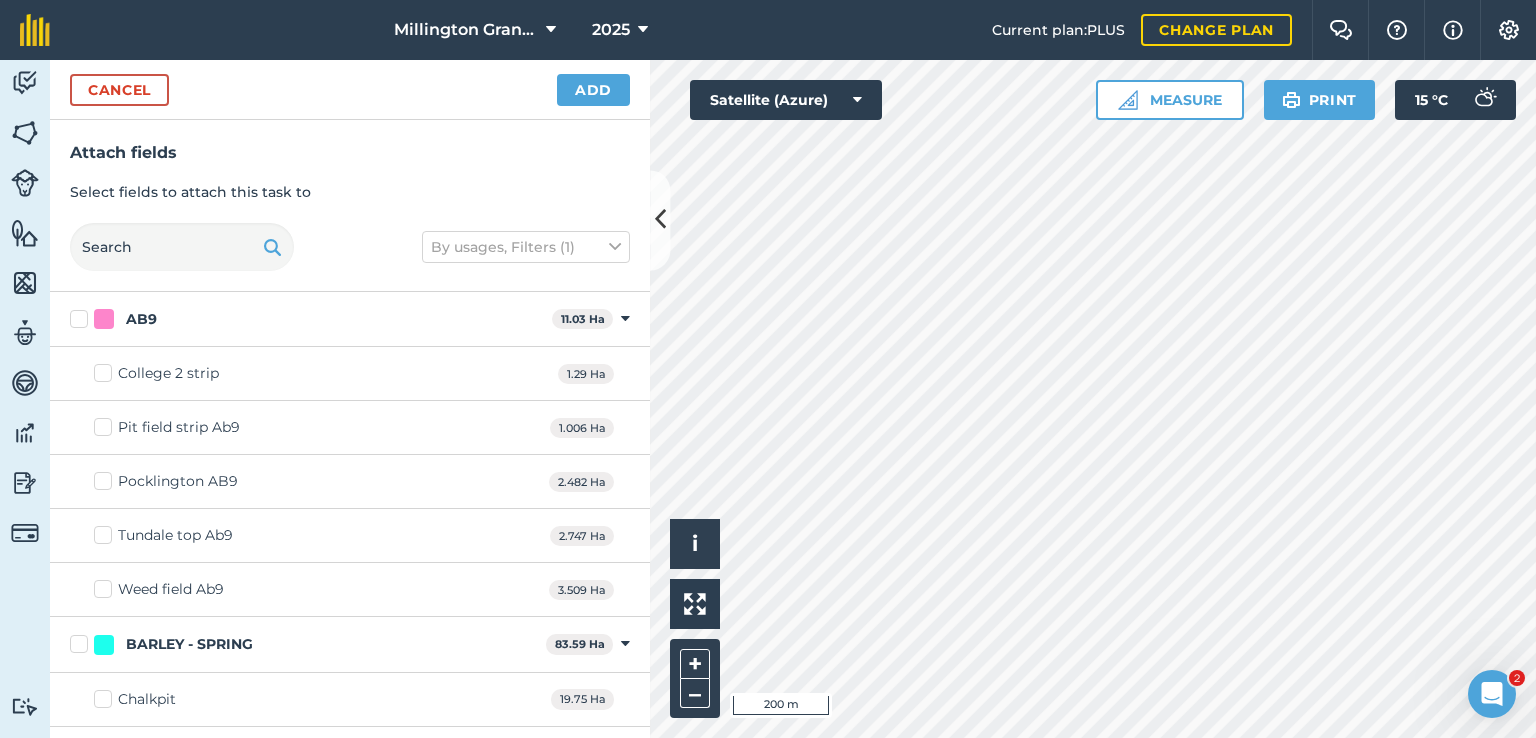checkbox on "true" 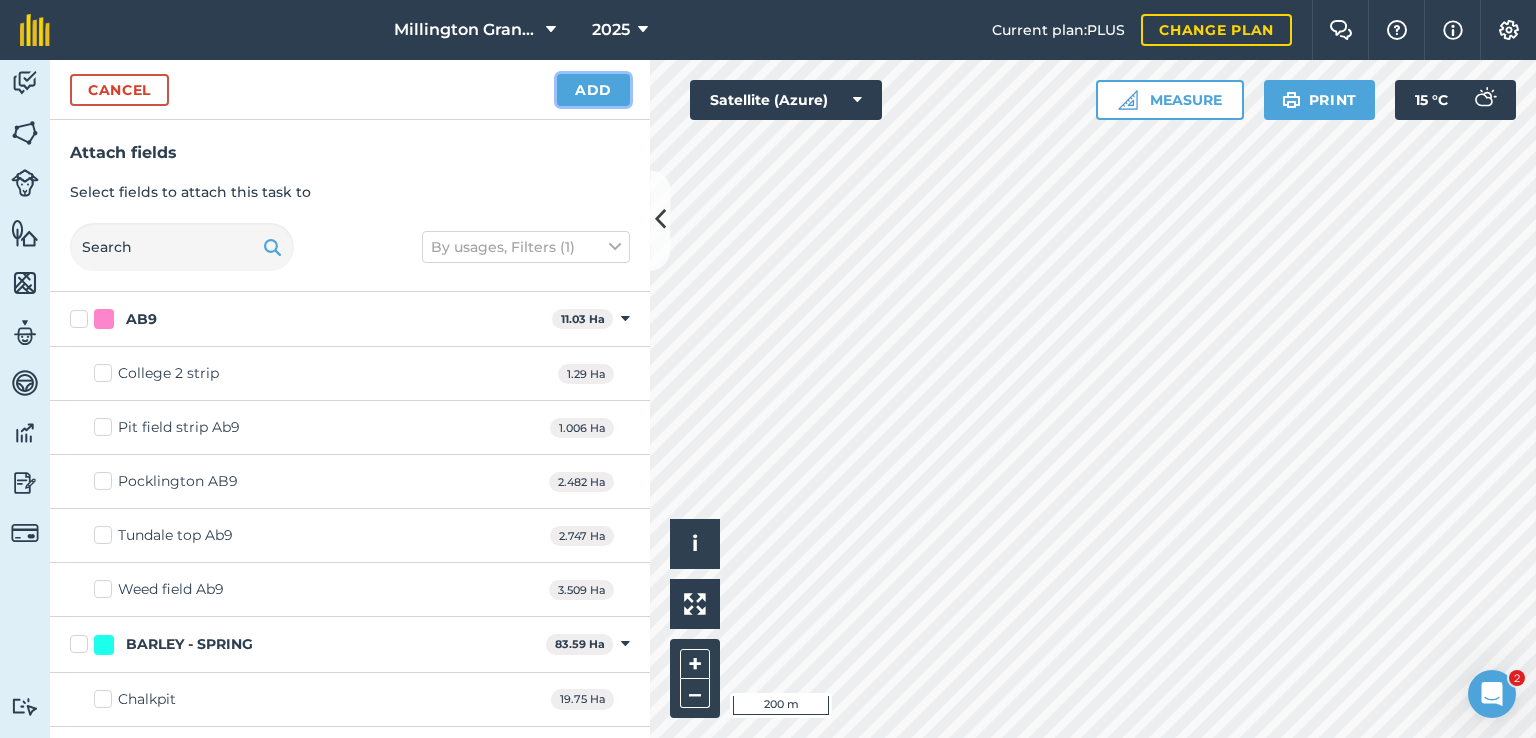 click on "Add" at bounding box center (593, 90) 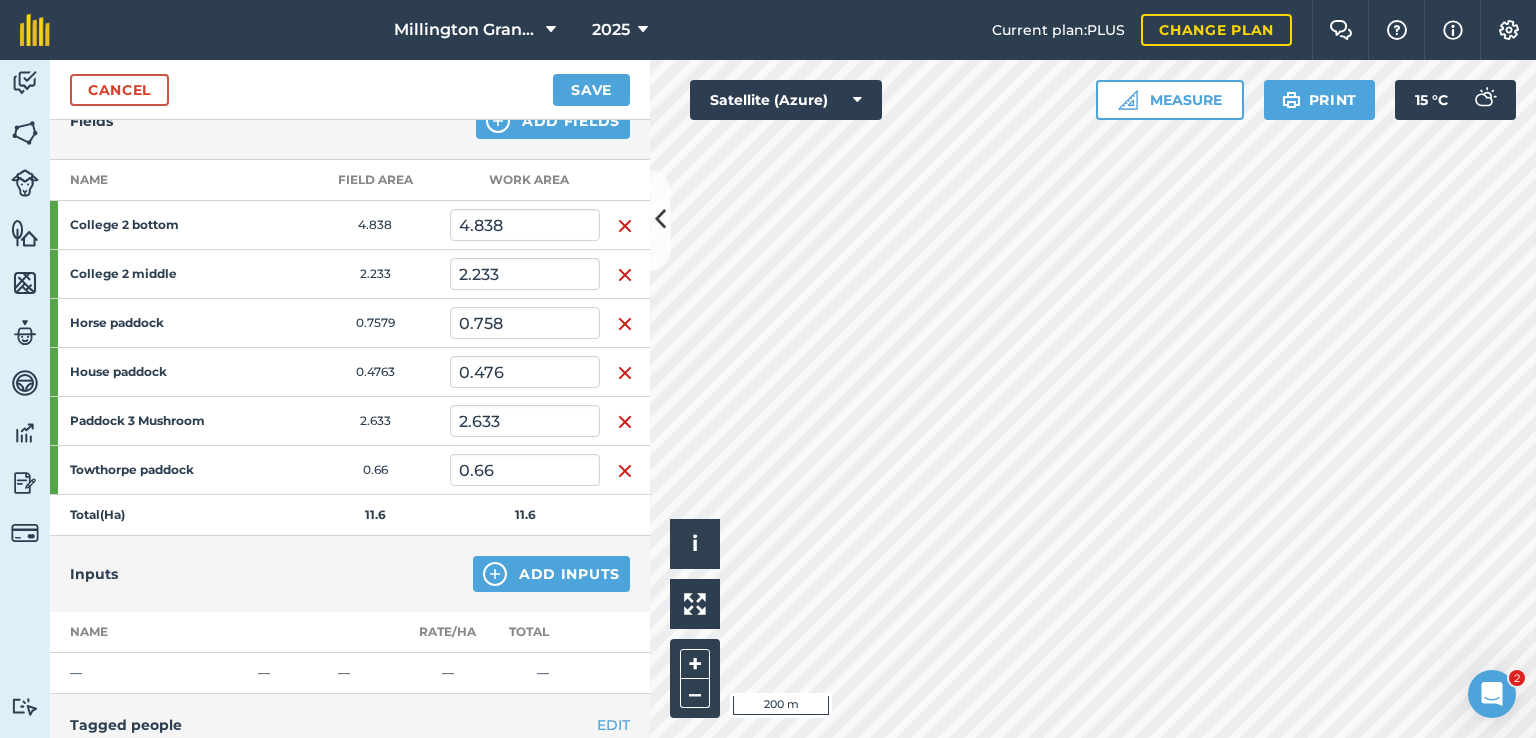 scroll, scrollTop: 400, scrollLeft: 0, axis: vertical 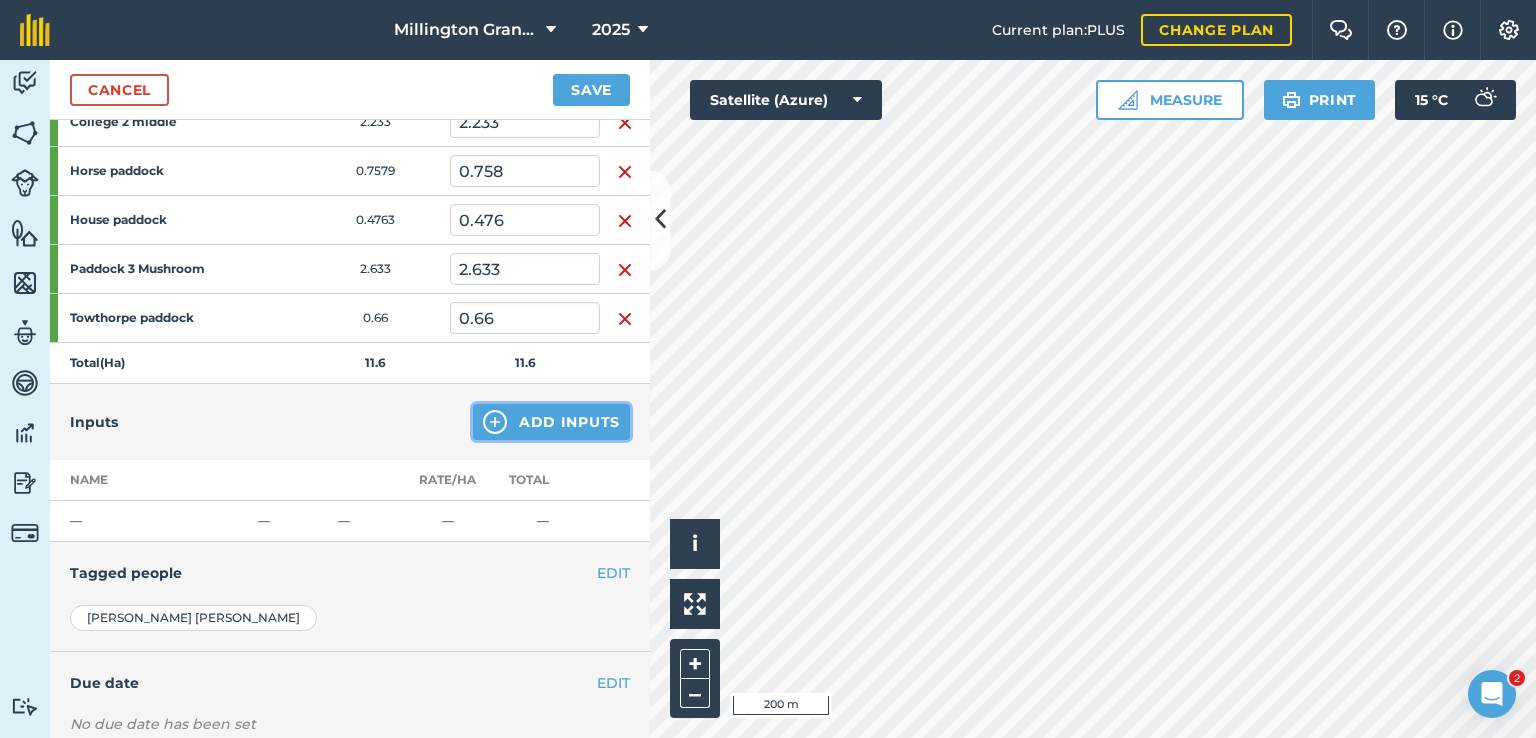 click on "Add Inputs" at bounding box center [551, 422] 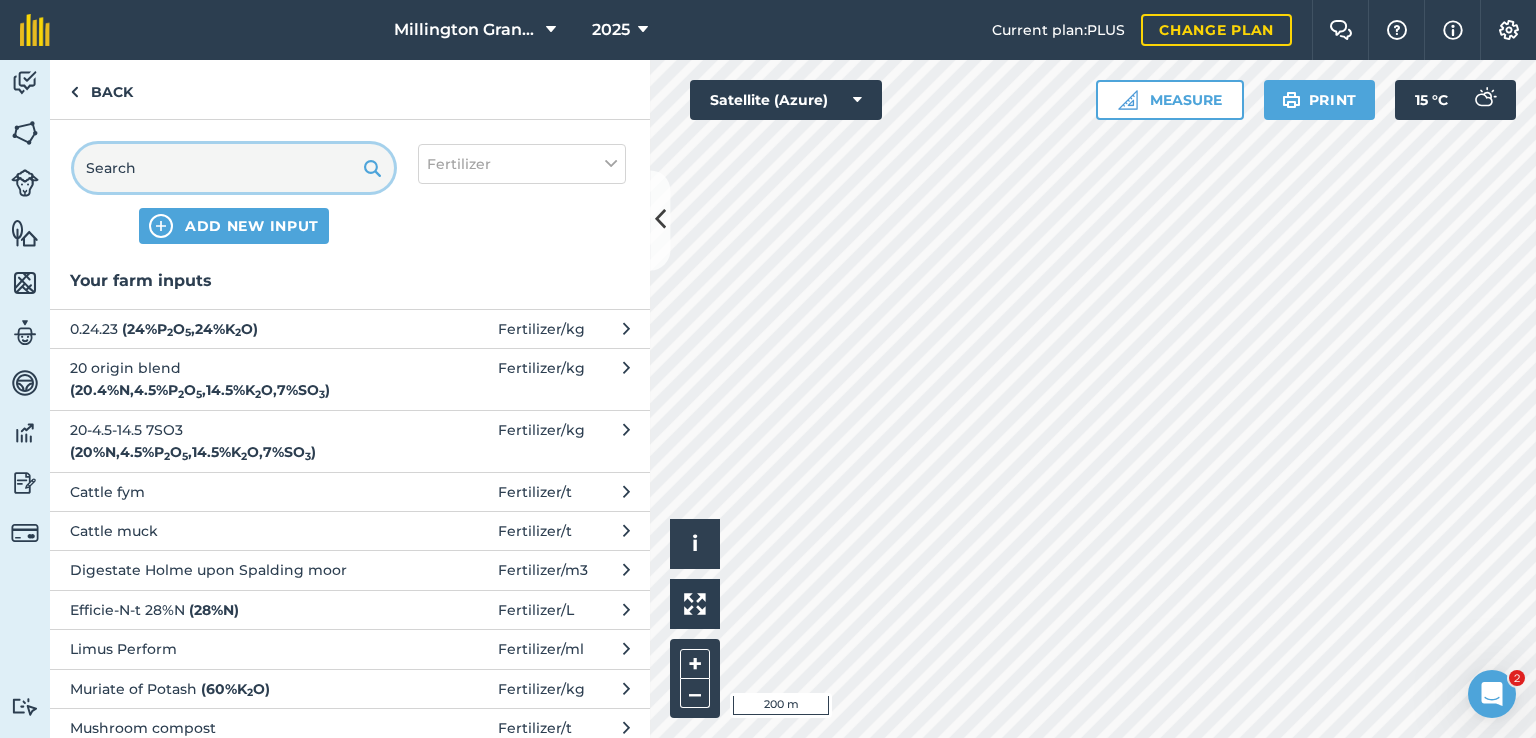 click at bounding box center (234, 168) 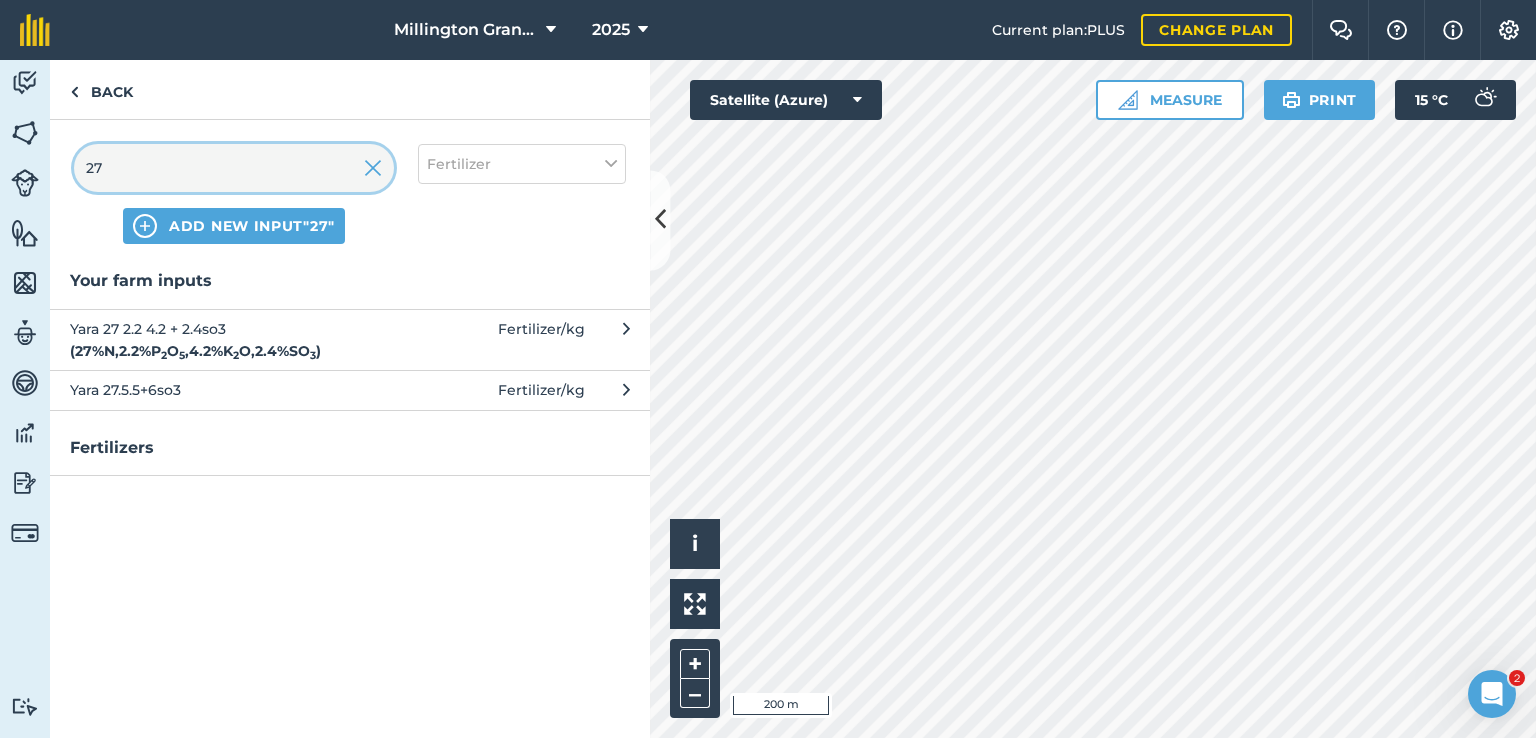 type on "27" 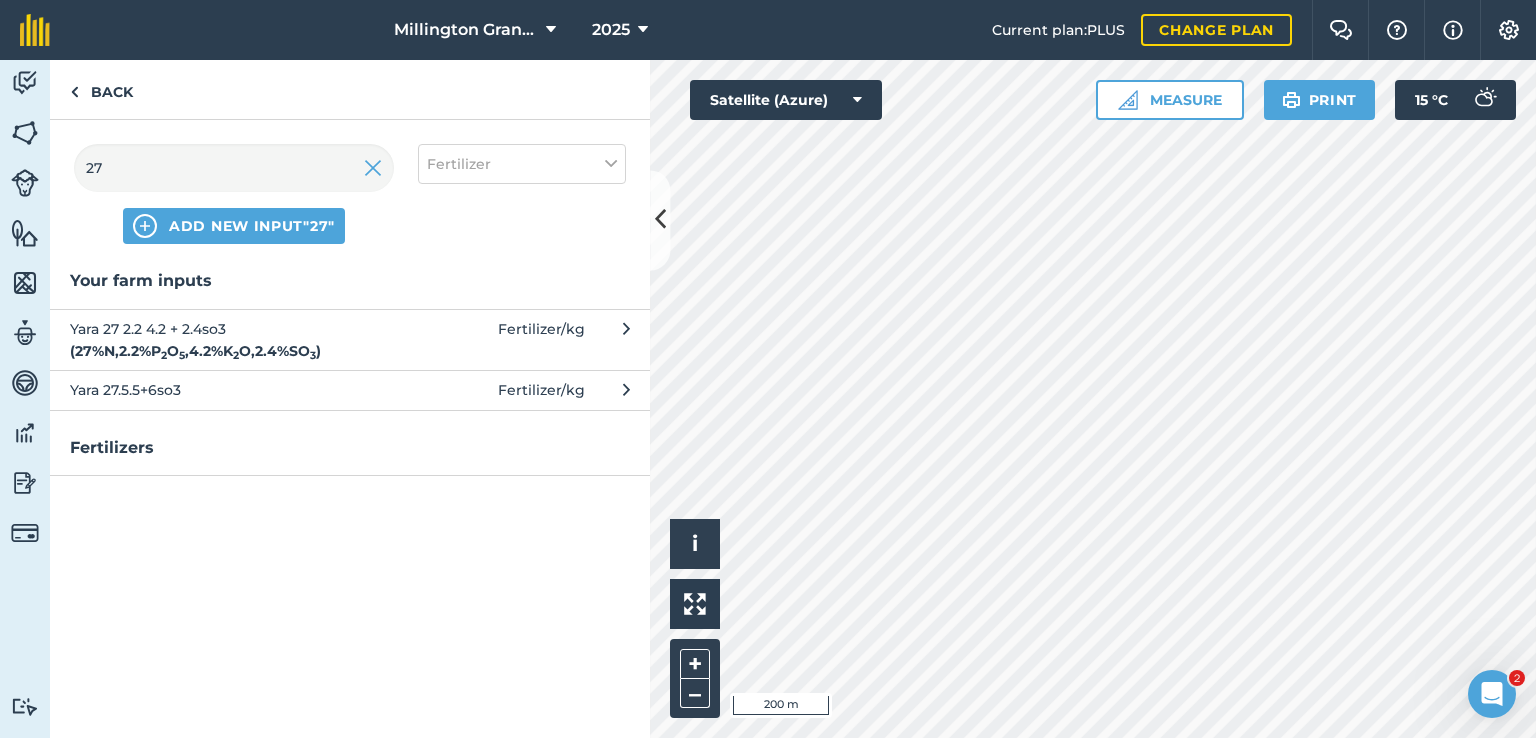 click on "Yara 27 2.2 4.2 + 2.4so3   ( 27 %  N ,  2.2 %  P 2 O 5 ,  4.2 %  K 2 O ,  2.4 %  SO 3 )" at bounding box center [233, 340] 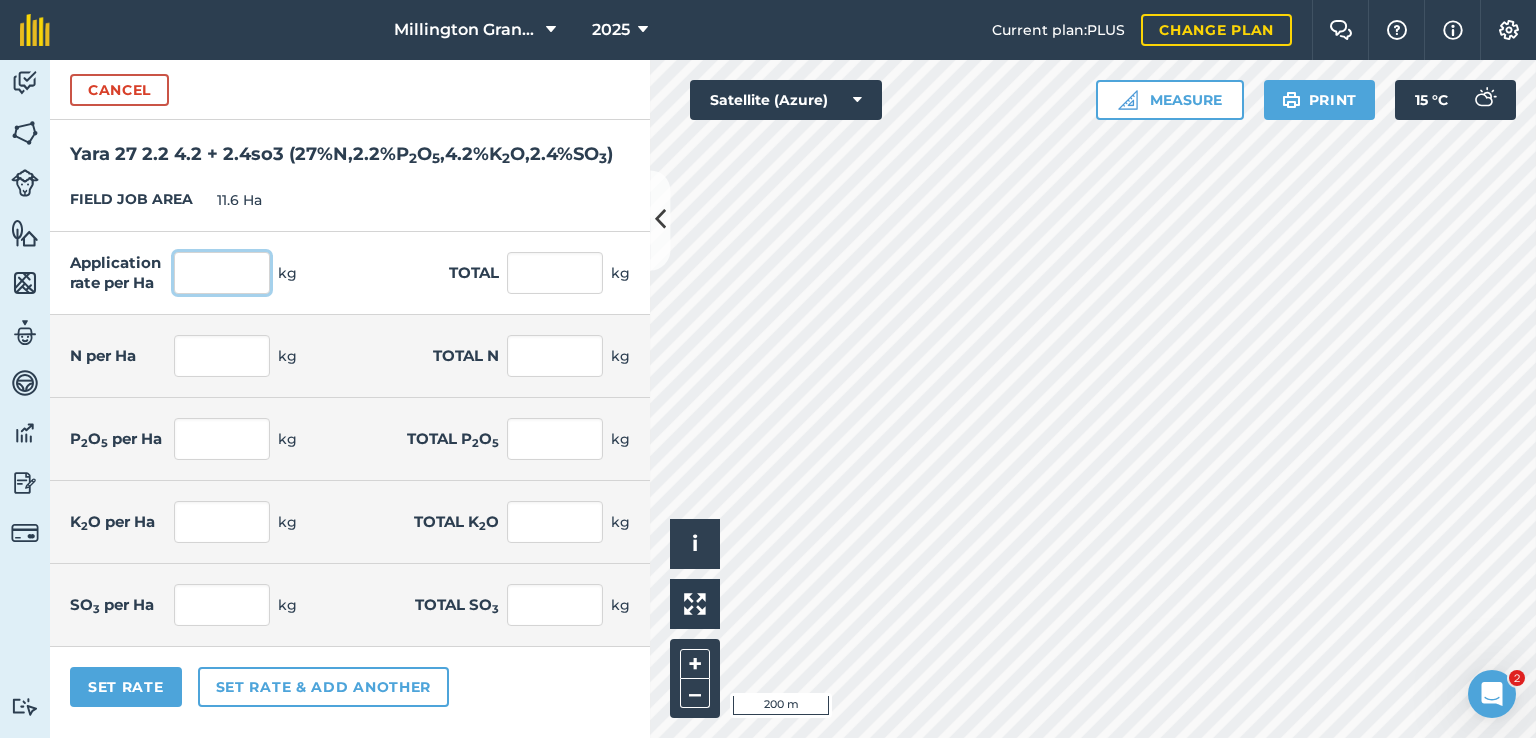 click at bounding box center (222, 273) 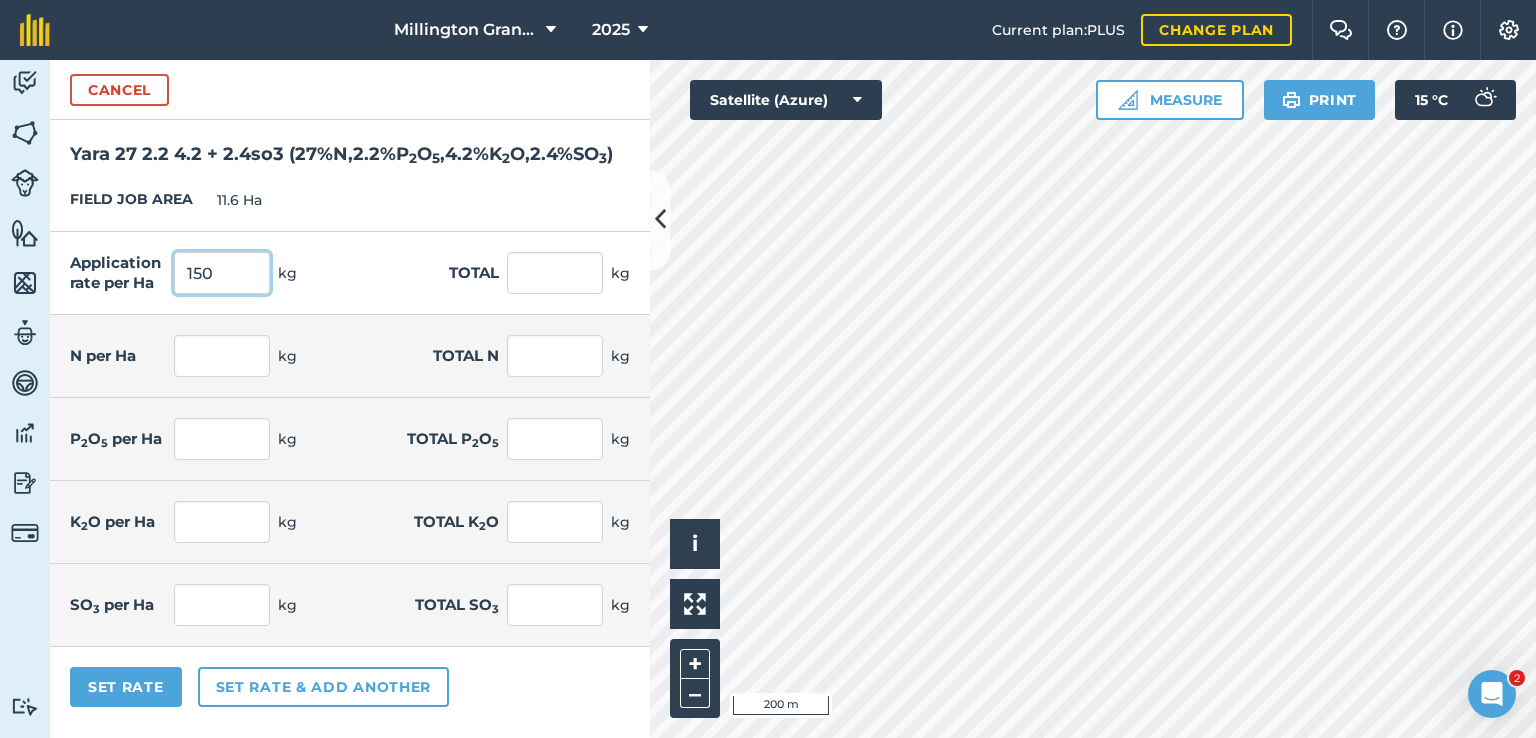 type on "150" 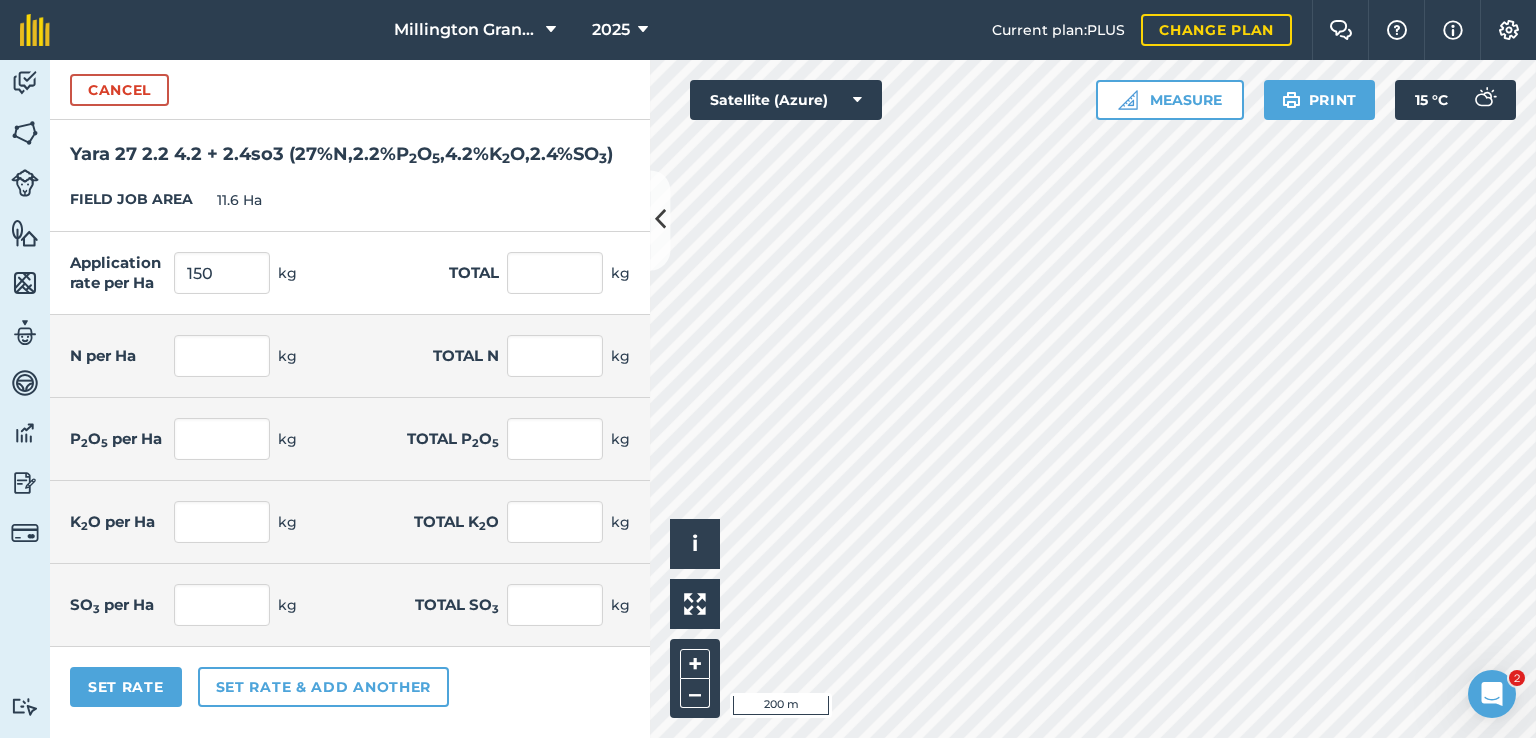 type on "1,740" 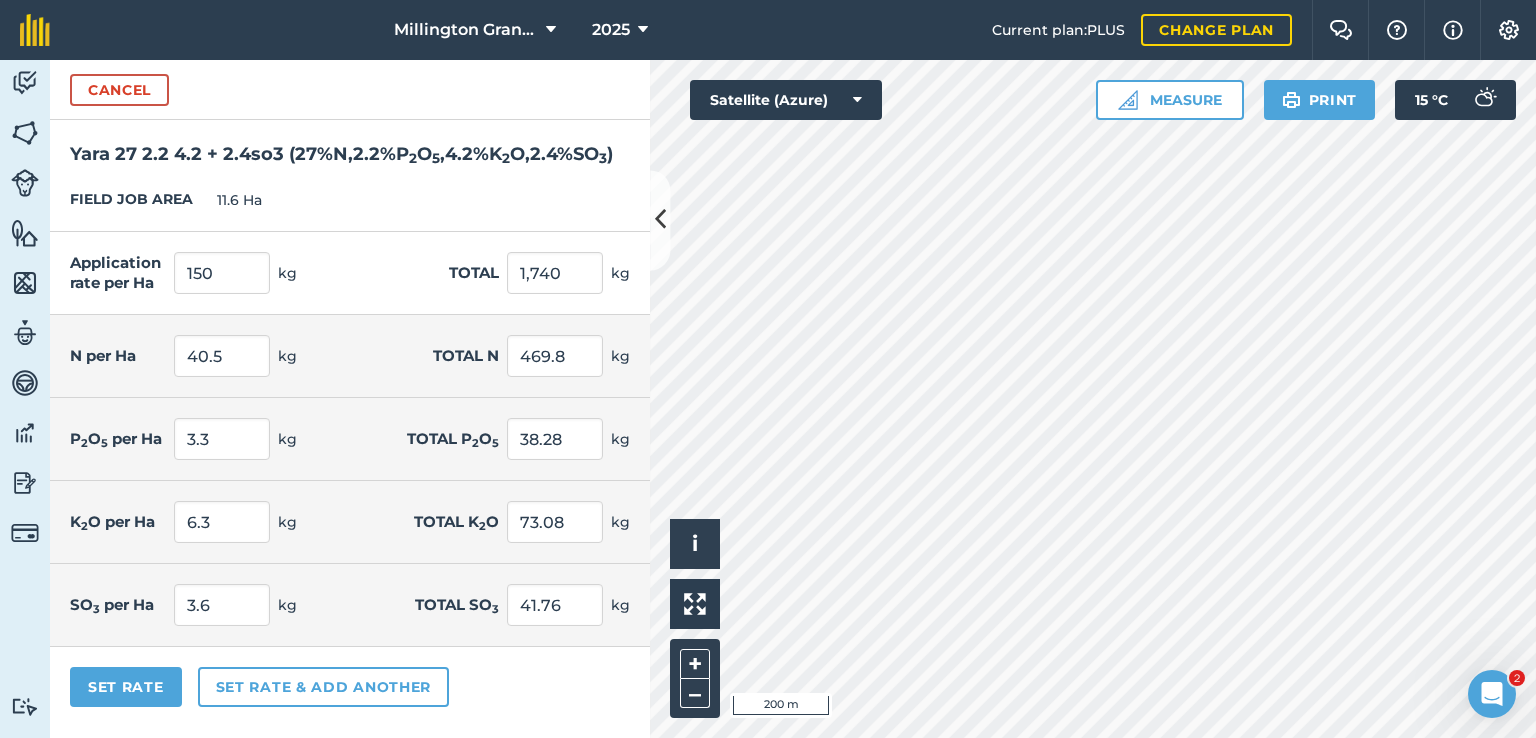 click on "Application rate per   Ha 150 kg Total 1,740 kg" at bounding box center (350, 273) 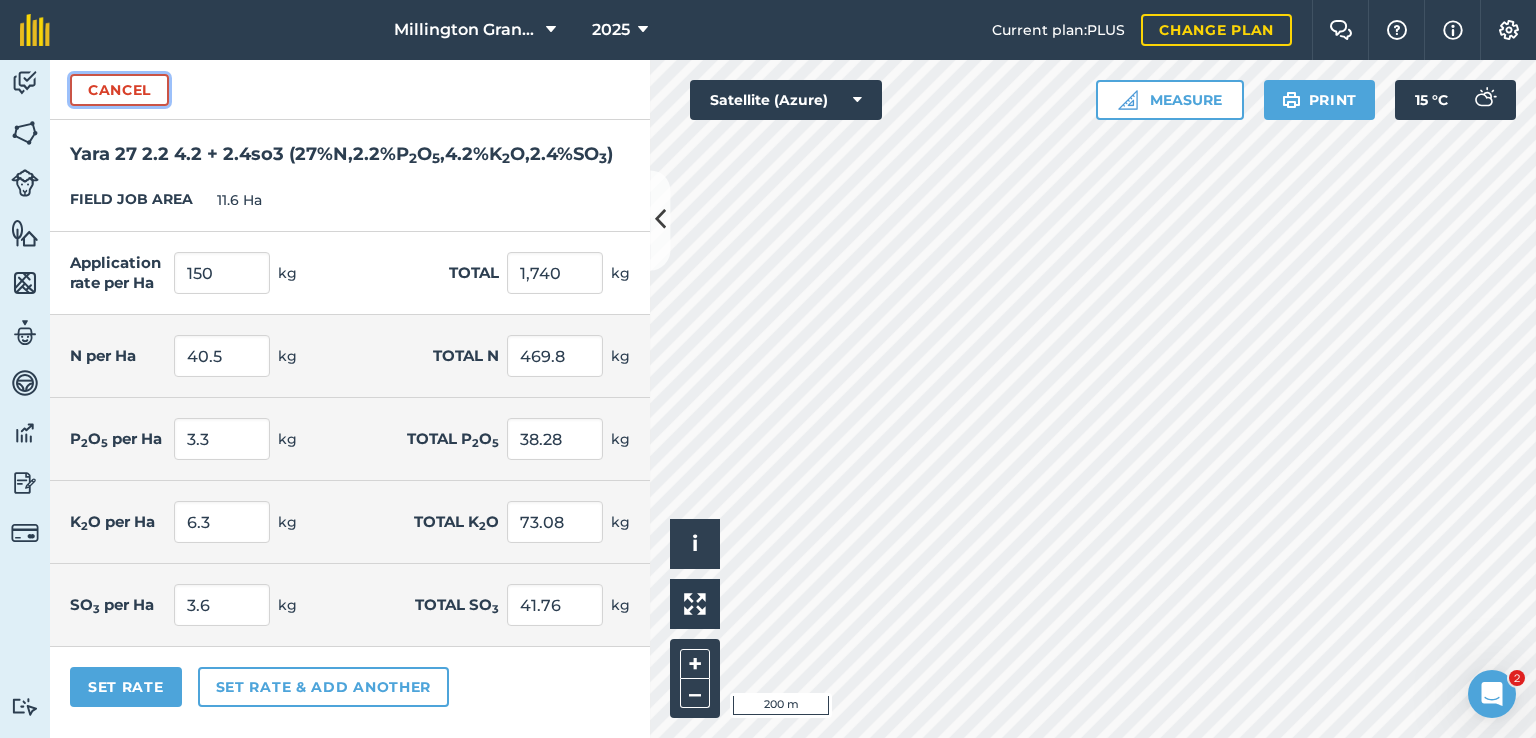 click on "Cancel" at bounding box center (119, 90) 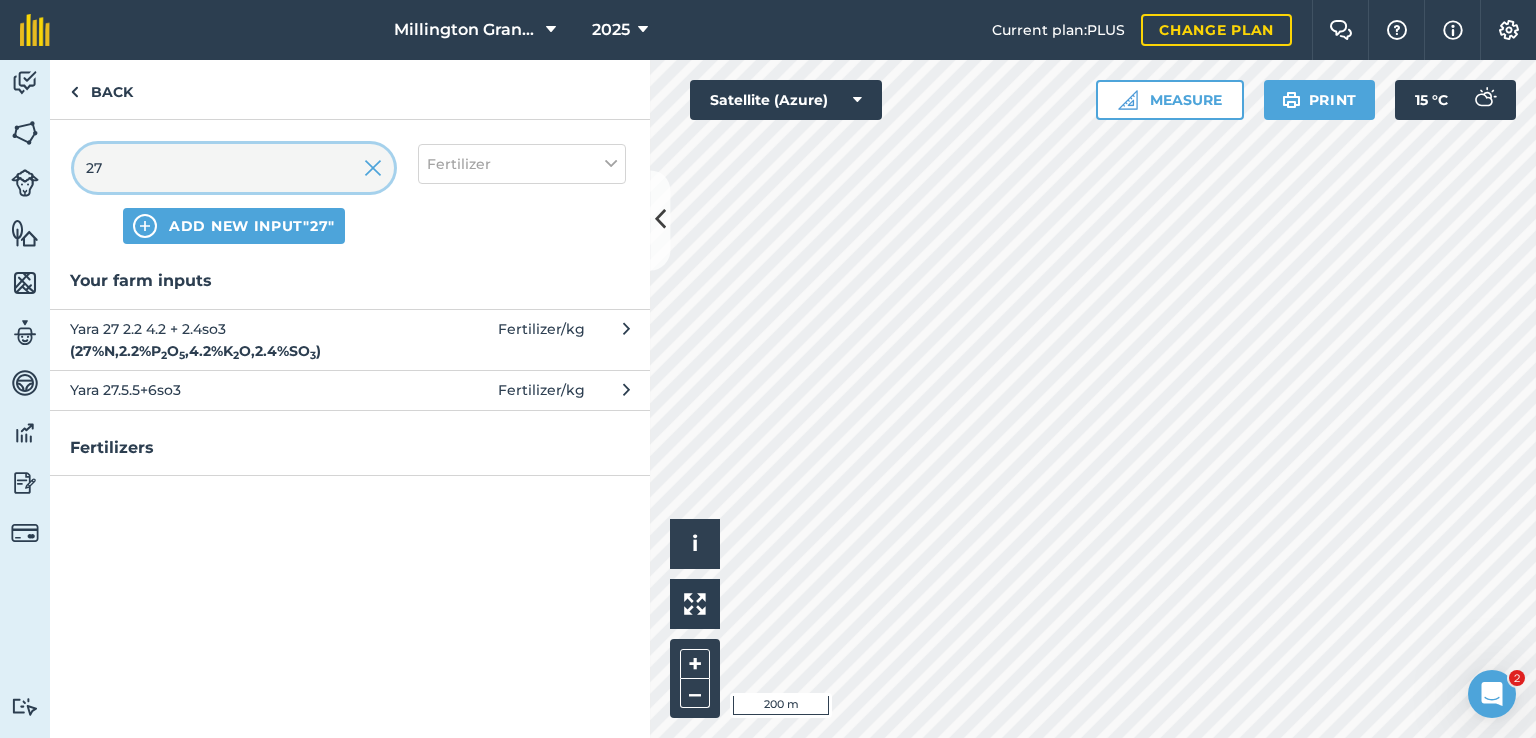 click on "27" at bounding box center (234, 168) 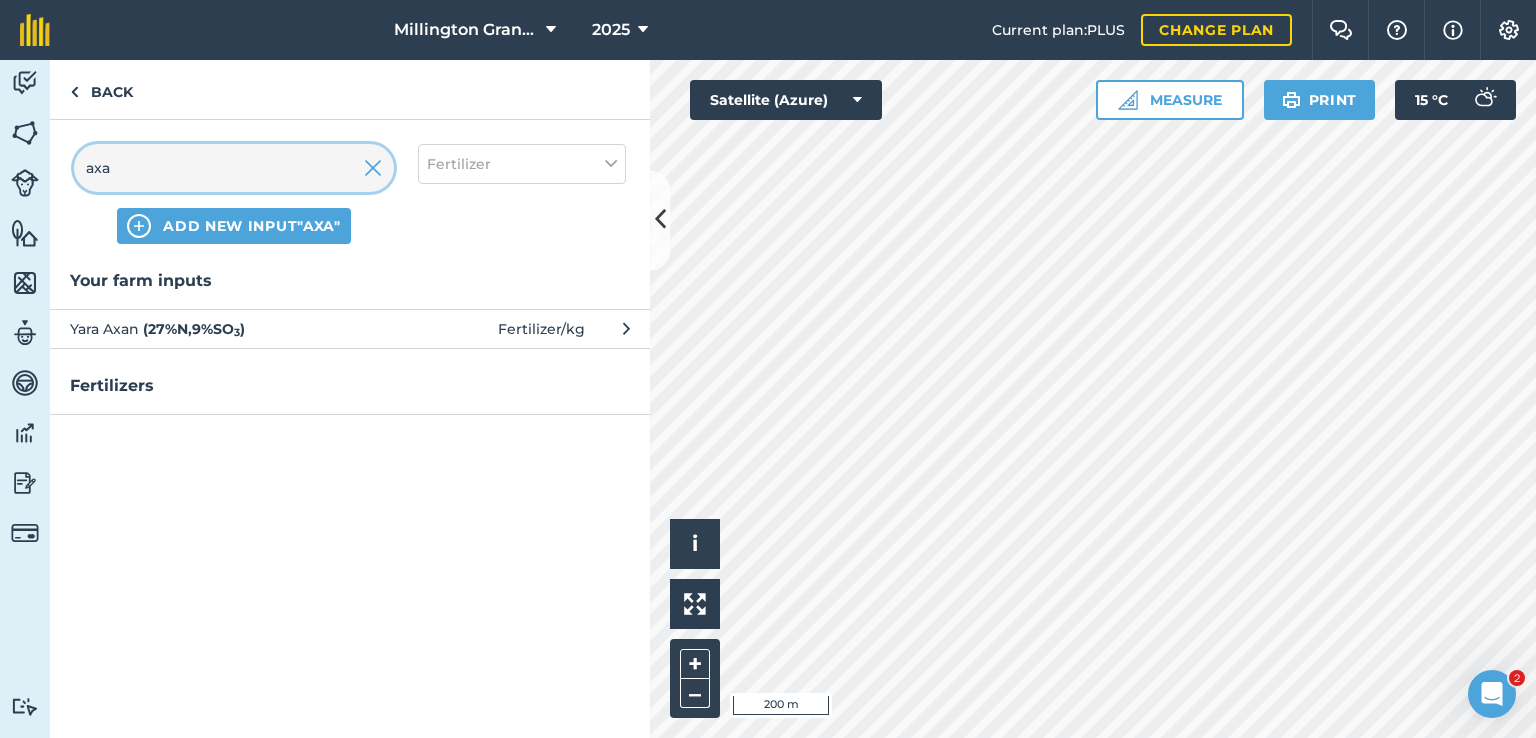 type on "axa" 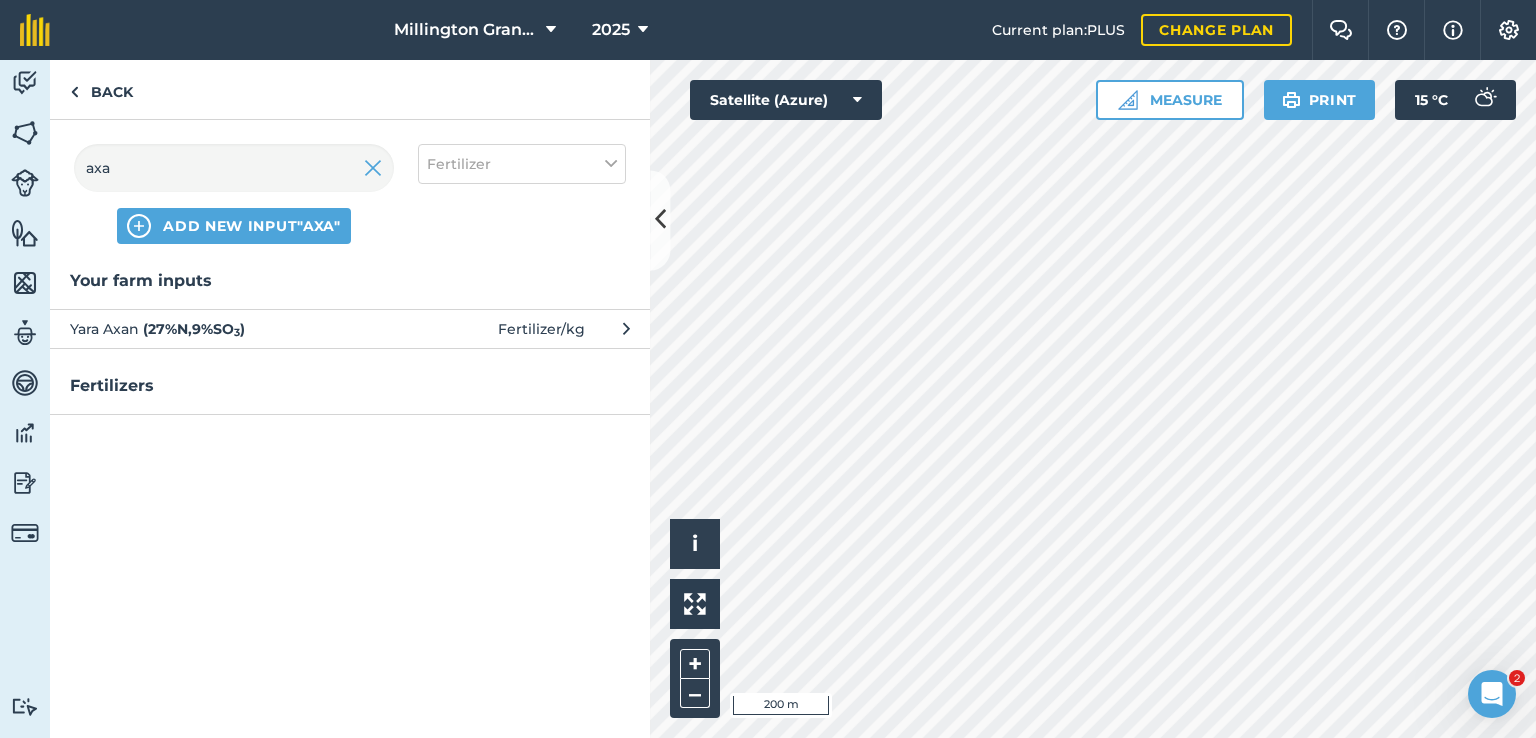 click on "Yara Axan   ( 27 %  N ,  9 %  SO 3 )" at bounding box center (233, 329) 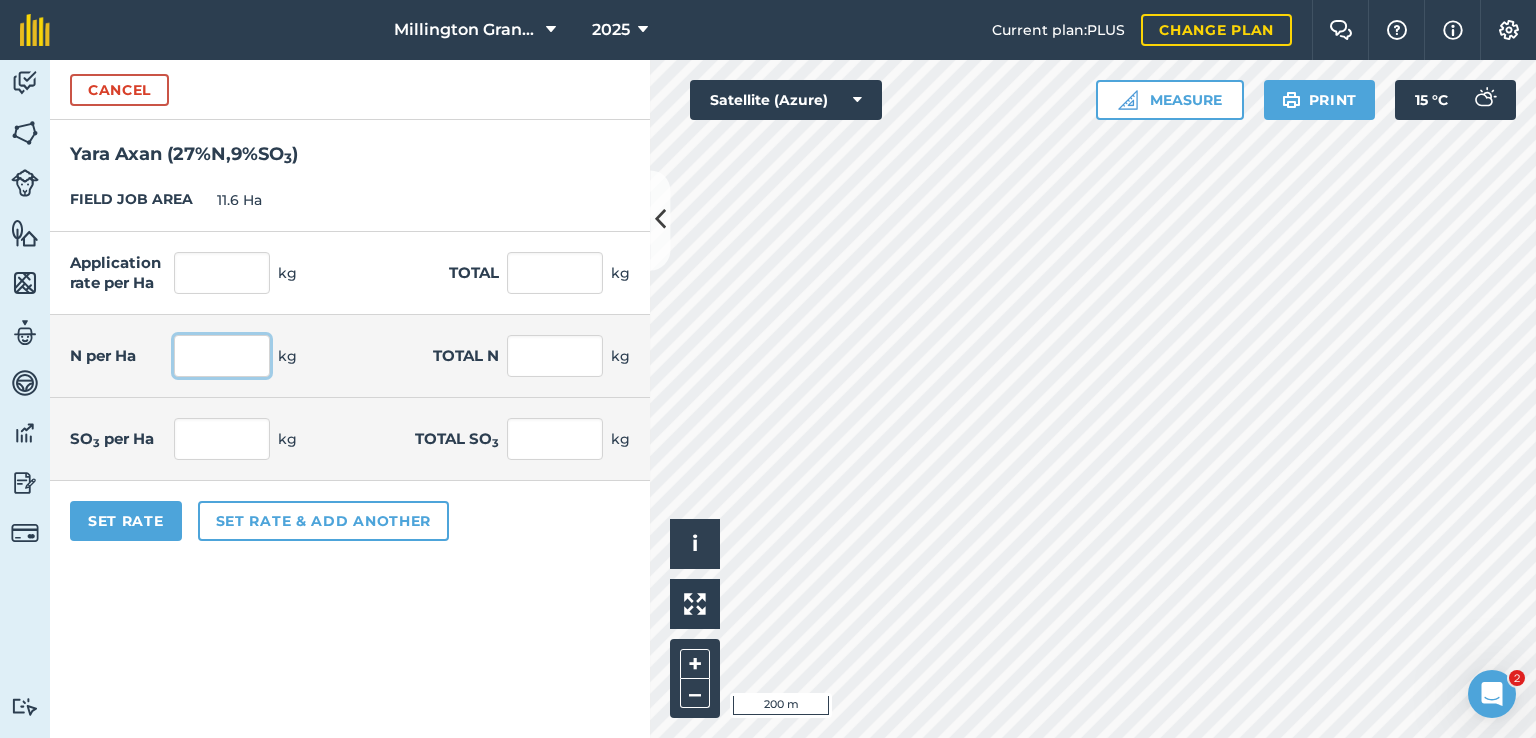 click at bounding box center [222, 356] 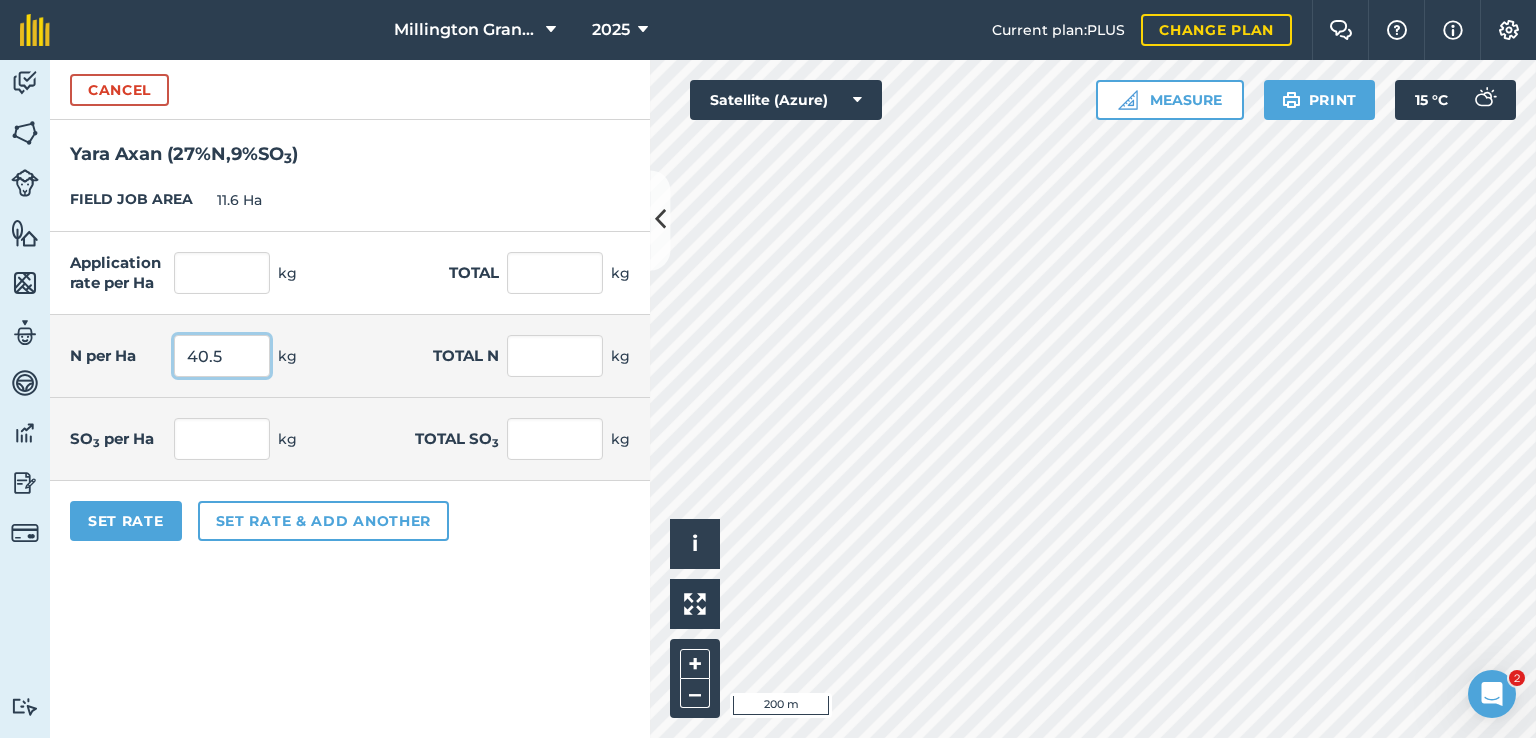 type on "40.5" 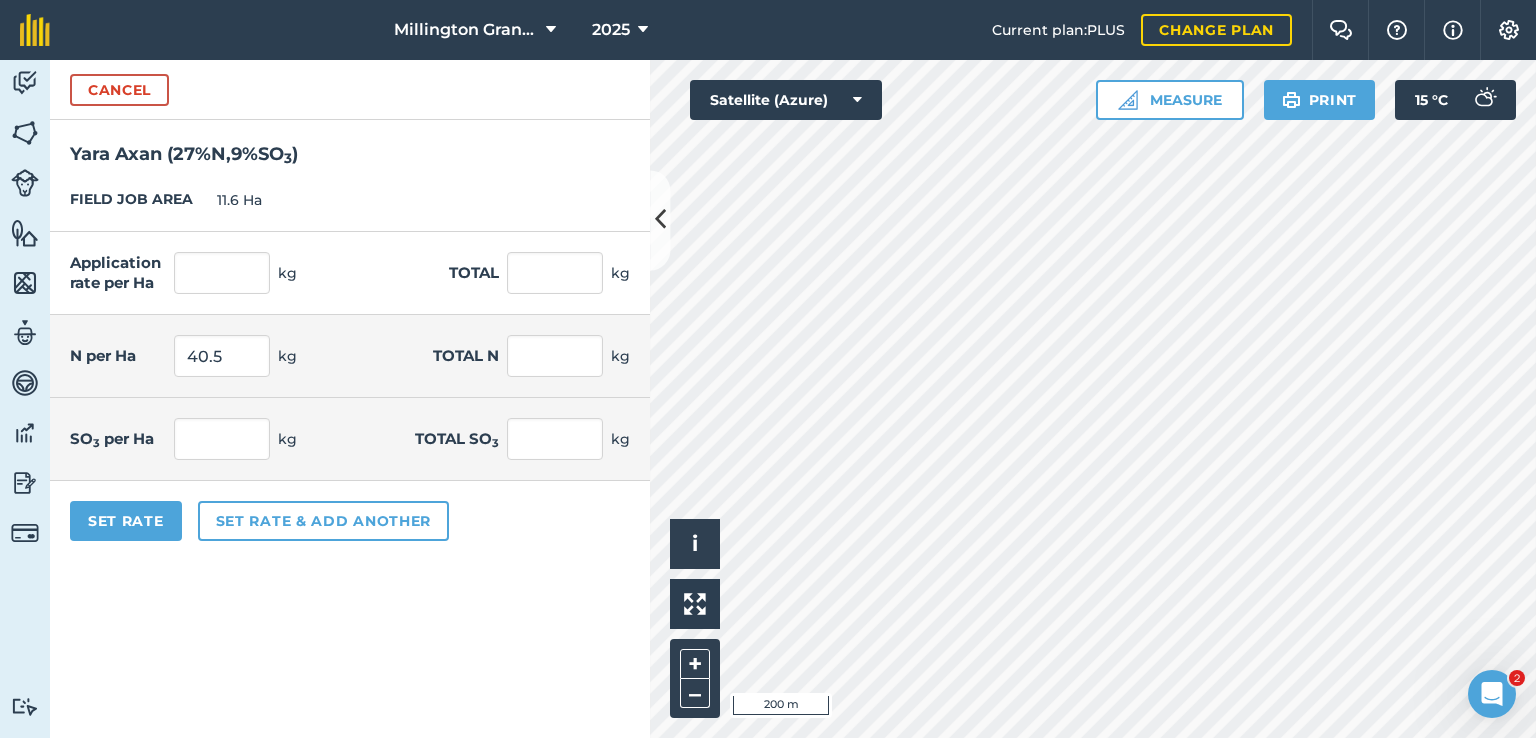 type on "150" 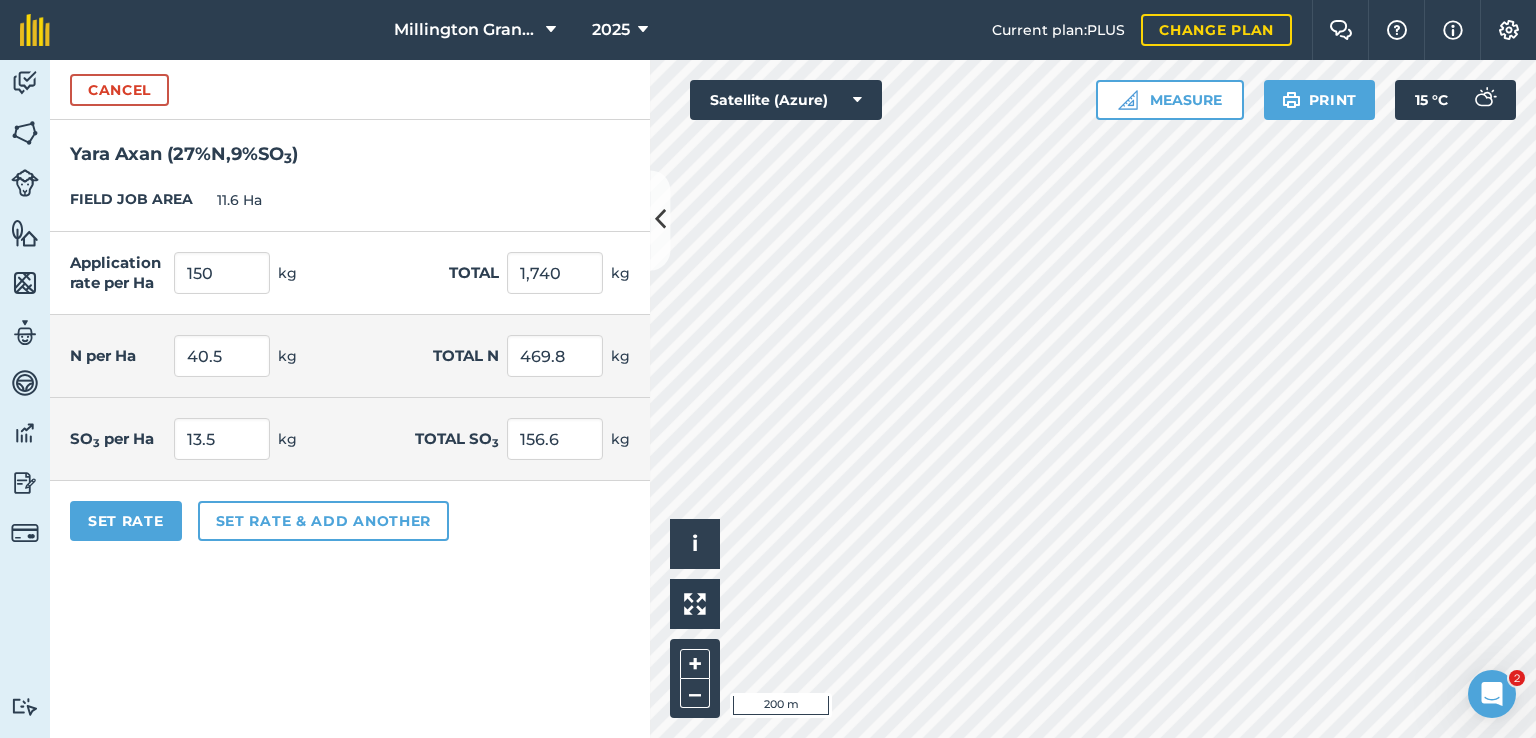 click on "SO 3   per   Ha 13.5 kg Total   SO 3 156.6 kg" at bounding box center [350, 439] 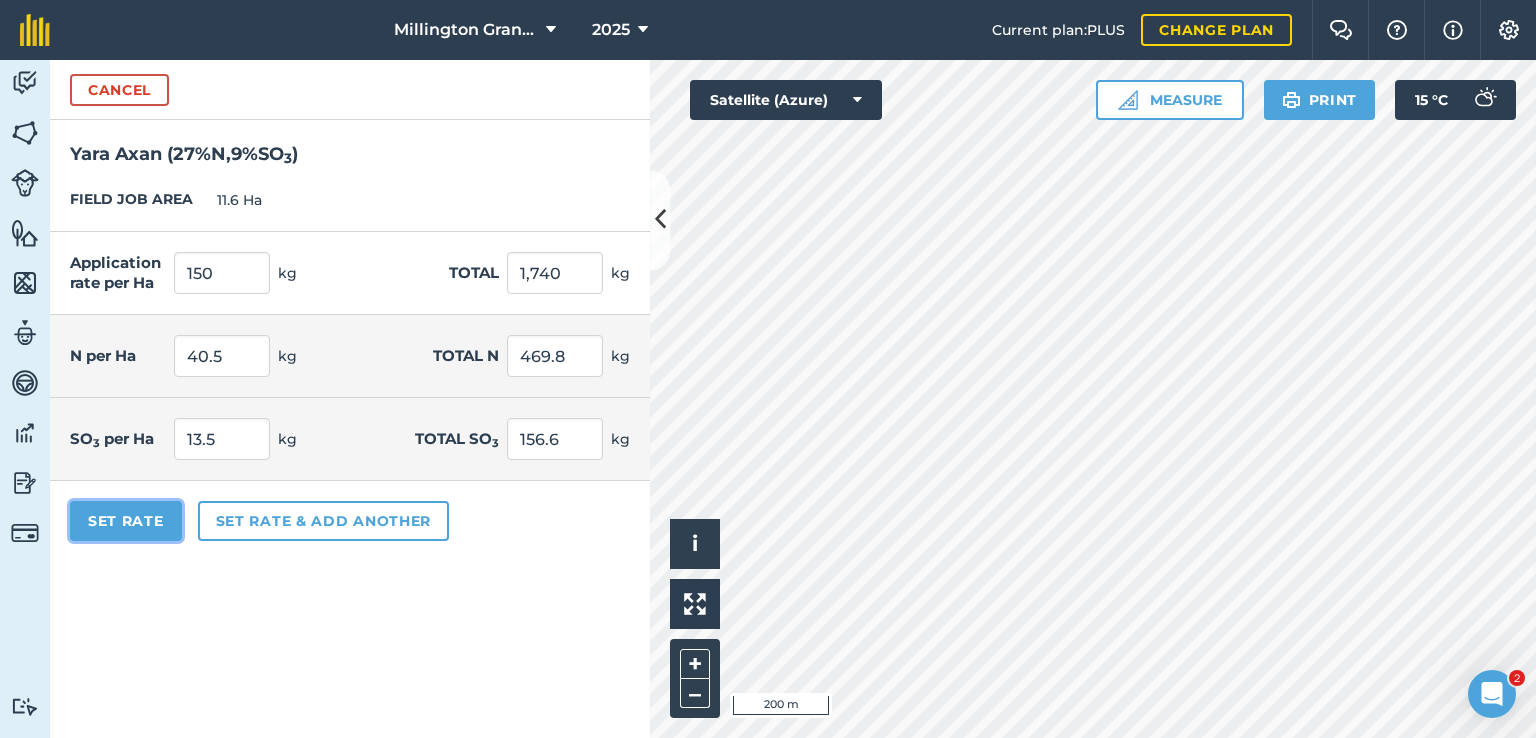 click on "Set Rate" at bounding box center [126, 521] 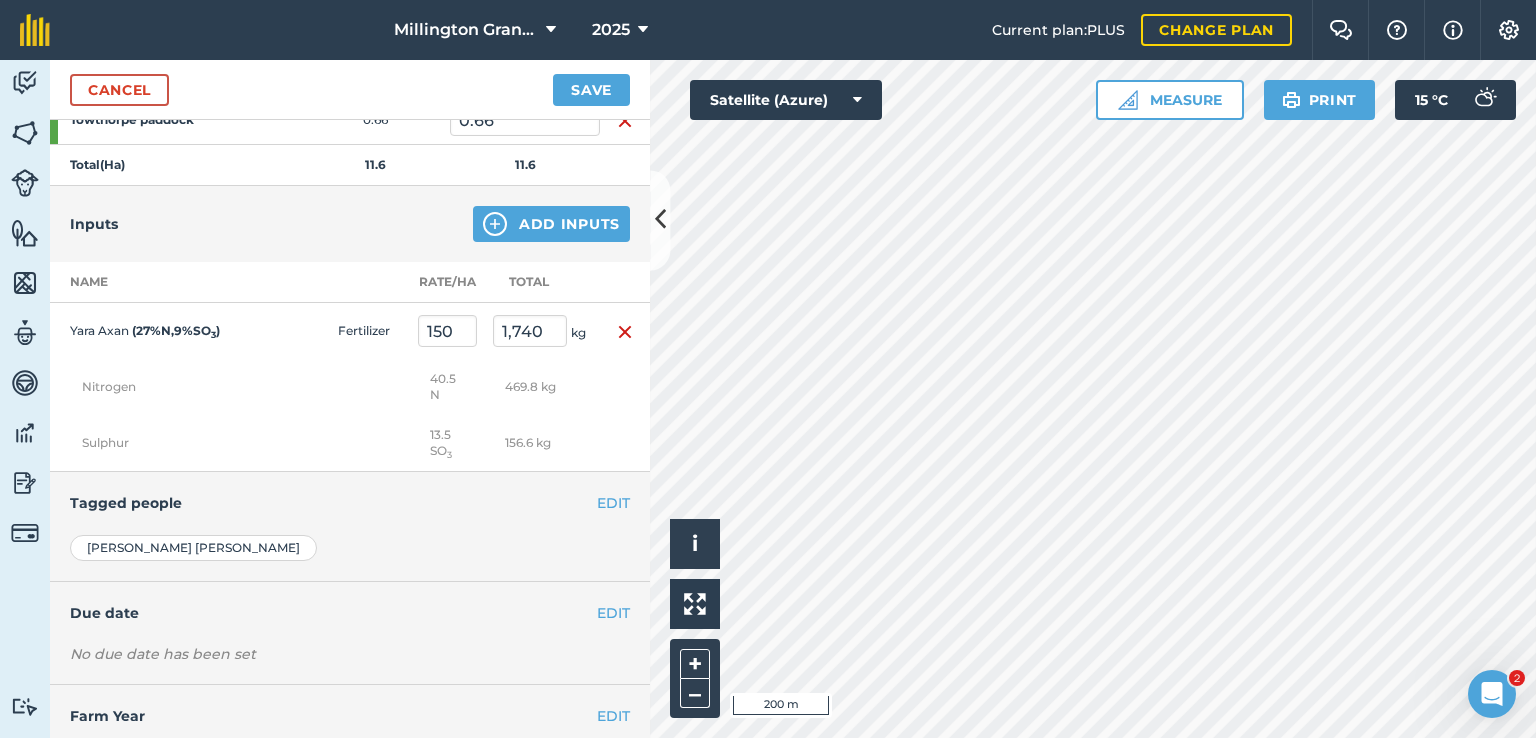 scroll, scrollTop: 600, scrollLeft: 0, axis: vertical 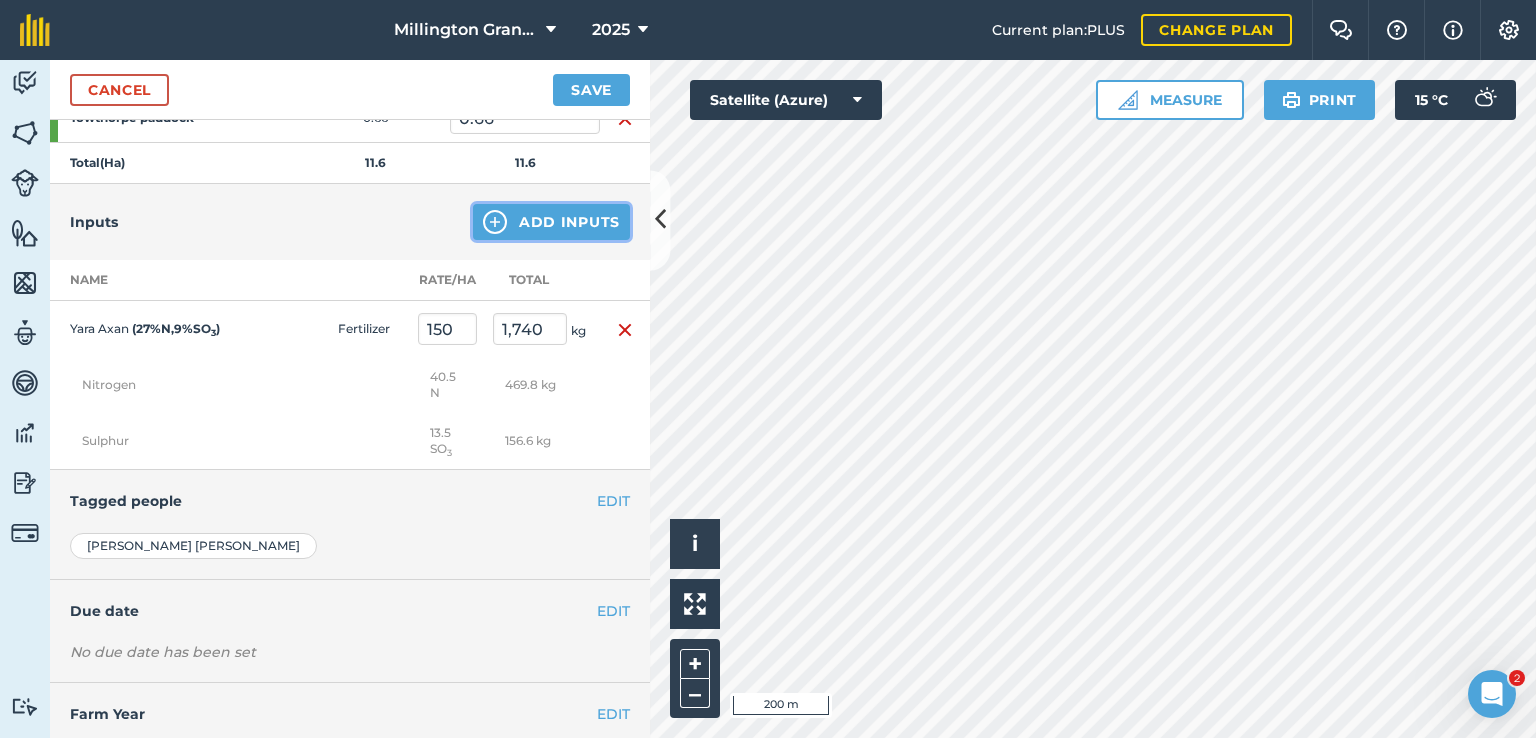 click on "Add Inputs" at bounding box center (551, 222) 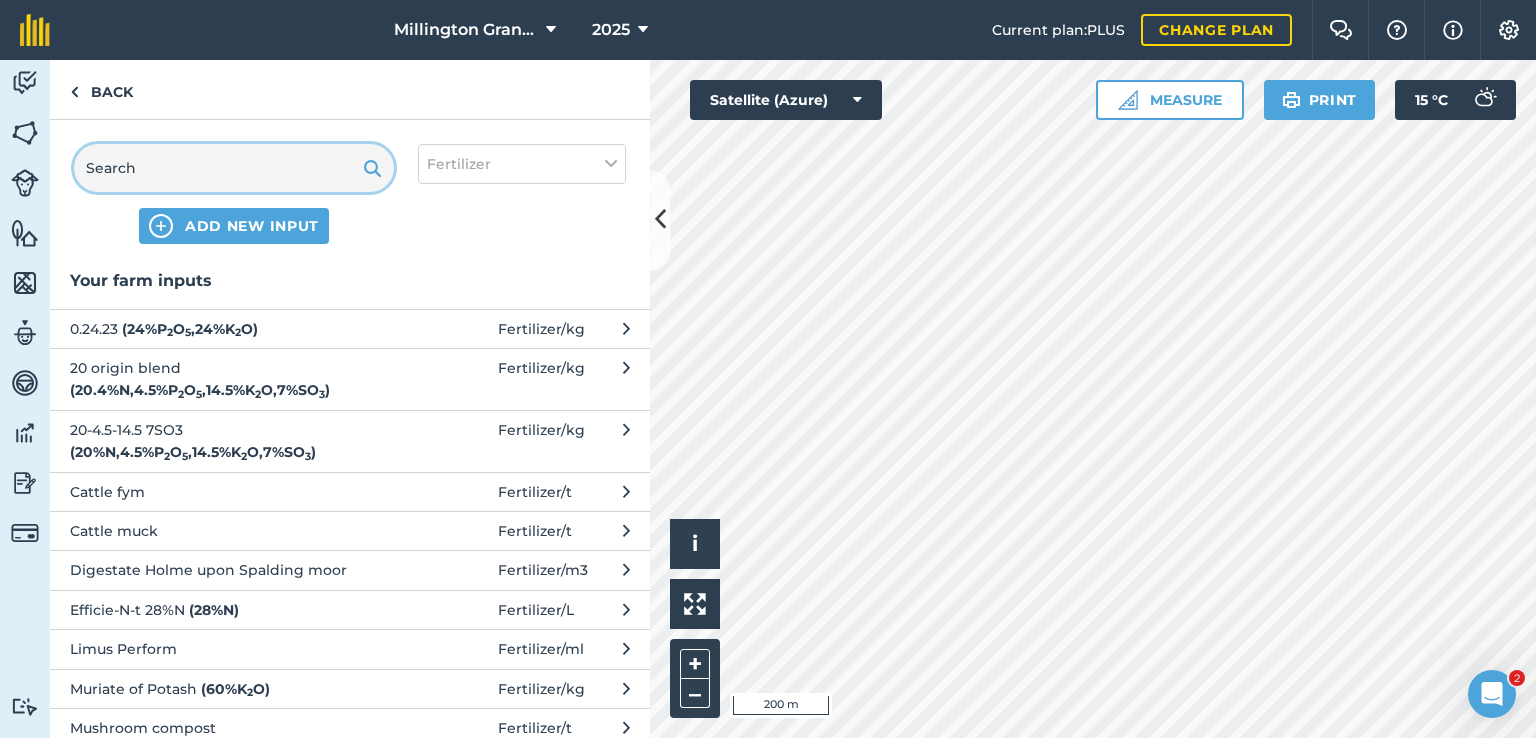 click at bounding box center [234, 168] 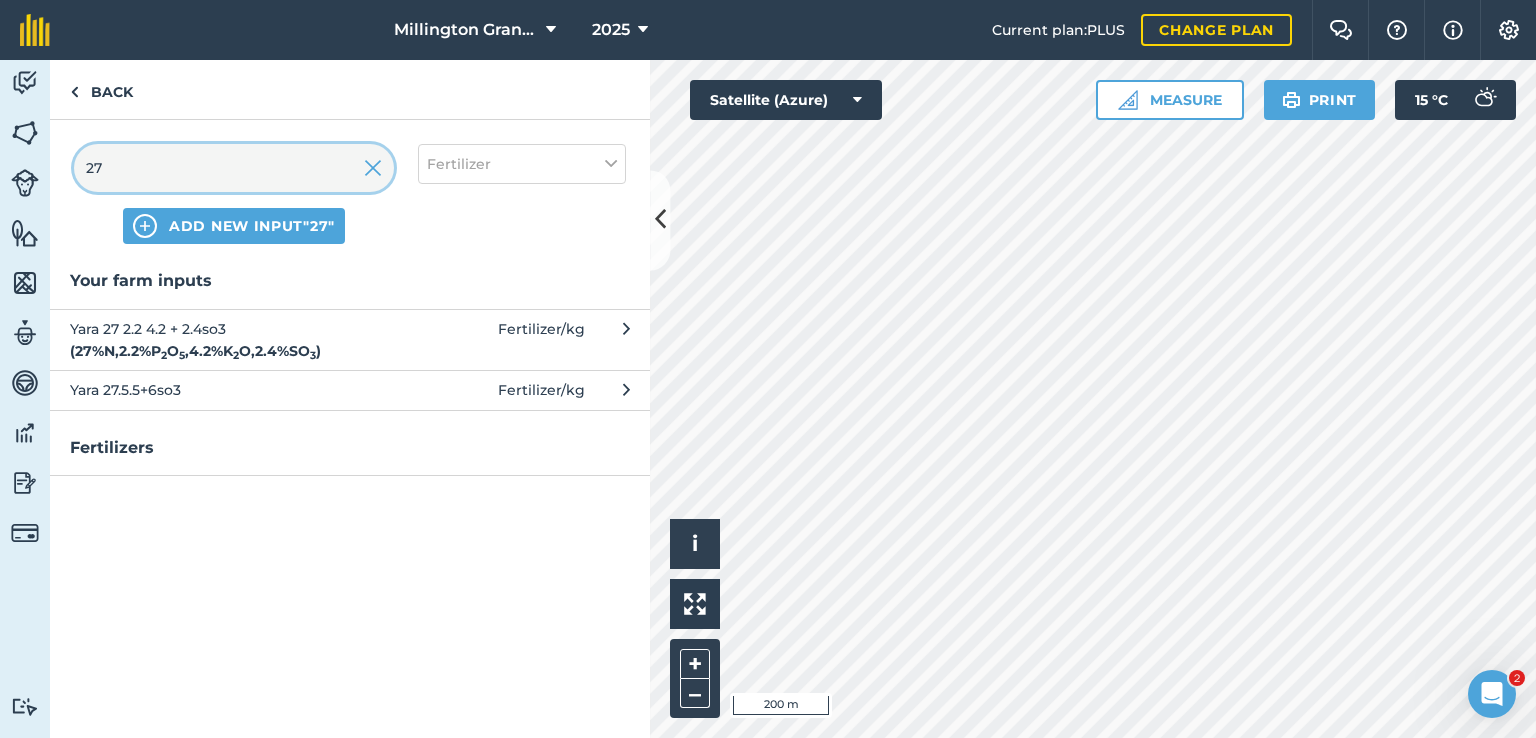 type on "27" 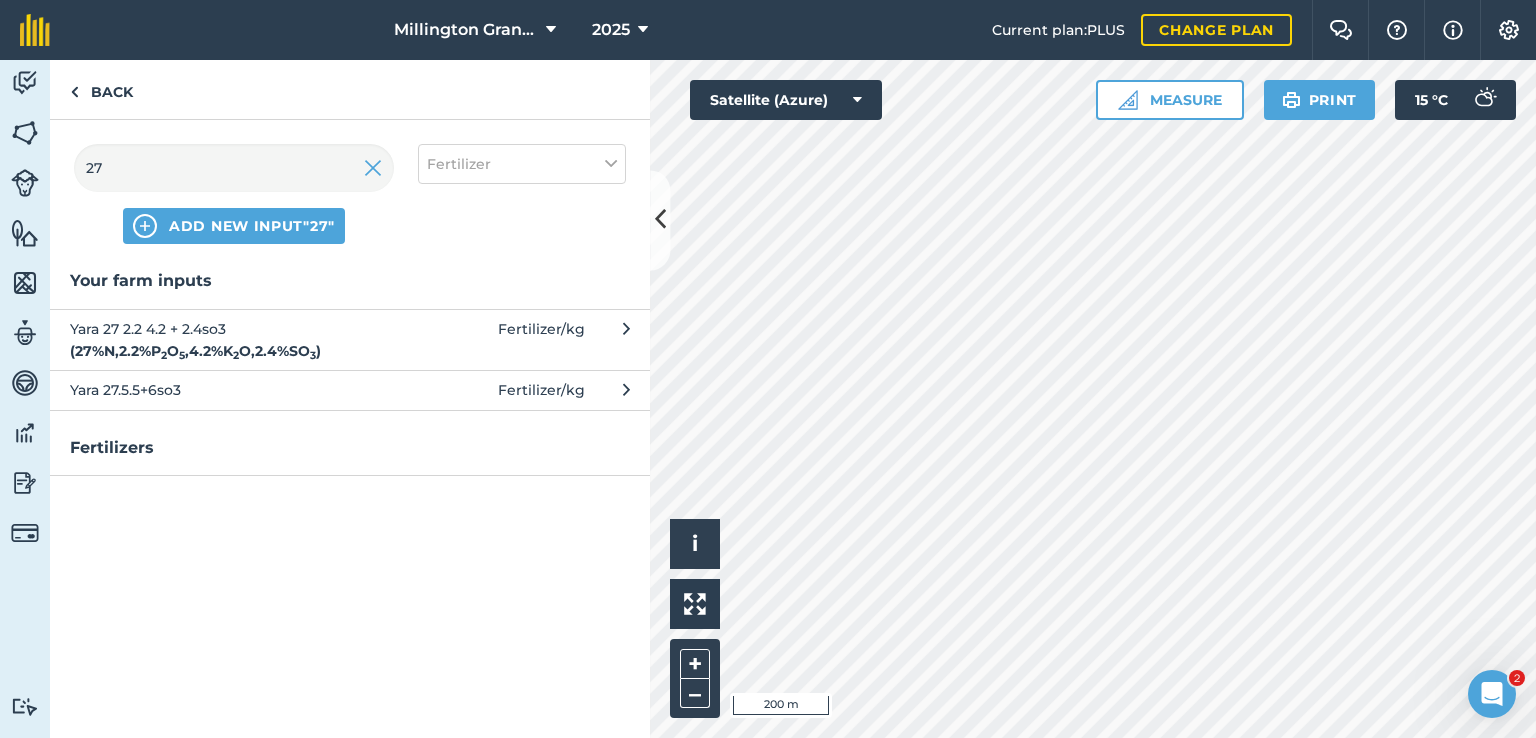 click on "Yara 27 2.2 4.2 + 2.4so3   ( 27 %  N ,  2.2 %  P 2 O 5 ,  4.2 %  K 2 O ,  2.4 %  SO 3 )" at bounding box center [233, 340] 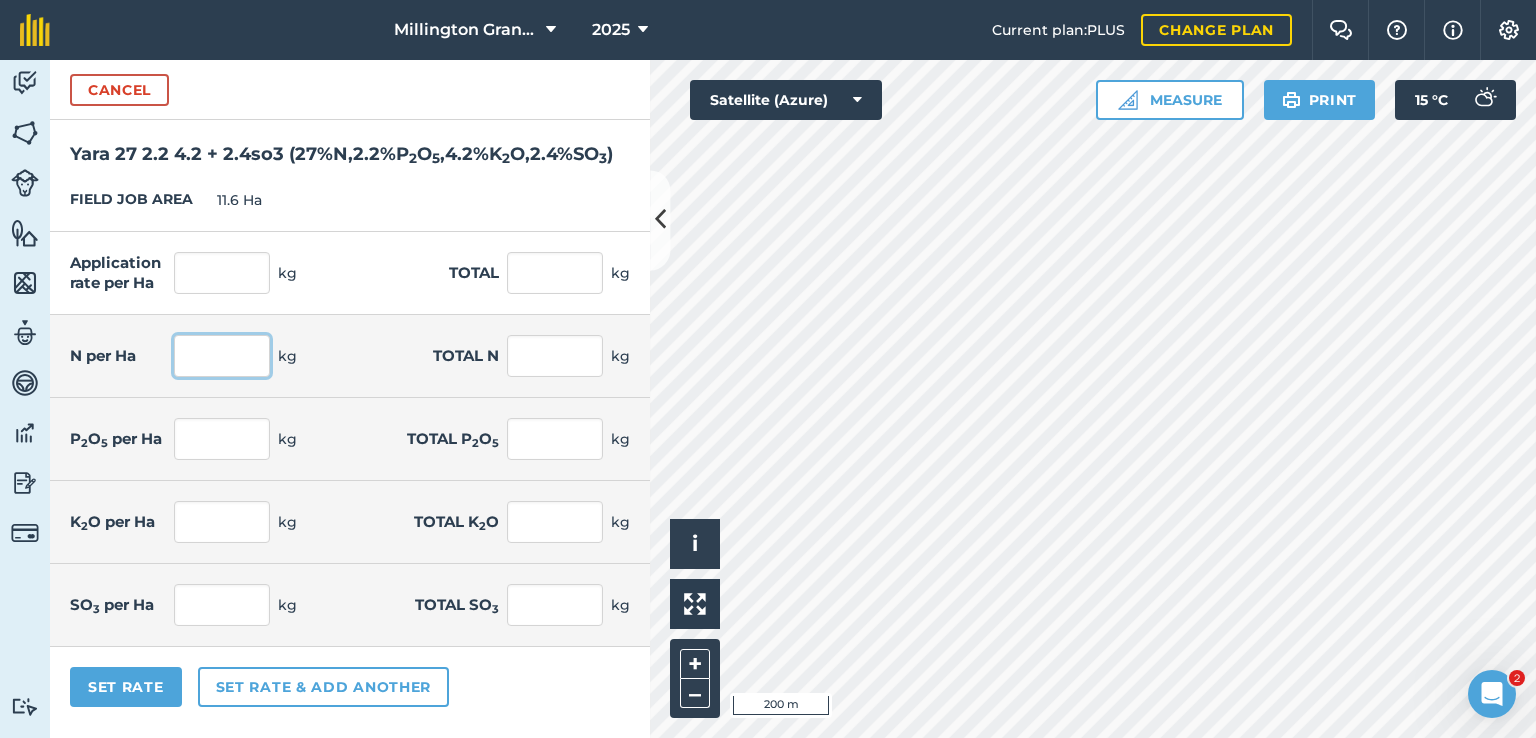 click at bounding box center [222, 356] 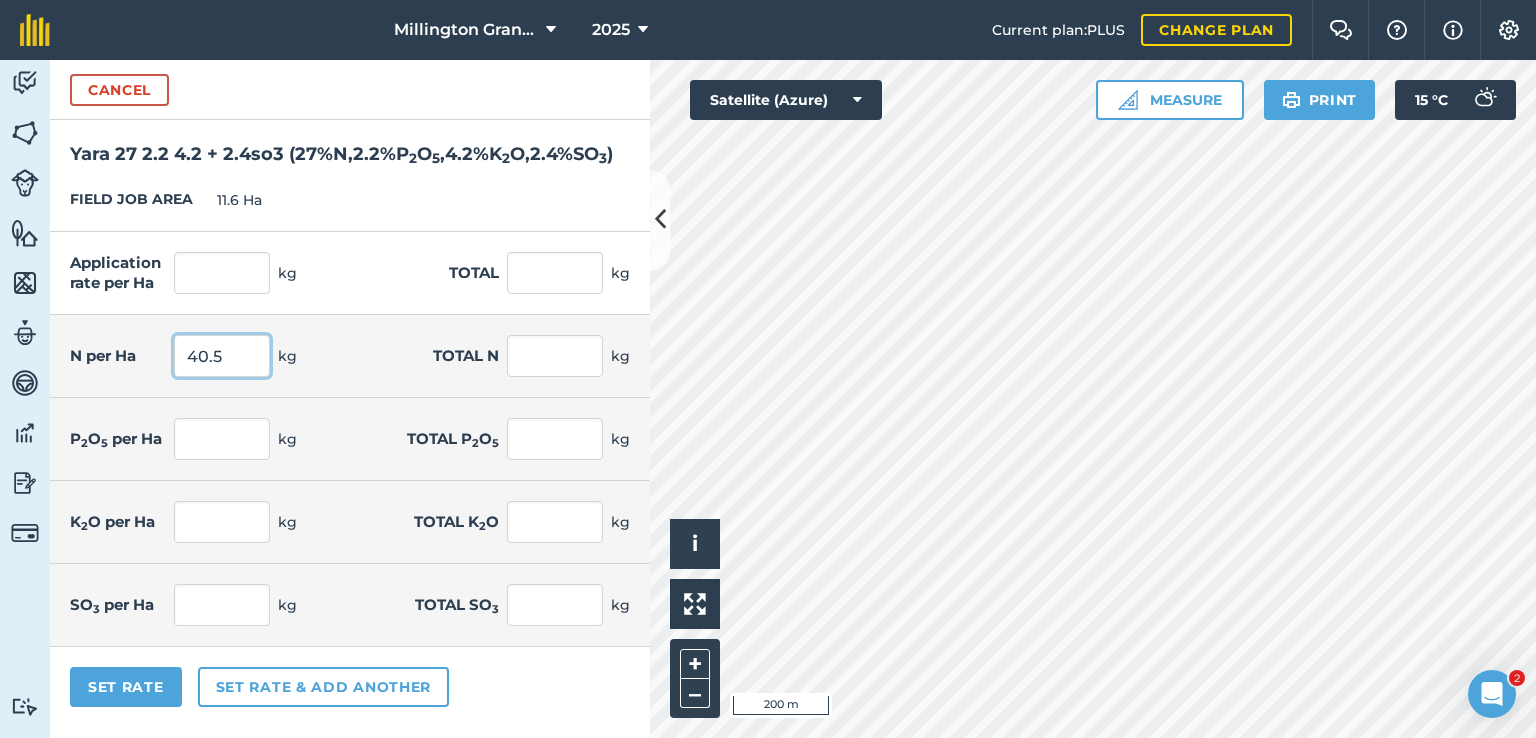 type on "40.5" 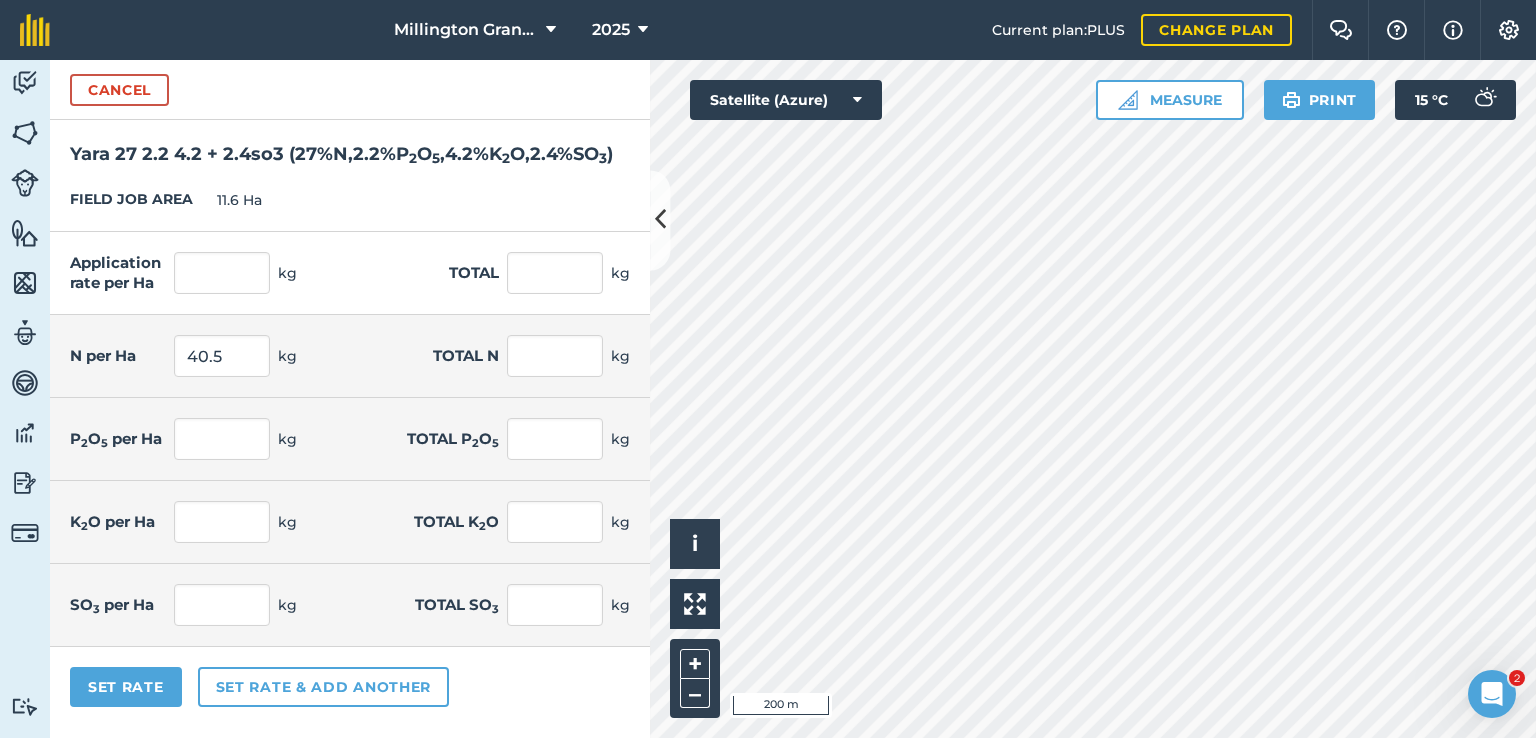 type on "150" 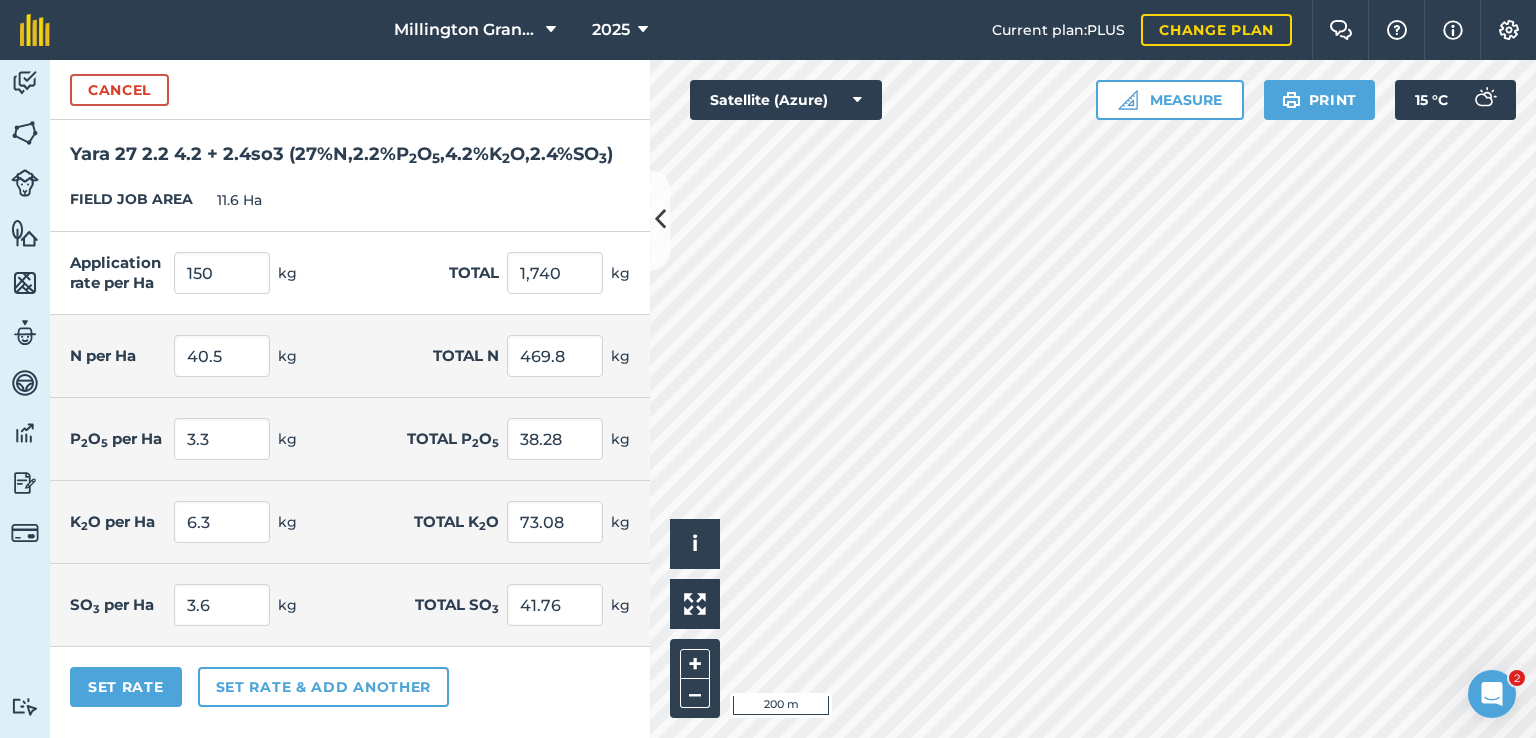 click on "Application rate per   Ha 150 kg Total 1,740 kg" at bounding box center (350, 273) 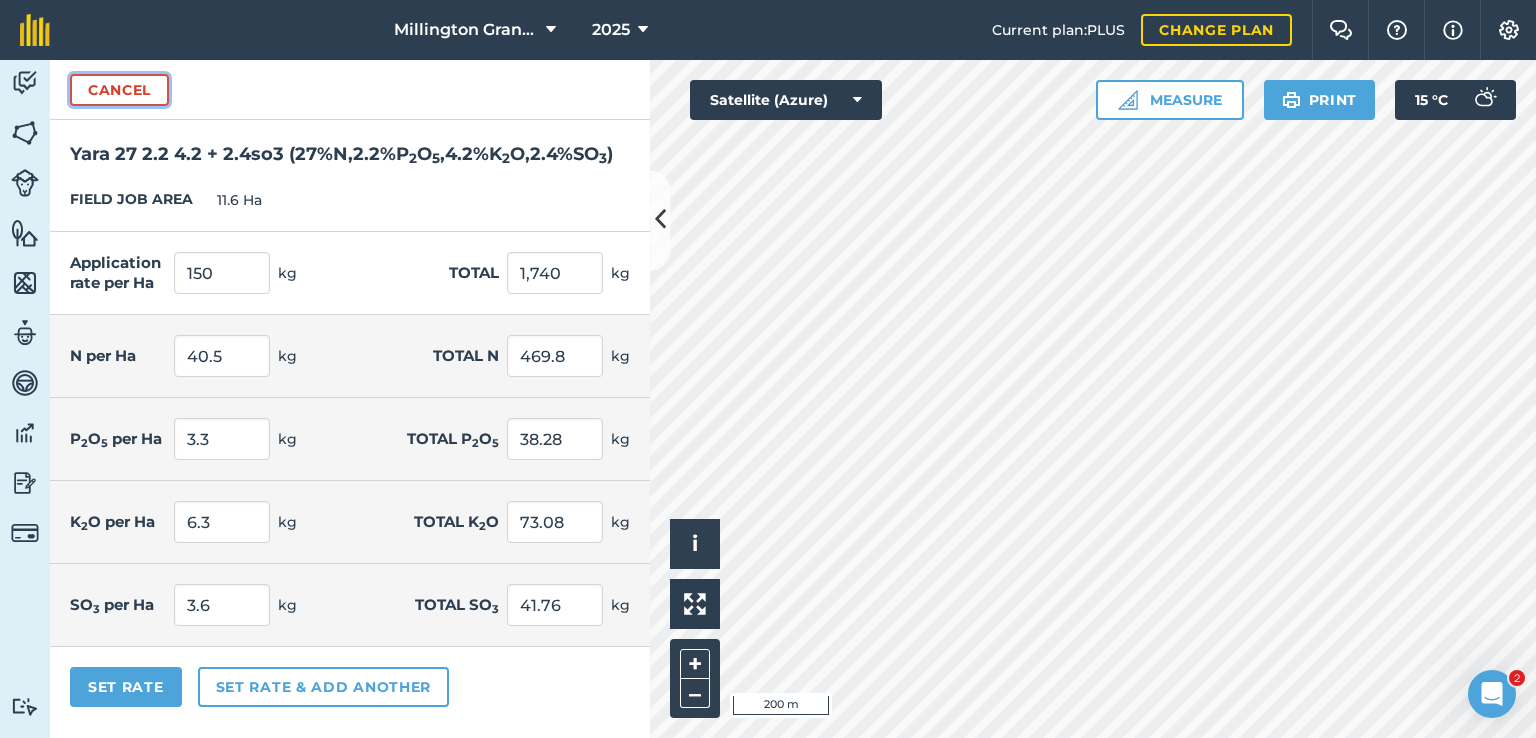 click on "Cancel" at bounding box center (119, 90) 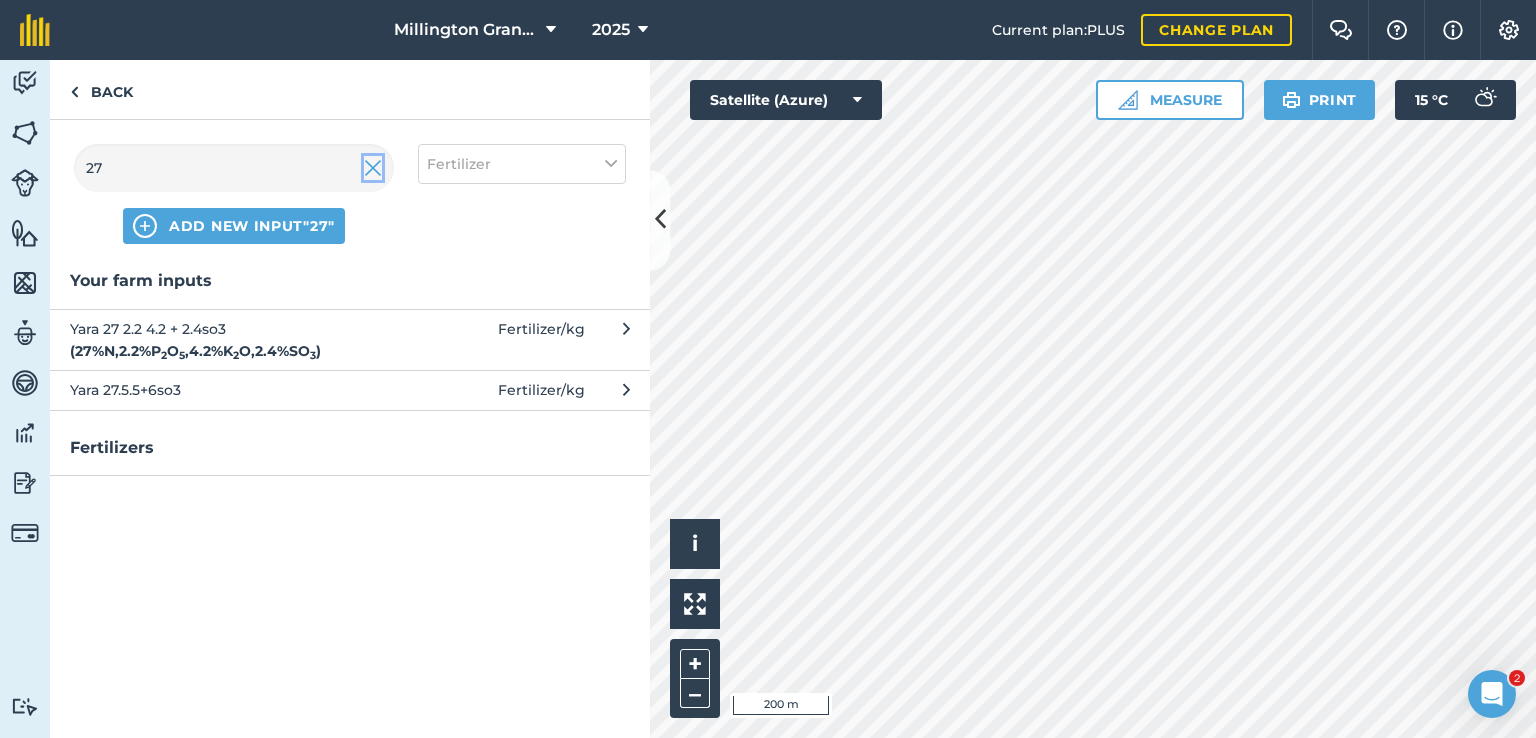 click at bounding box center [373, 168] 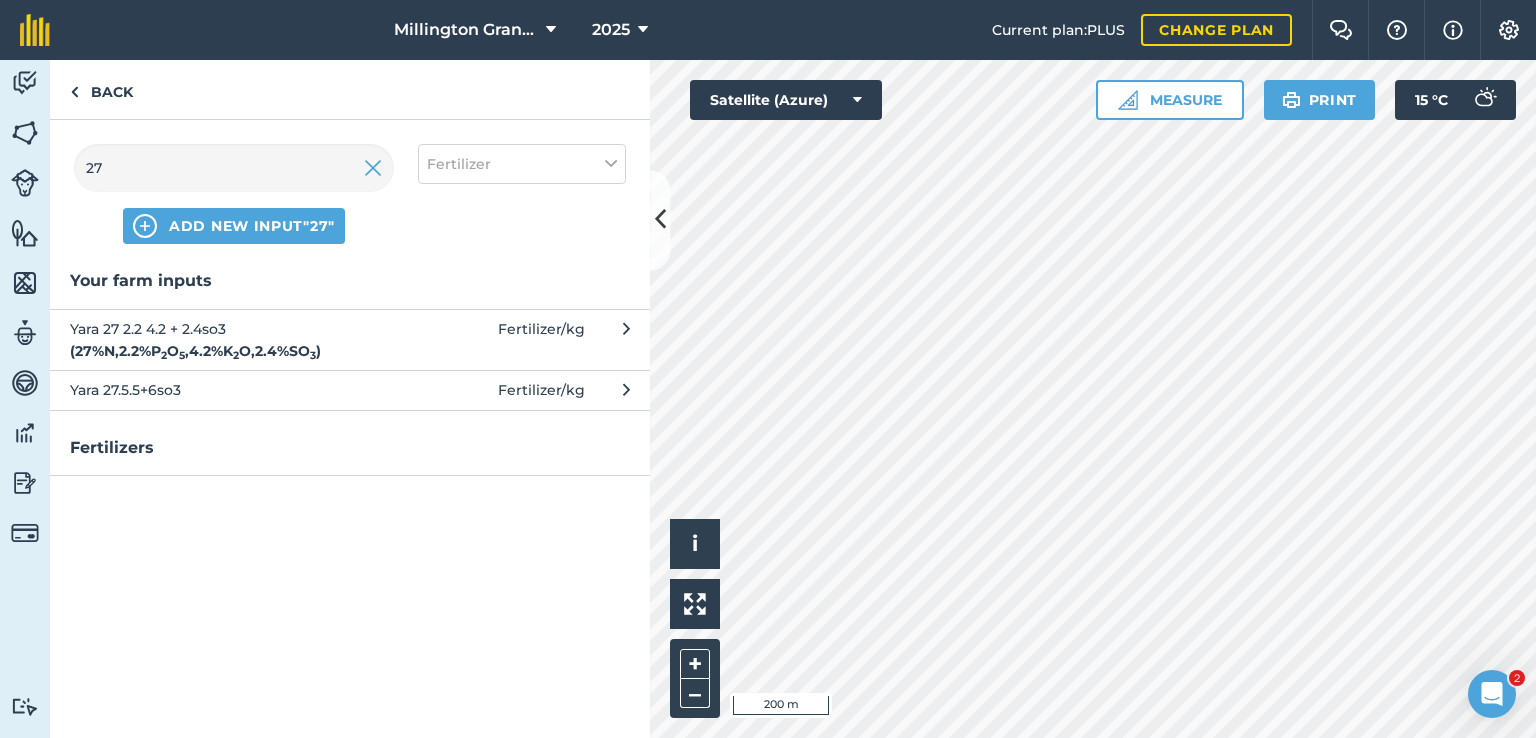 type 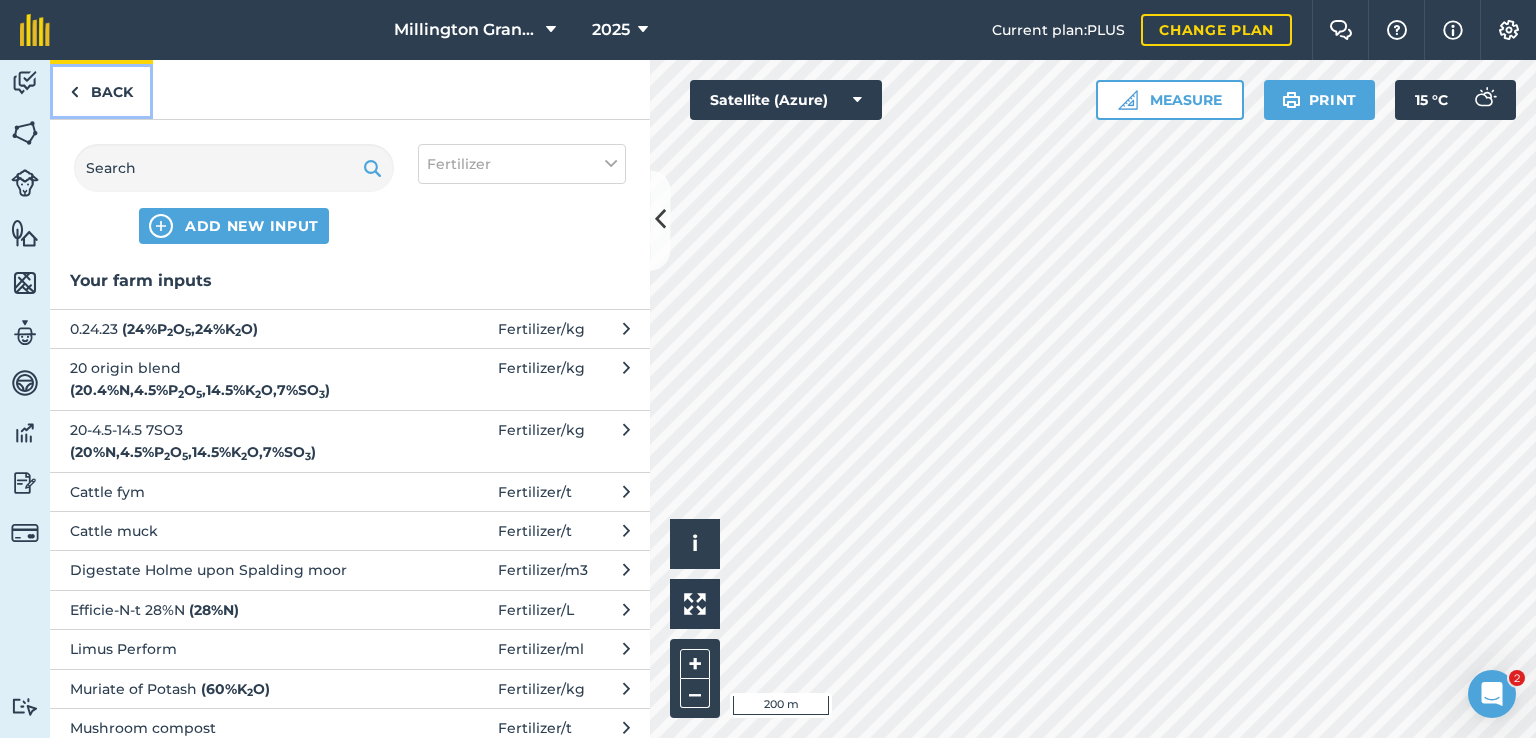 click on "Back" at bounding box center [101, 89] 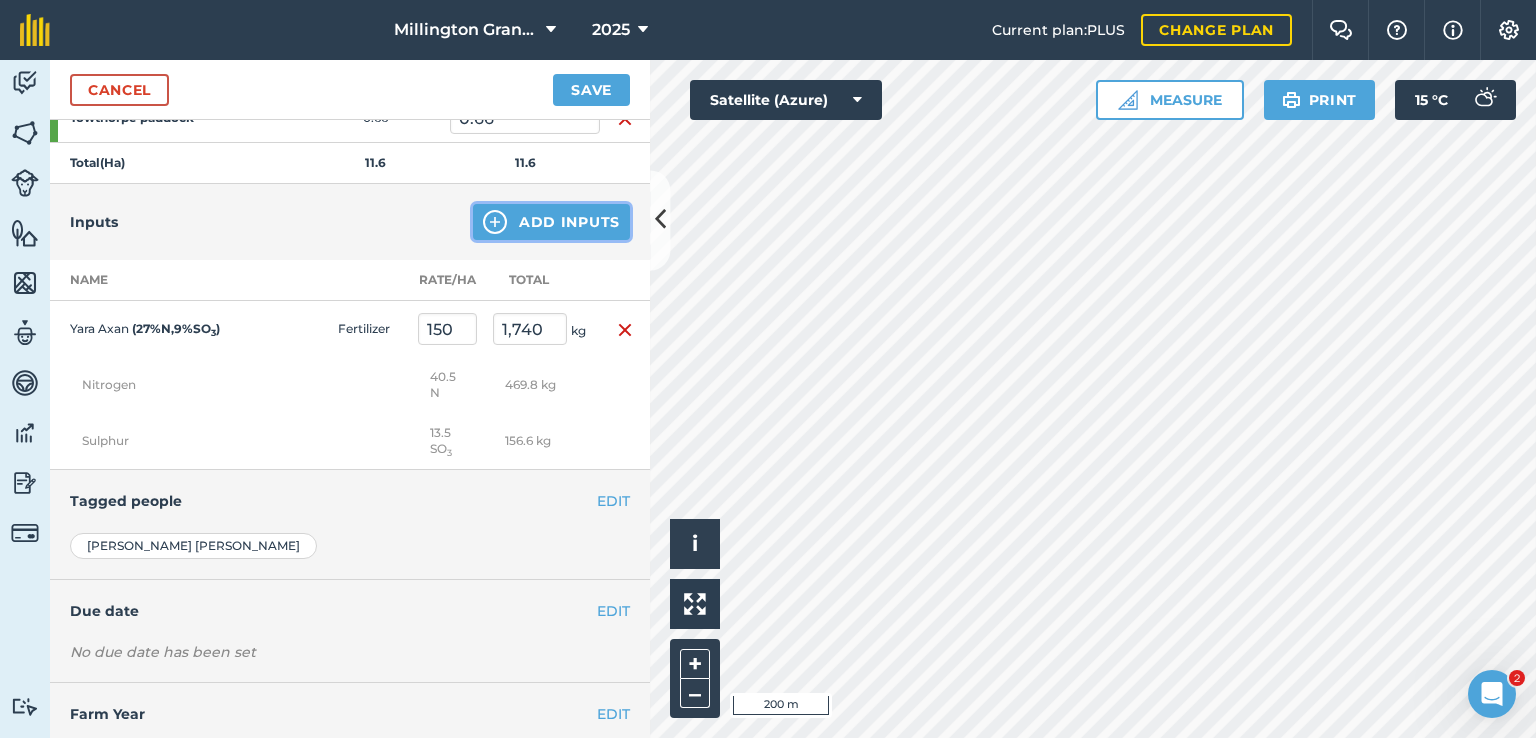 click on "Add Inputs" at bounding box center (551, 222) 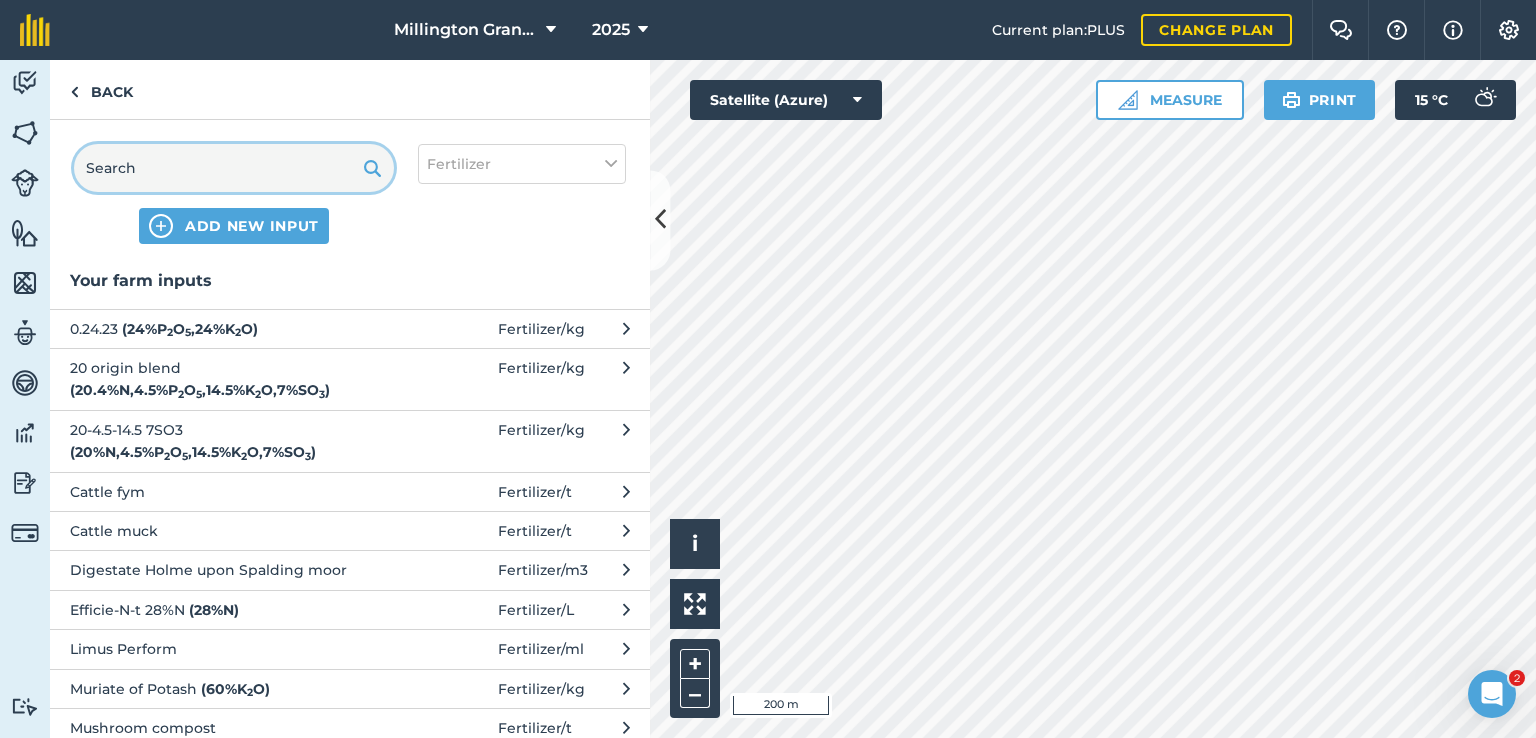 click at bounding box center (234, 168) 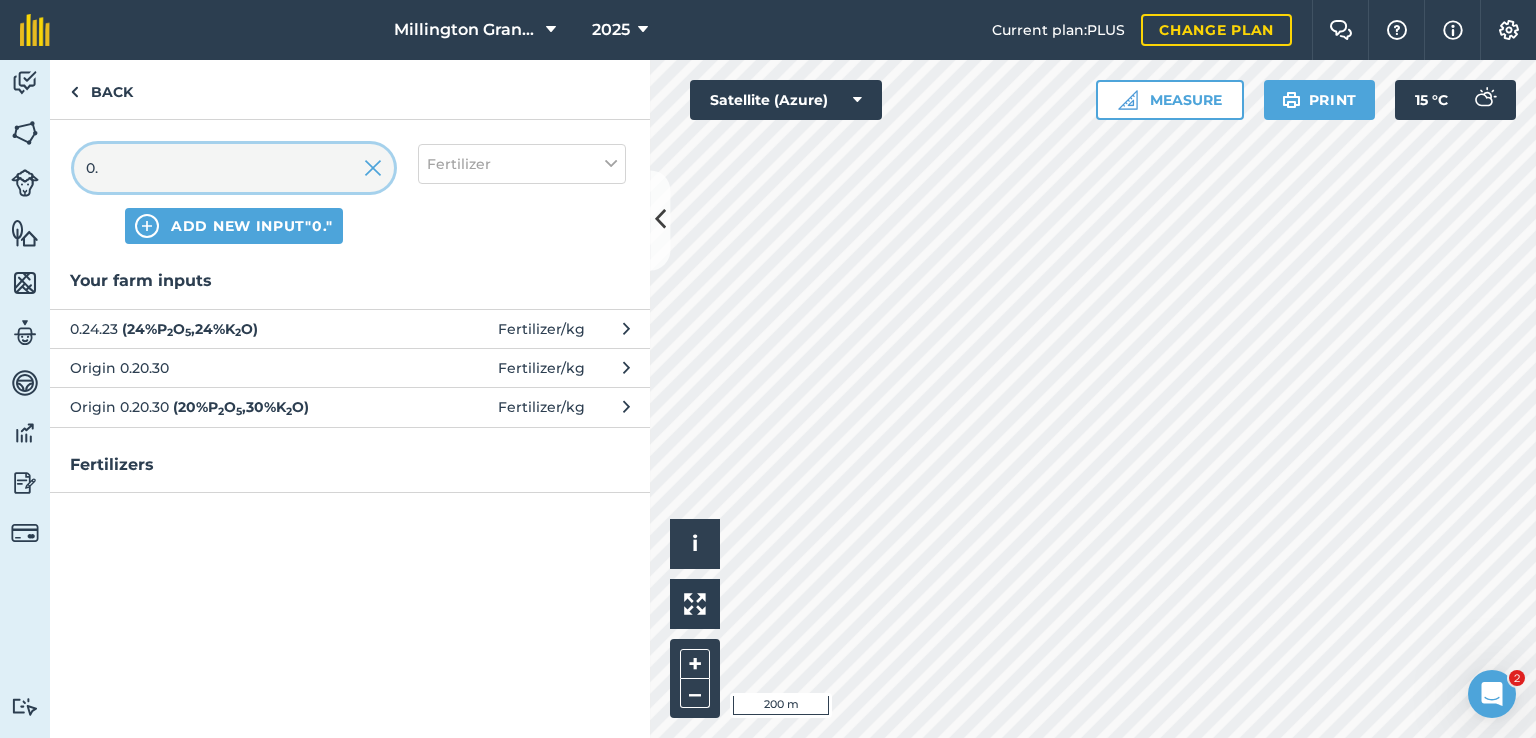 type on "0." 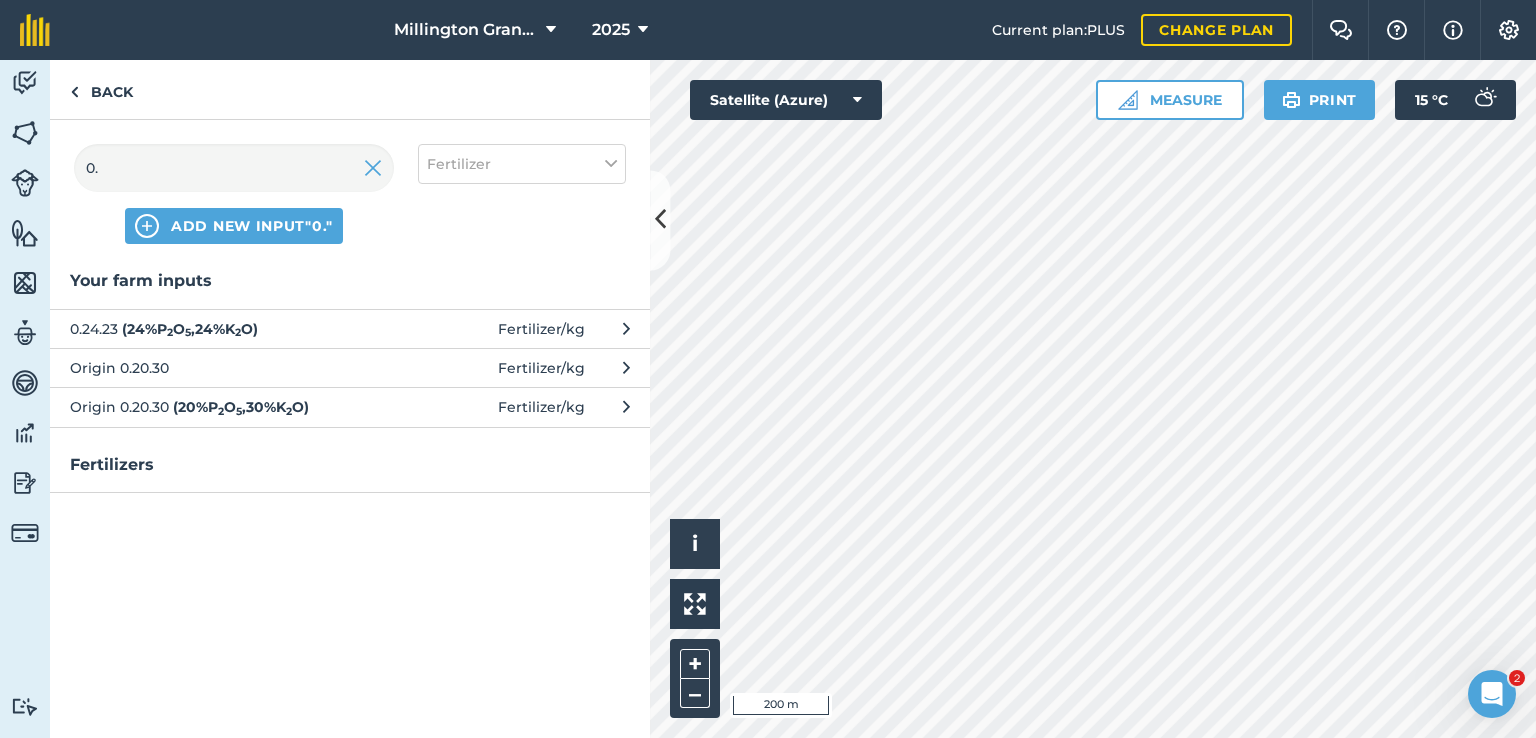 click on "0.24.23   ( 24 %  P 2 O 5 ,  24 %  K 2 O )" at bounding box center [233, 329] 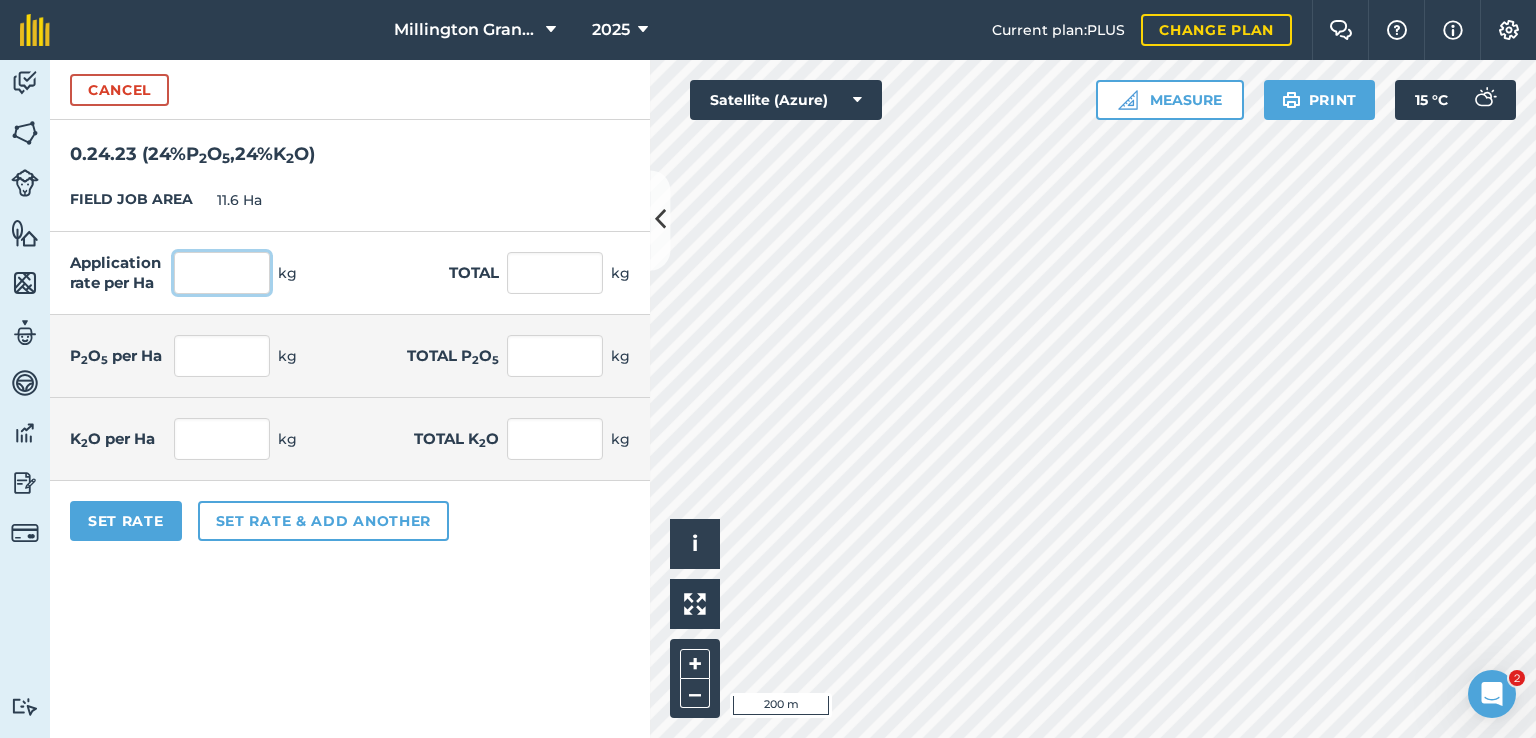 click at bounding box center (222, 273) 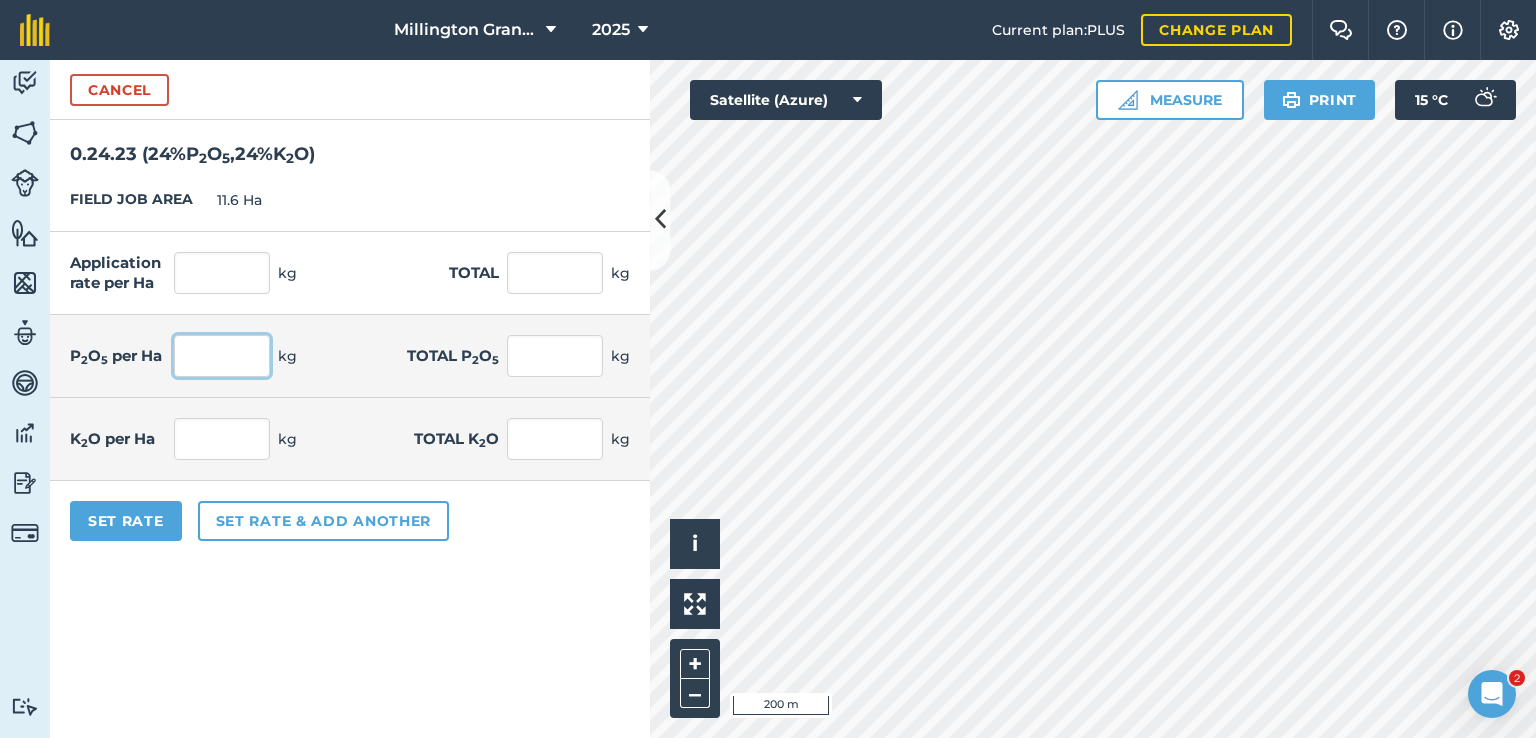 click at bounding box center [222, 356] 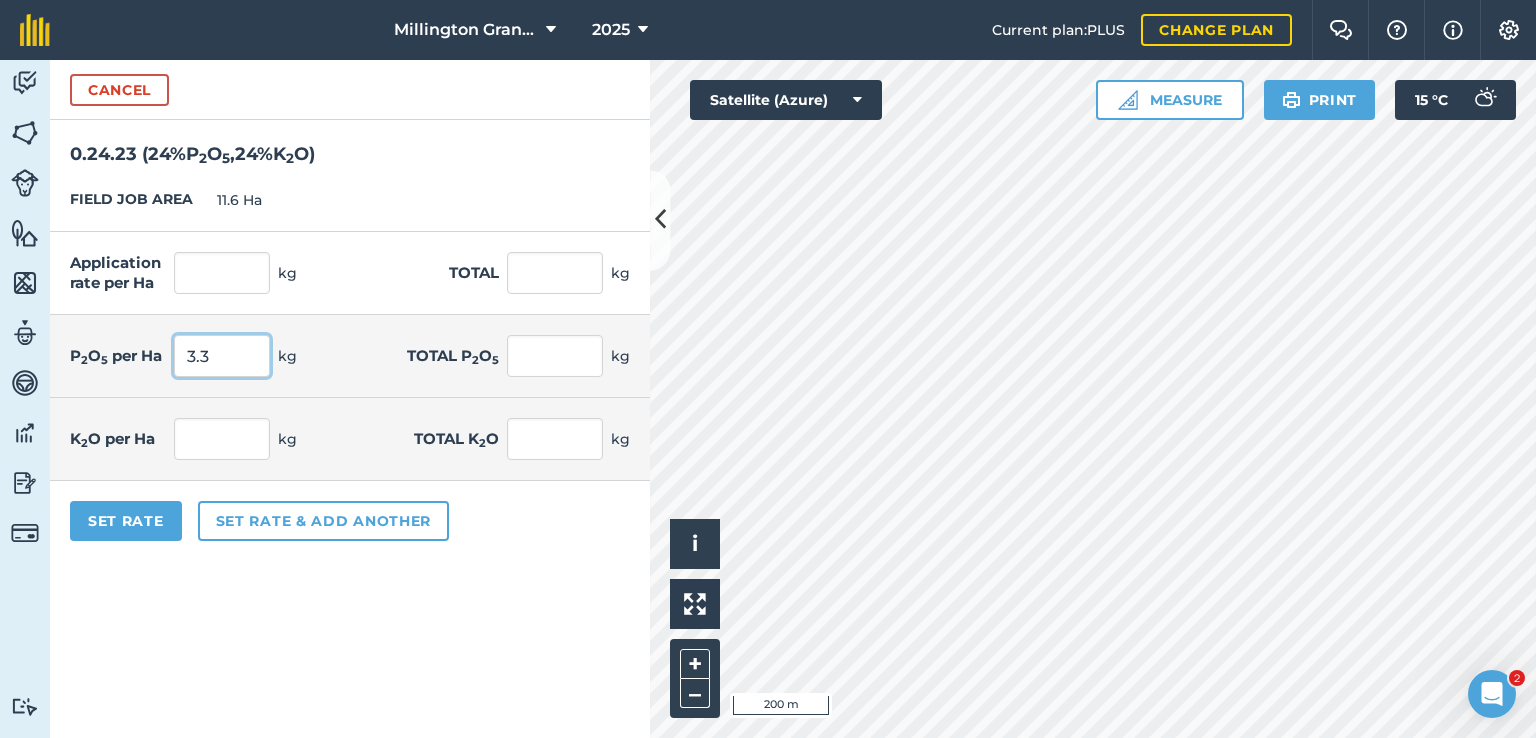 type on "3.3" 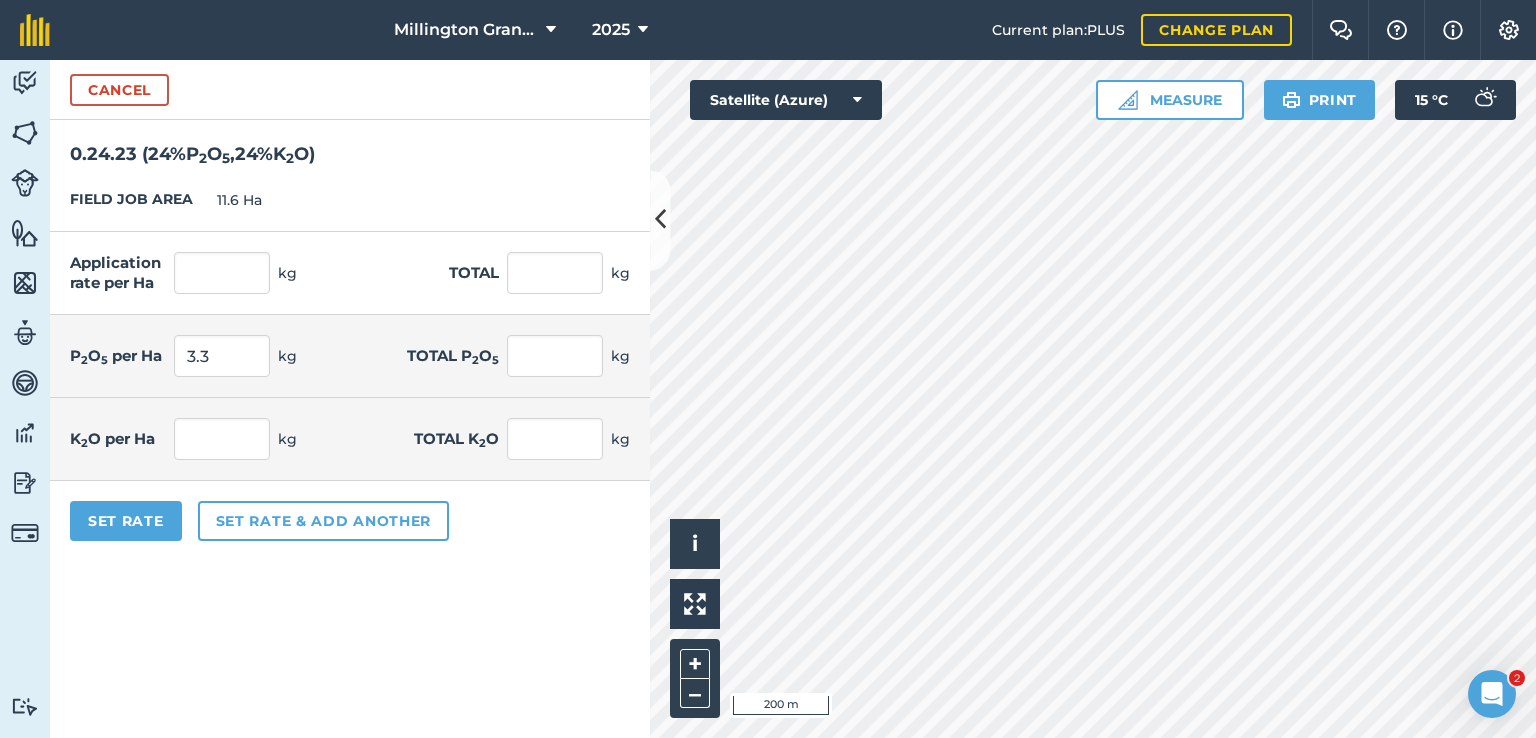 type on "13.75" 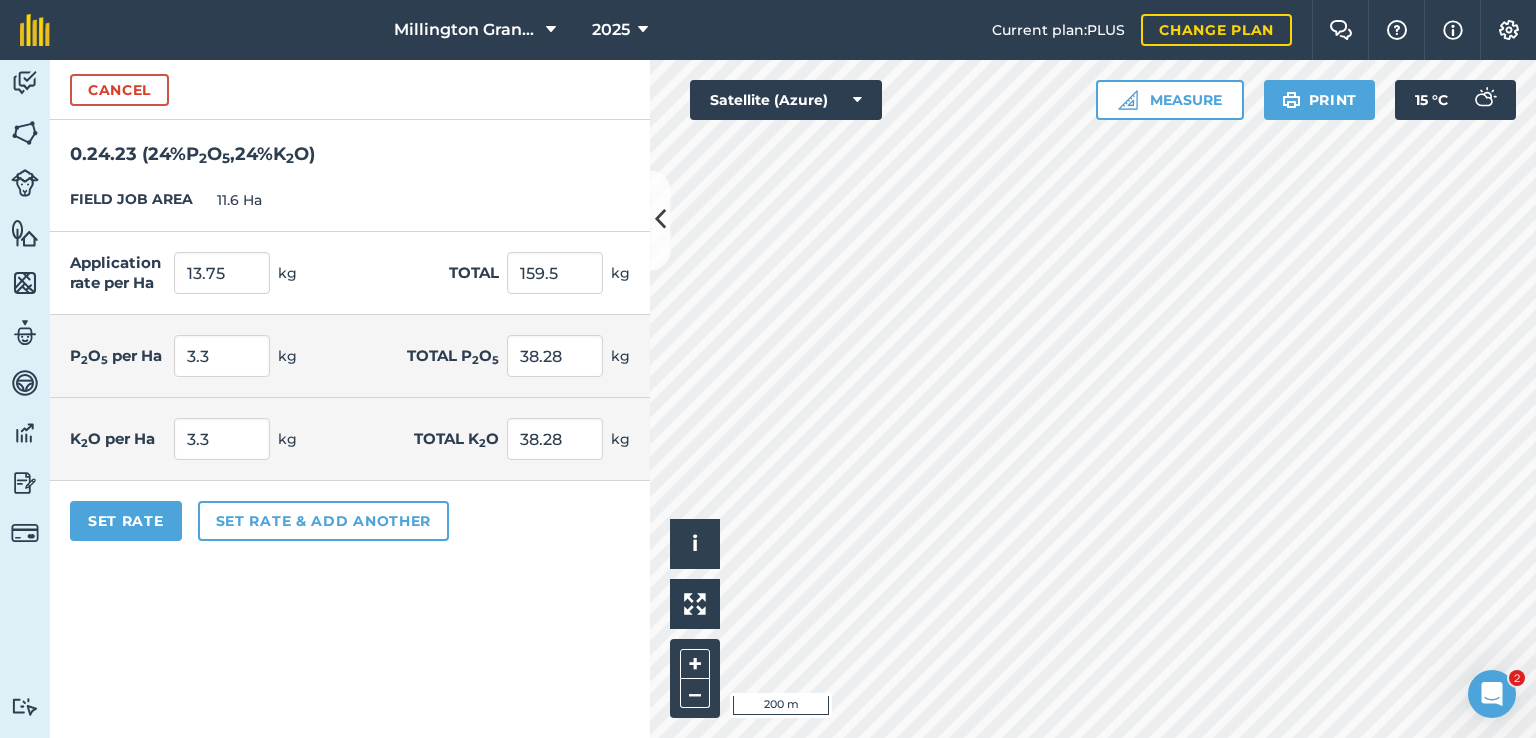 click on "P 2 O 5   per   Ha 3.3 kg Total   P 2 O 5 38.28 kg" at bounding box center (350, 356) 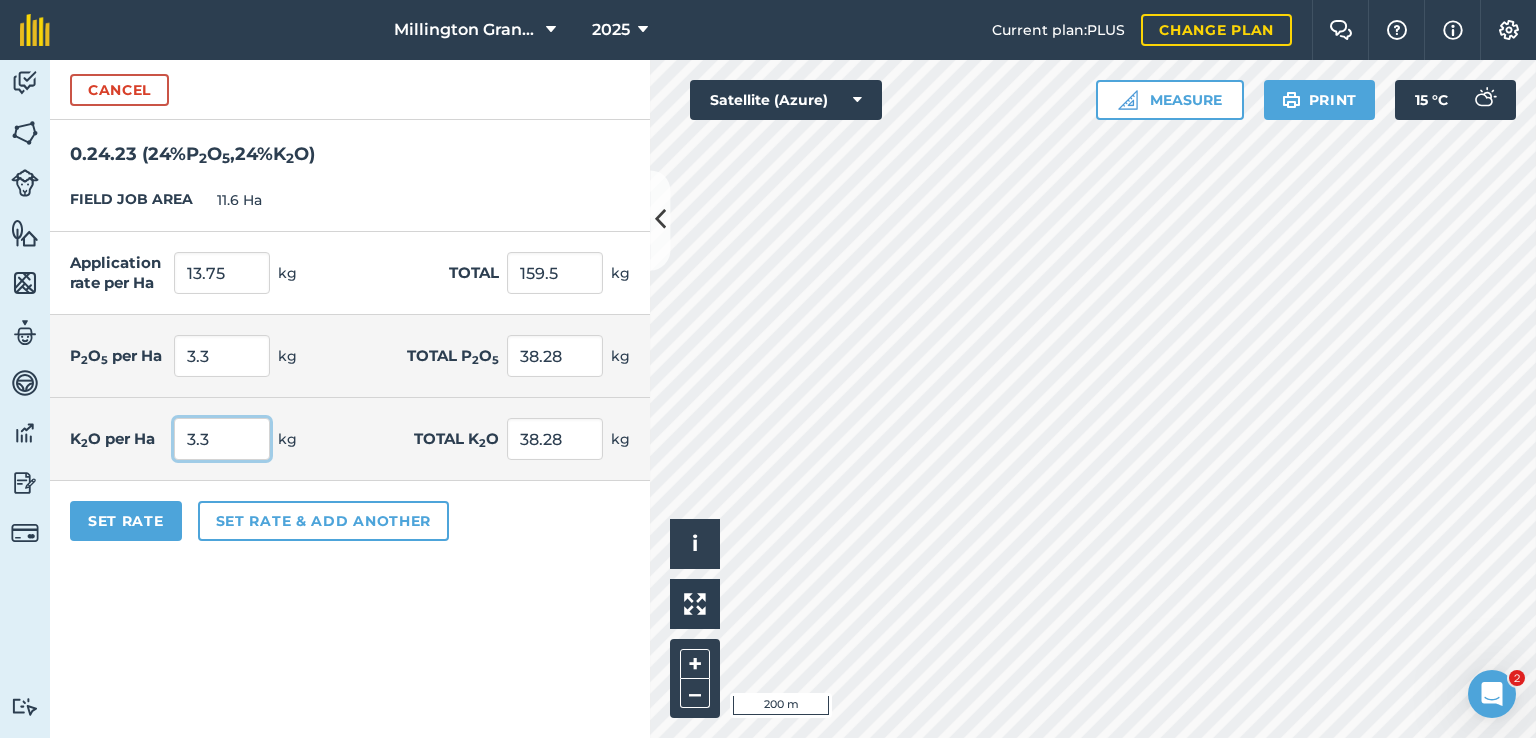 click on "3.3" at bounding box center (222, 439) 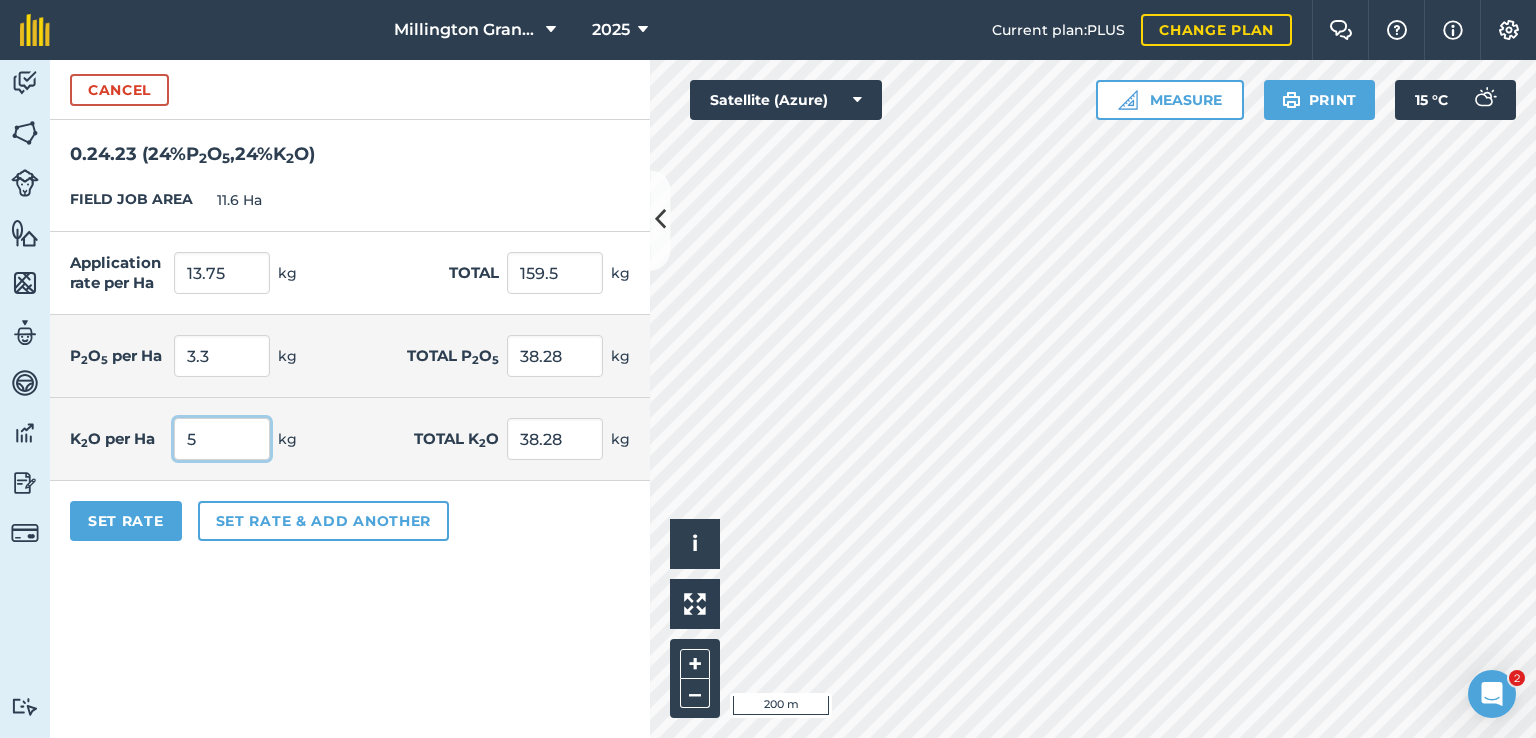 type on "5" 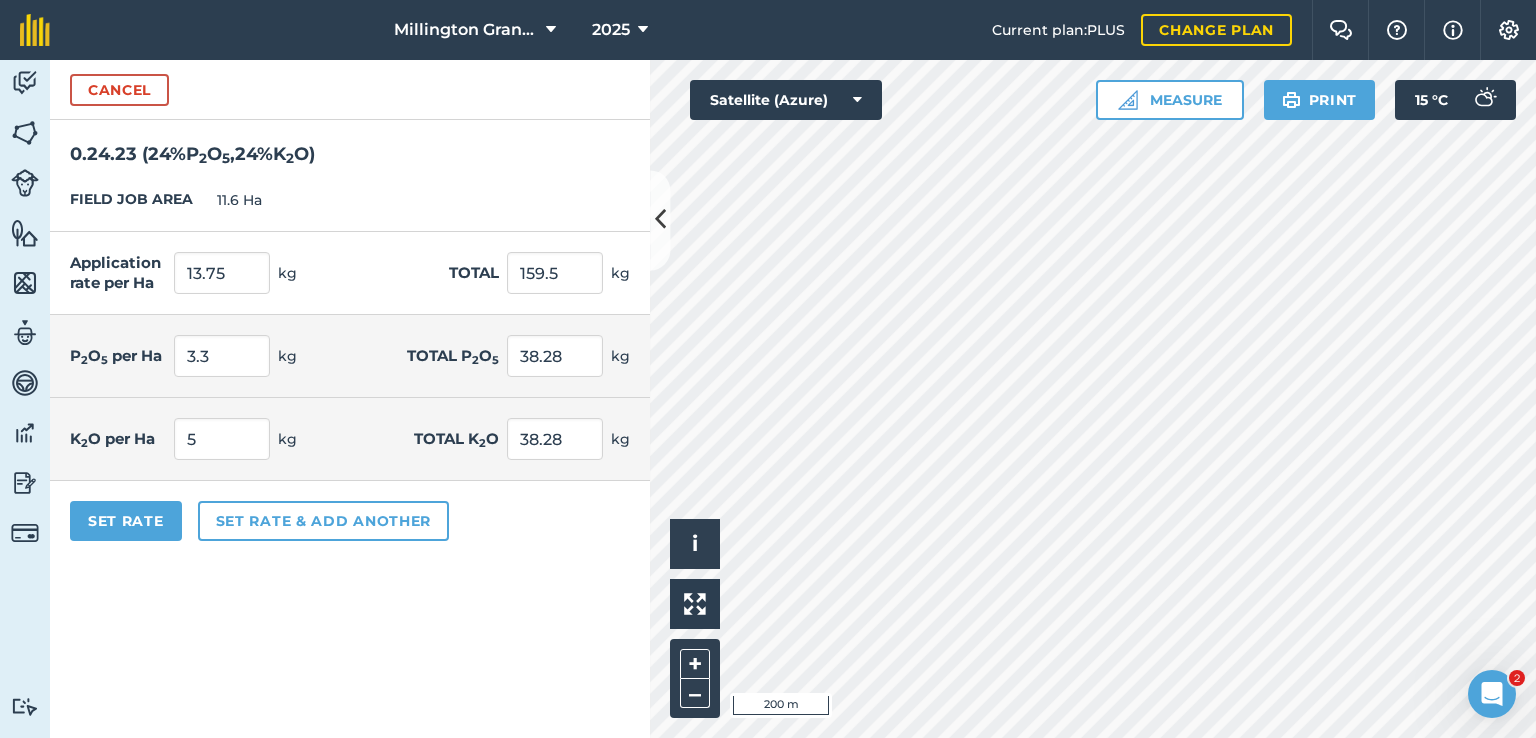 type on "20.833" 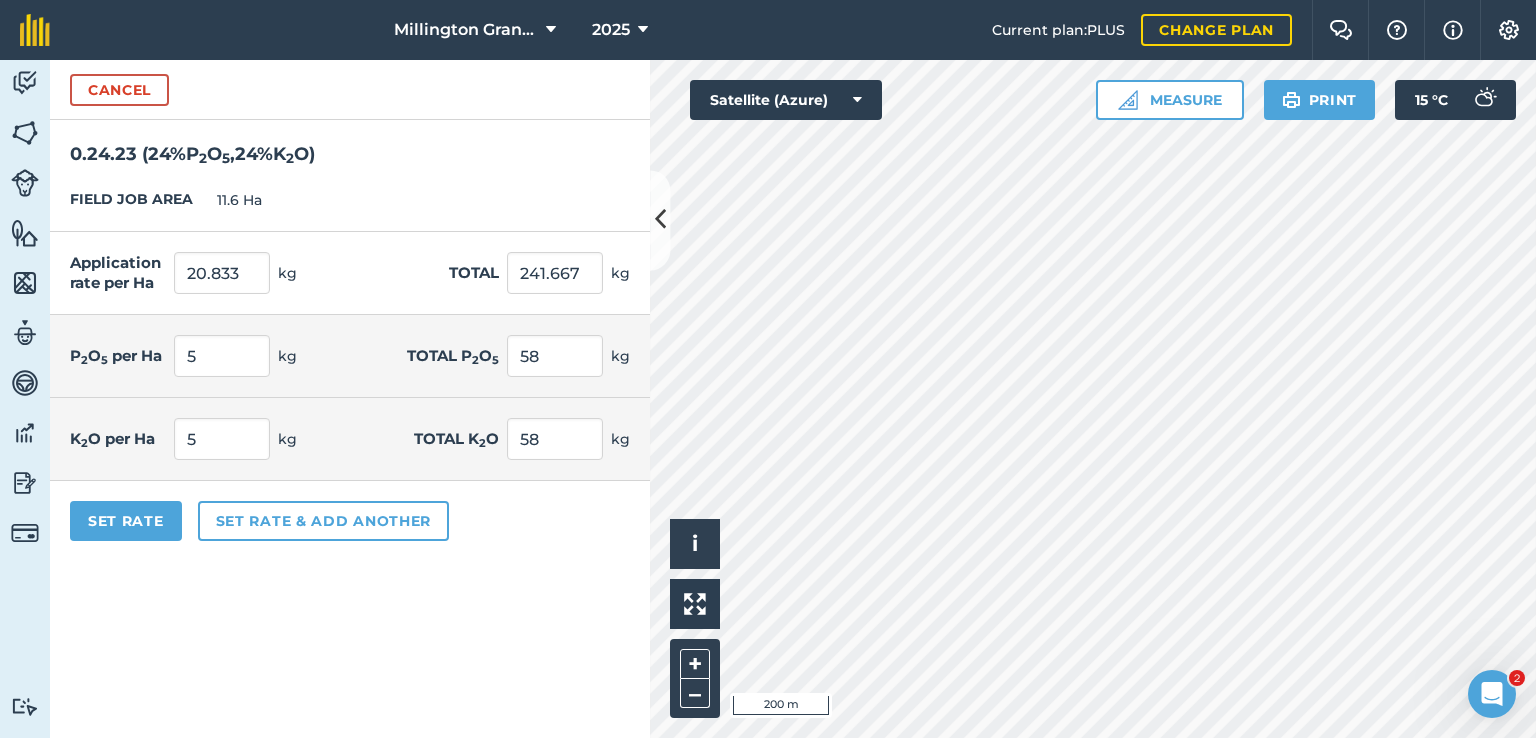 click on "P 2 O 5   per   Ha 5 kg Total   P 2 O 5 58 kg" at bounding box center (350, 356) 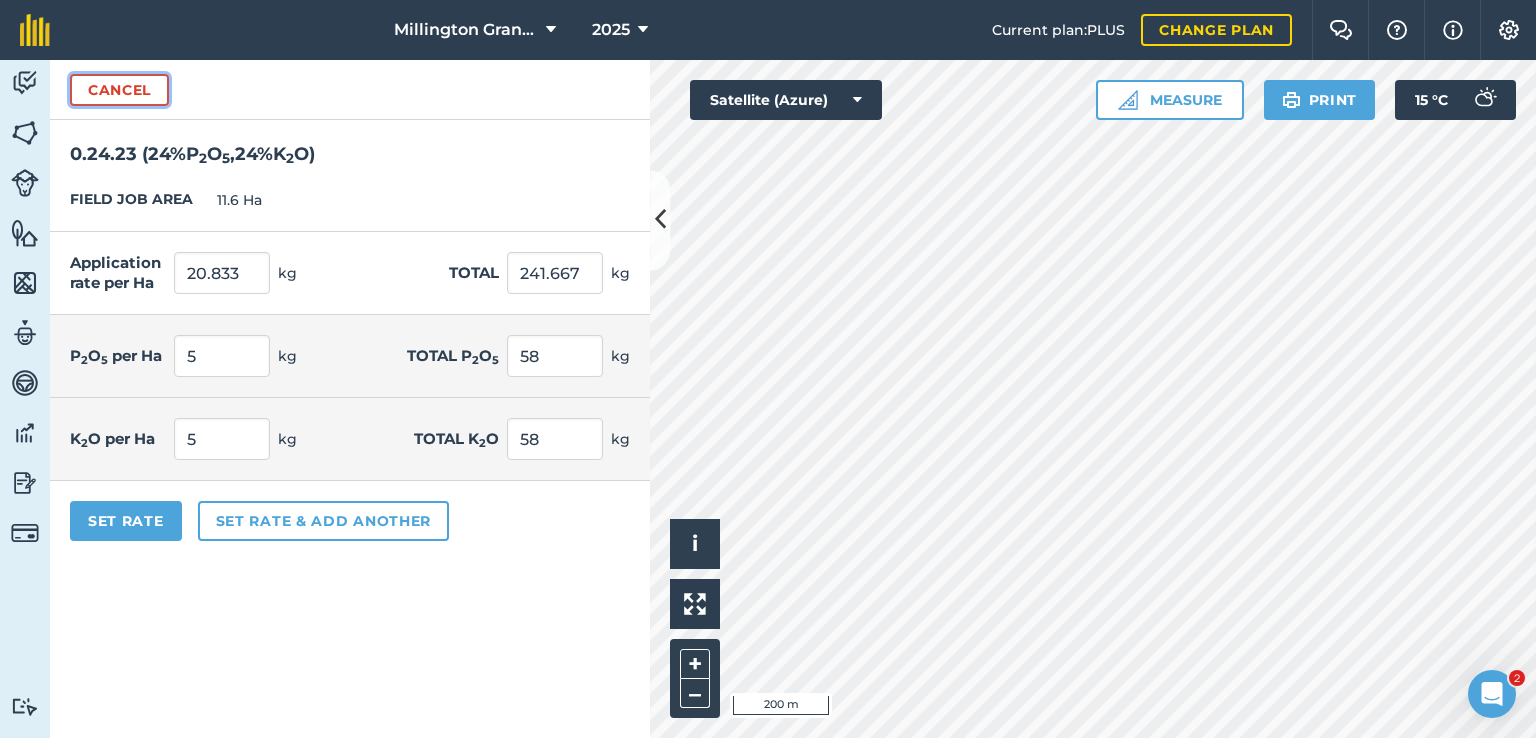click on "Cancel" at bounding box center (119, 90) 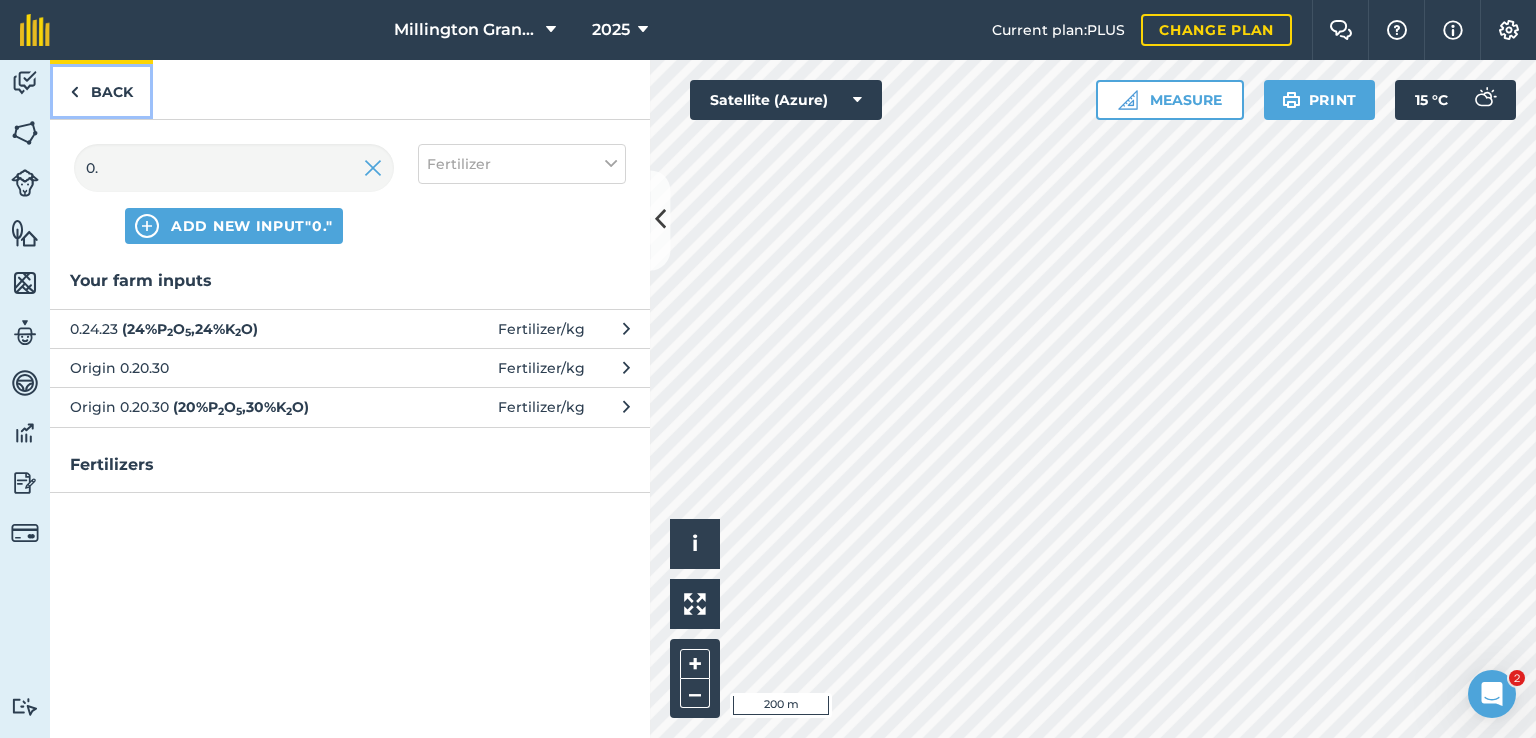 click on "Back" at bounding box center (101, 89) 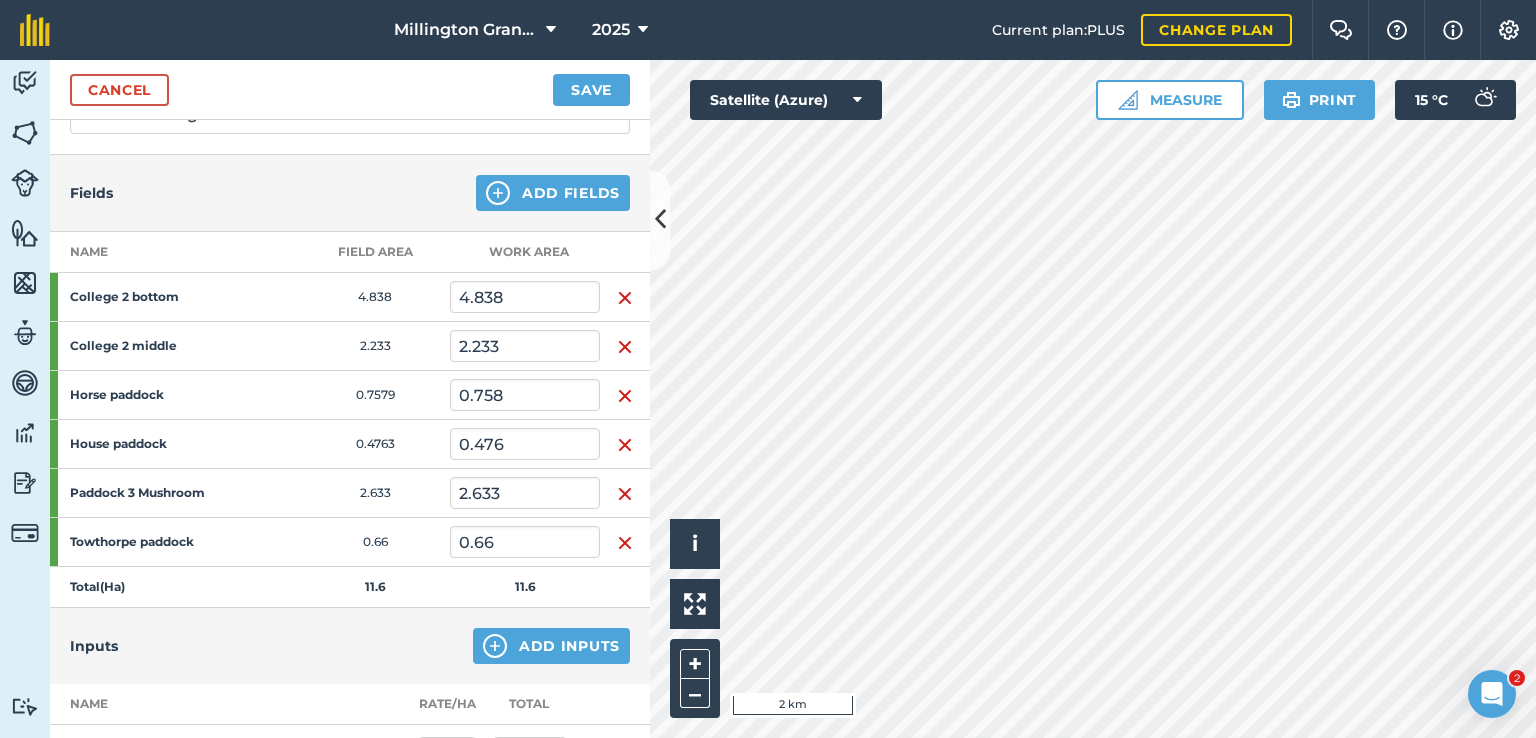 scroll, scrollTop: 200, scrollLeft: 0, axis: vertical 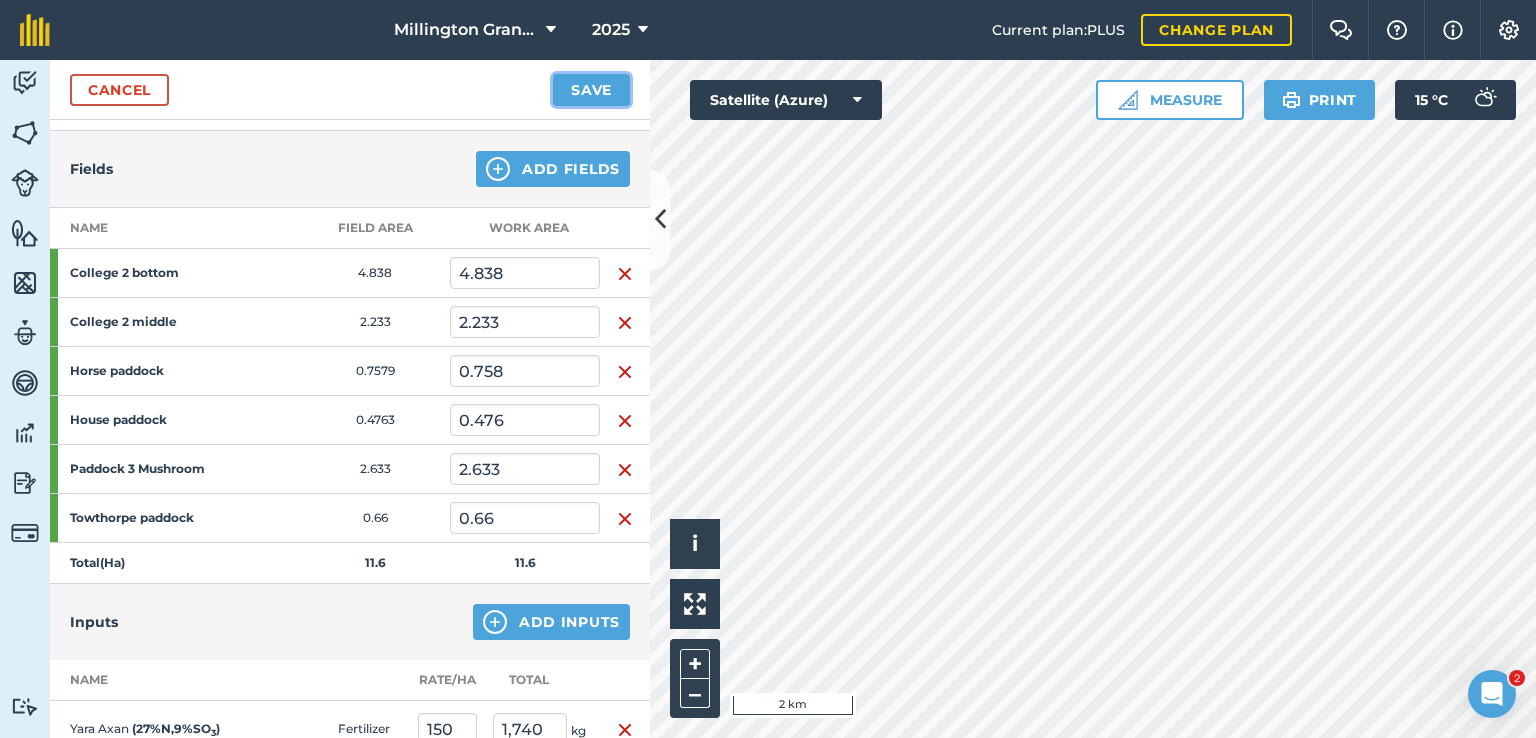 click on "Save" at bounding box center (591, 90) 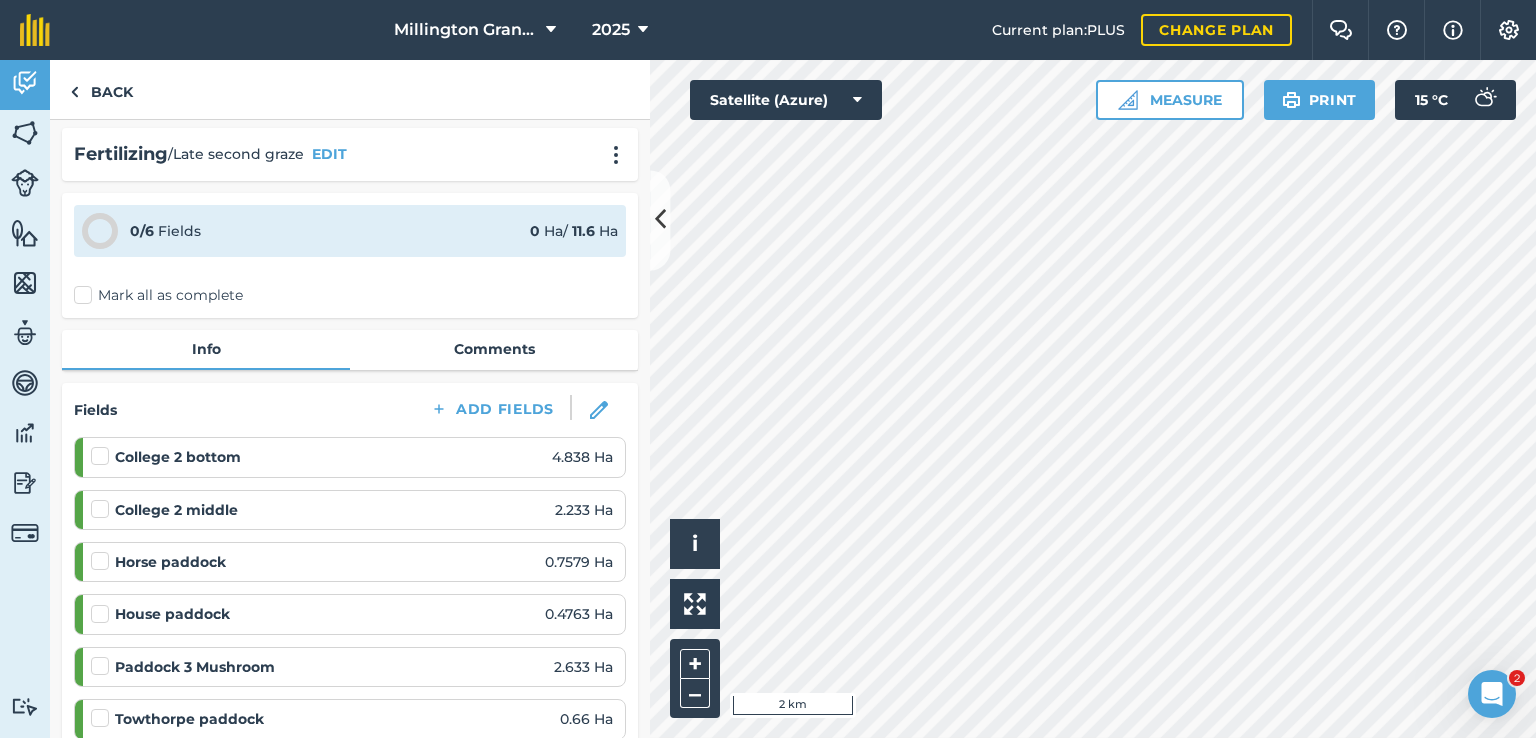scroll, scrollTop: 0, scrollLeft: 0, axis: both 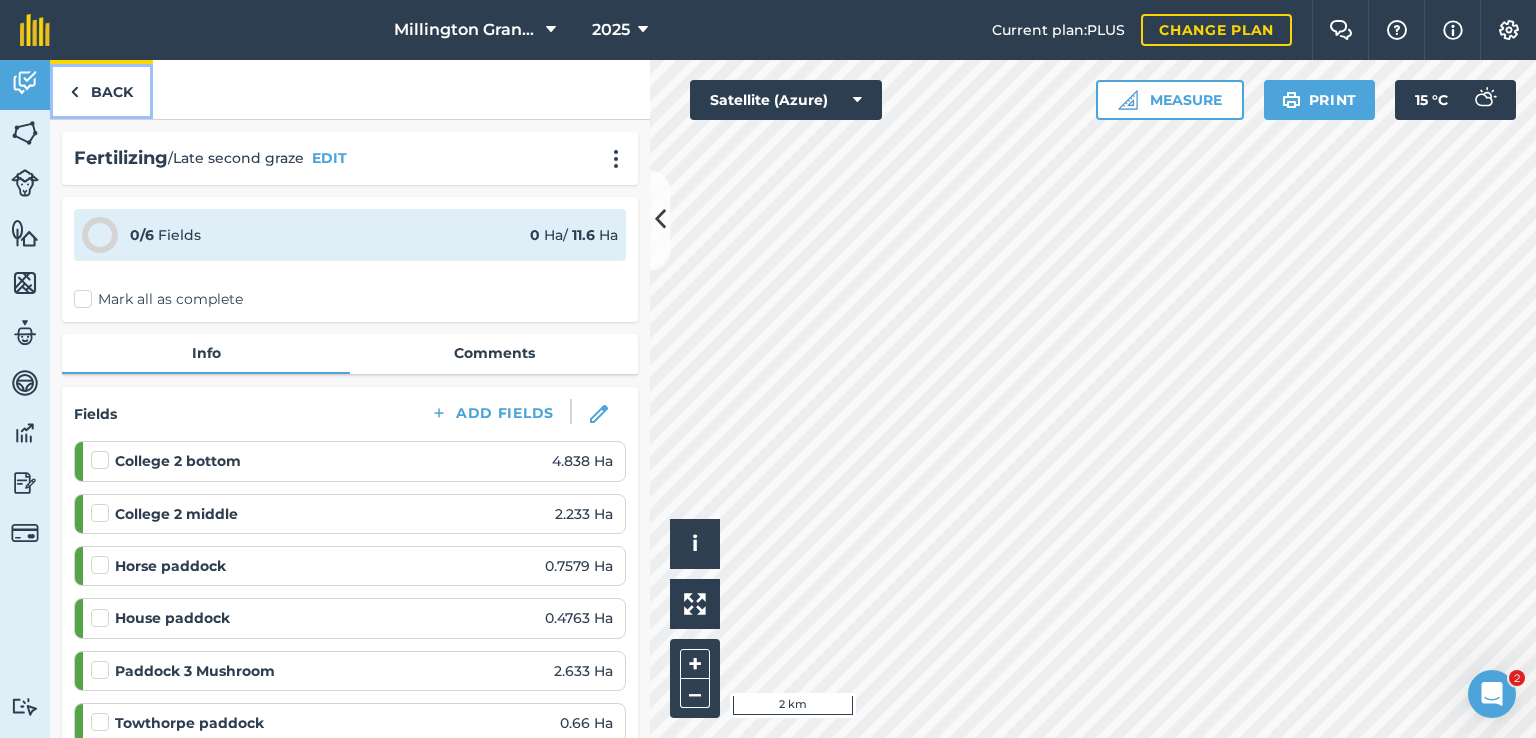 click on "Back" at bounding box center [101, 89] 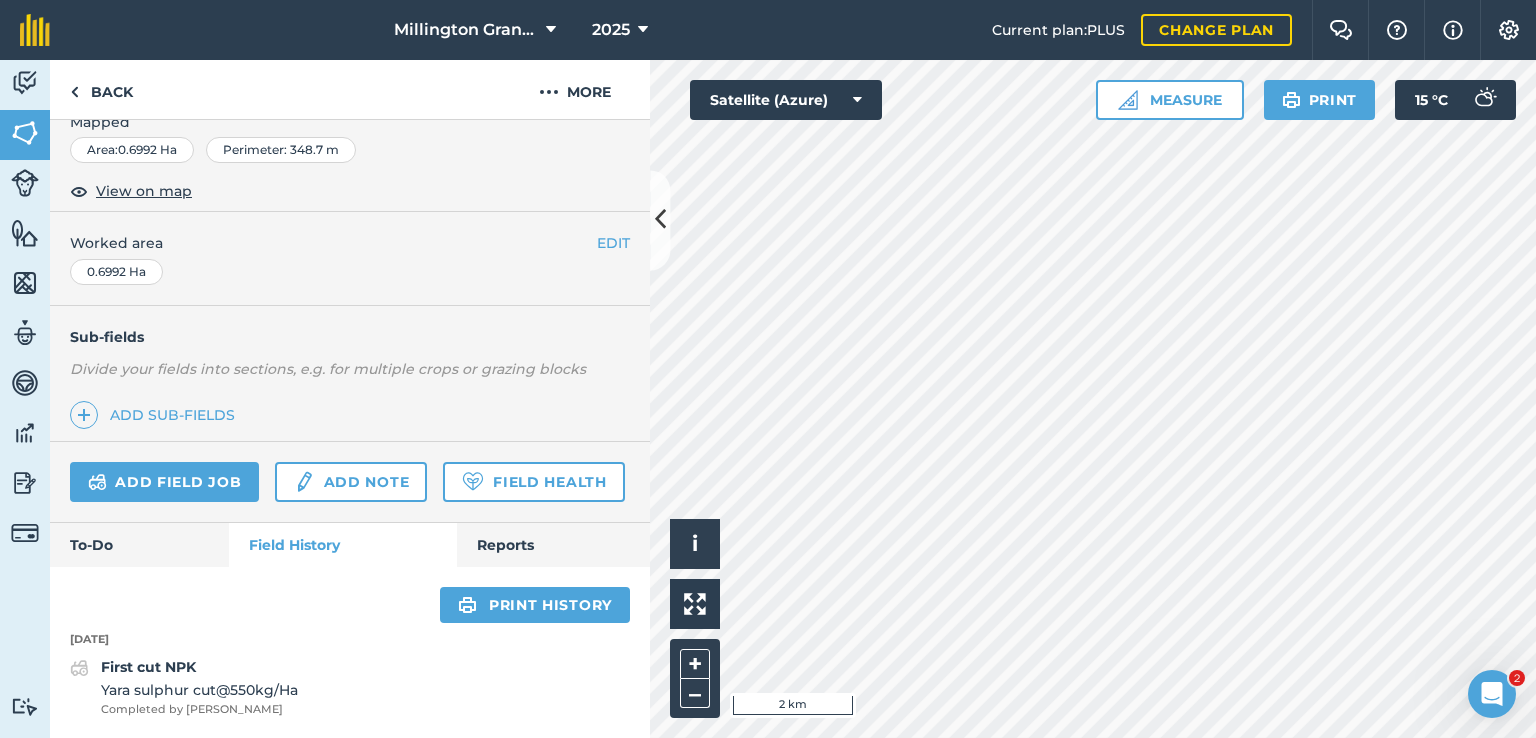 scroll, scrollTop: 0, scrollLeft: 0, axis: both 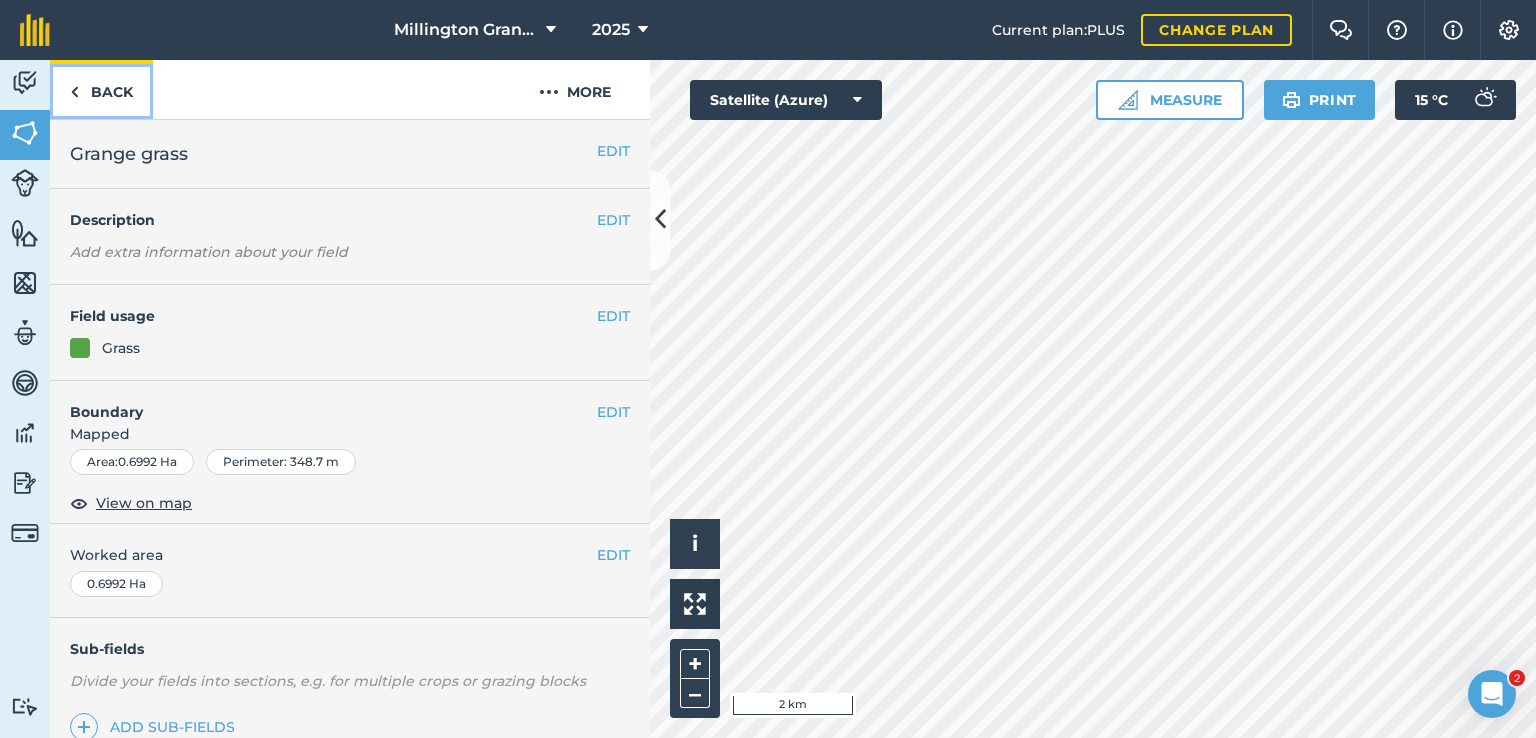 click on "Back" at bounding box center [101, 89] 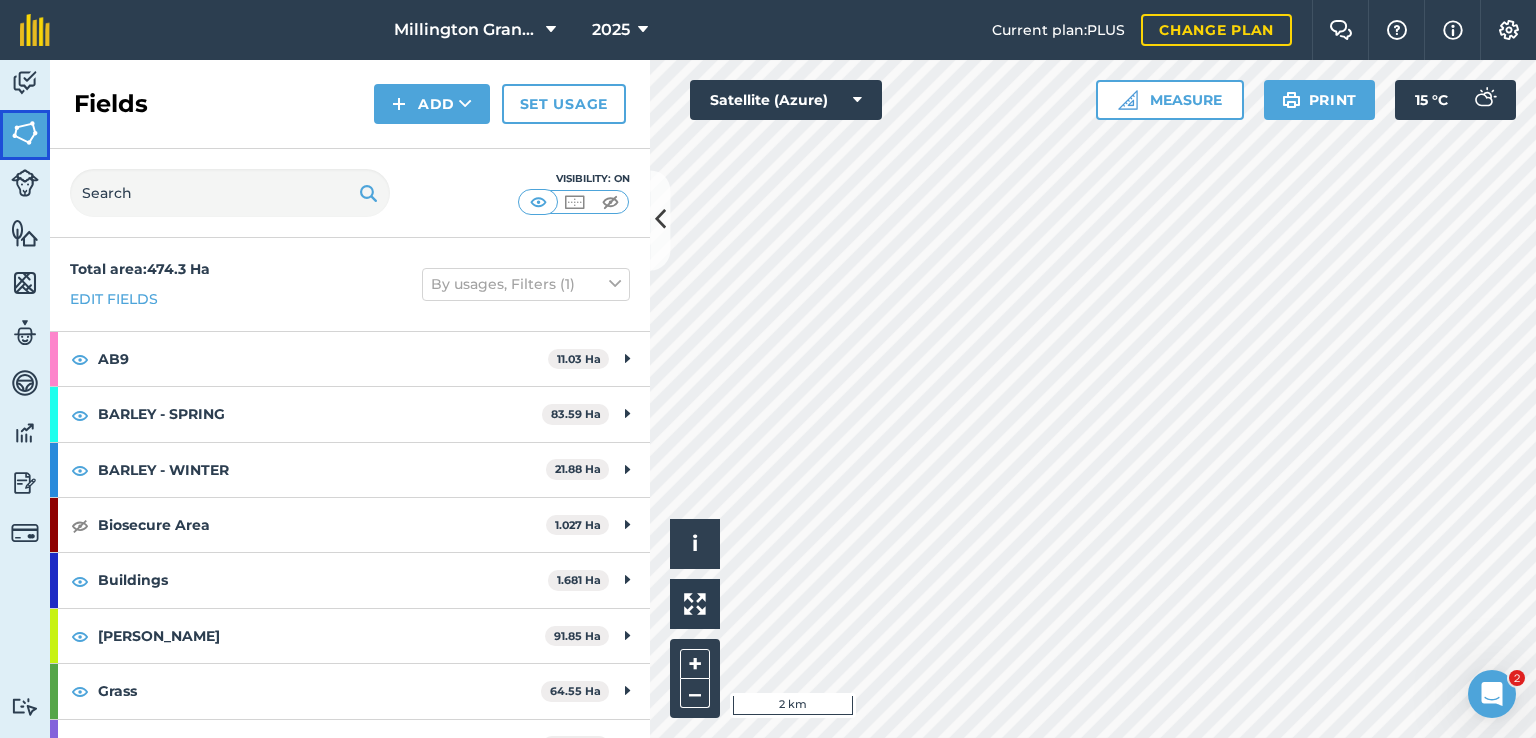 click on "Fields" at bounding box center (25, 135) 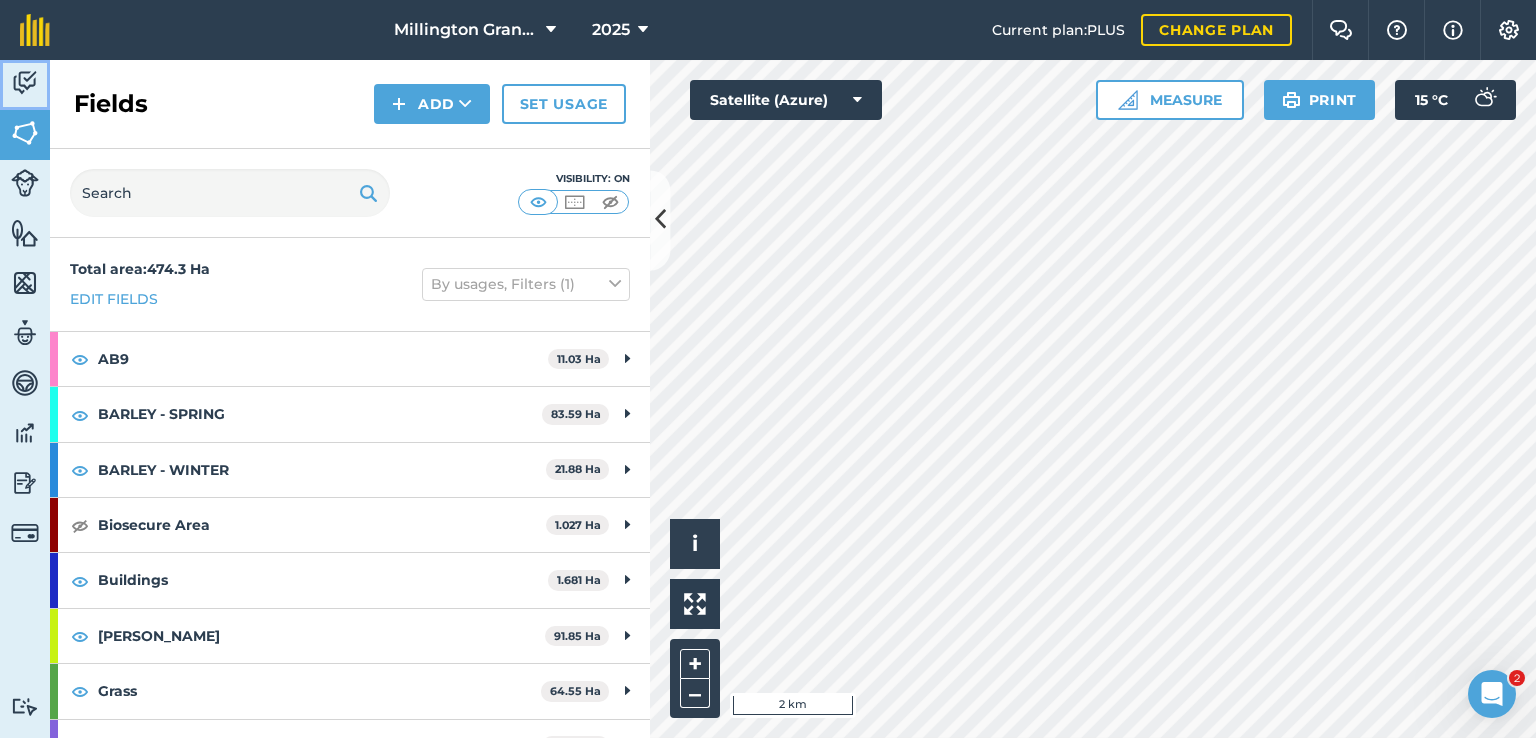 click on "Activity" at bounding box center [25, 85] 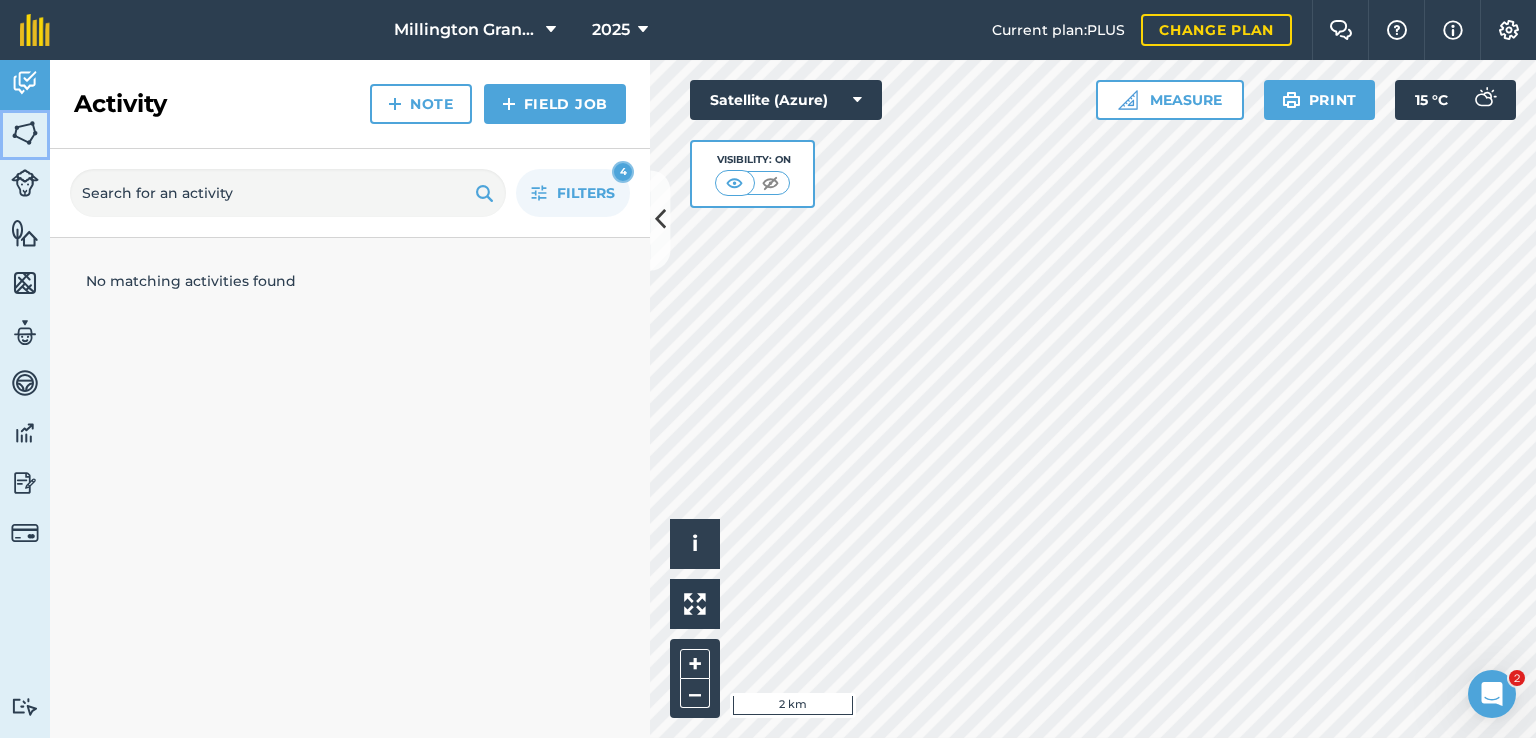 click at bounding box center (25, 133) 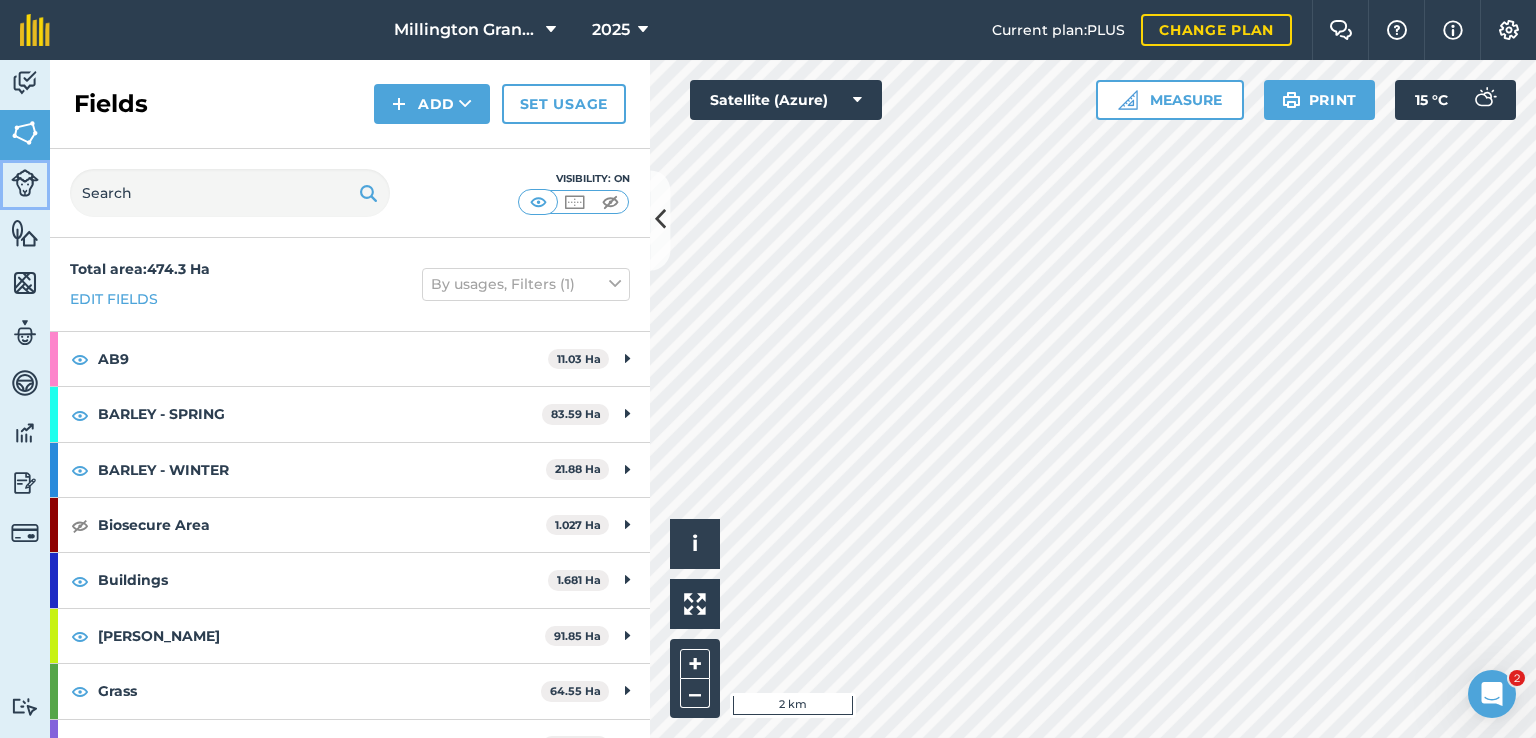 click at bounding box center [25, 183] 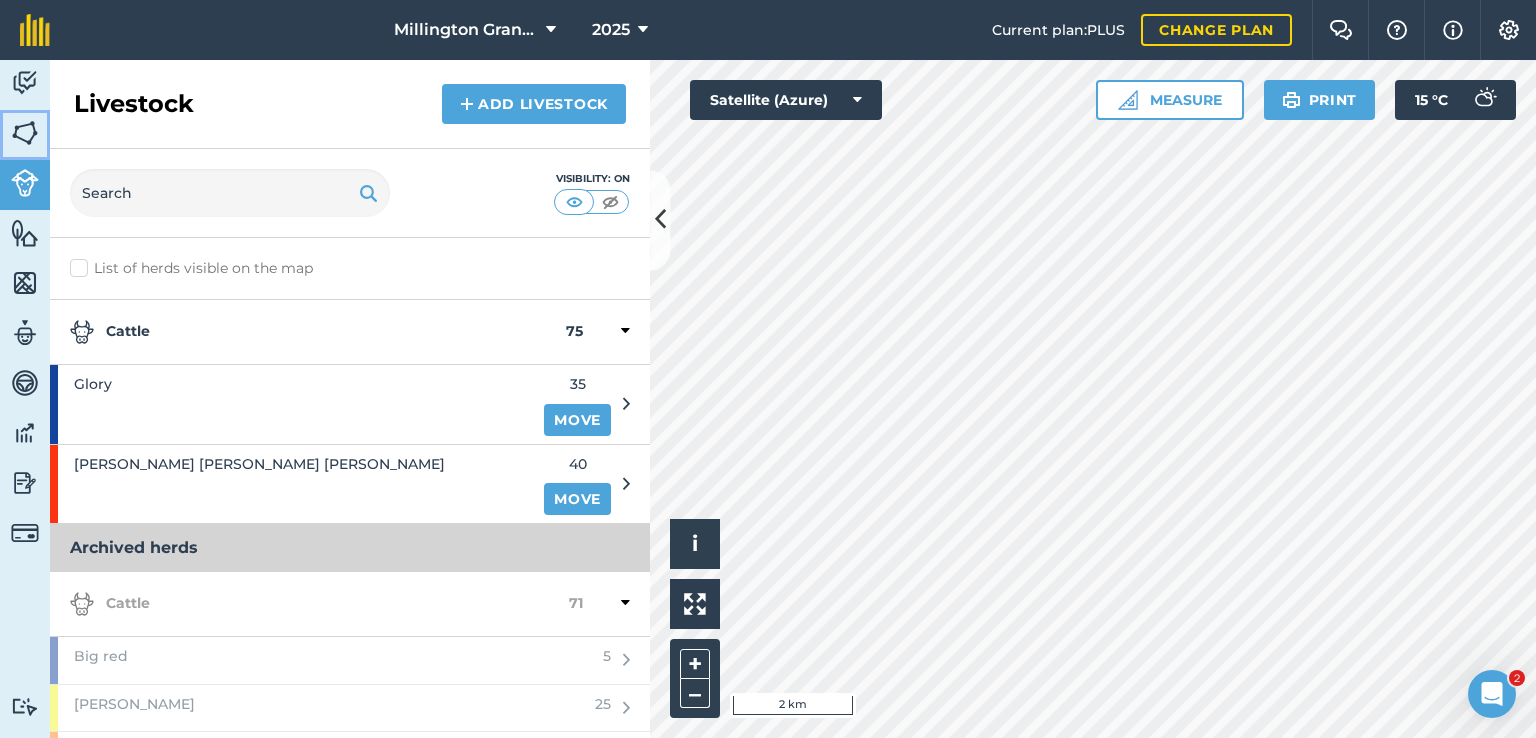 click at bounding box center [25, 133] 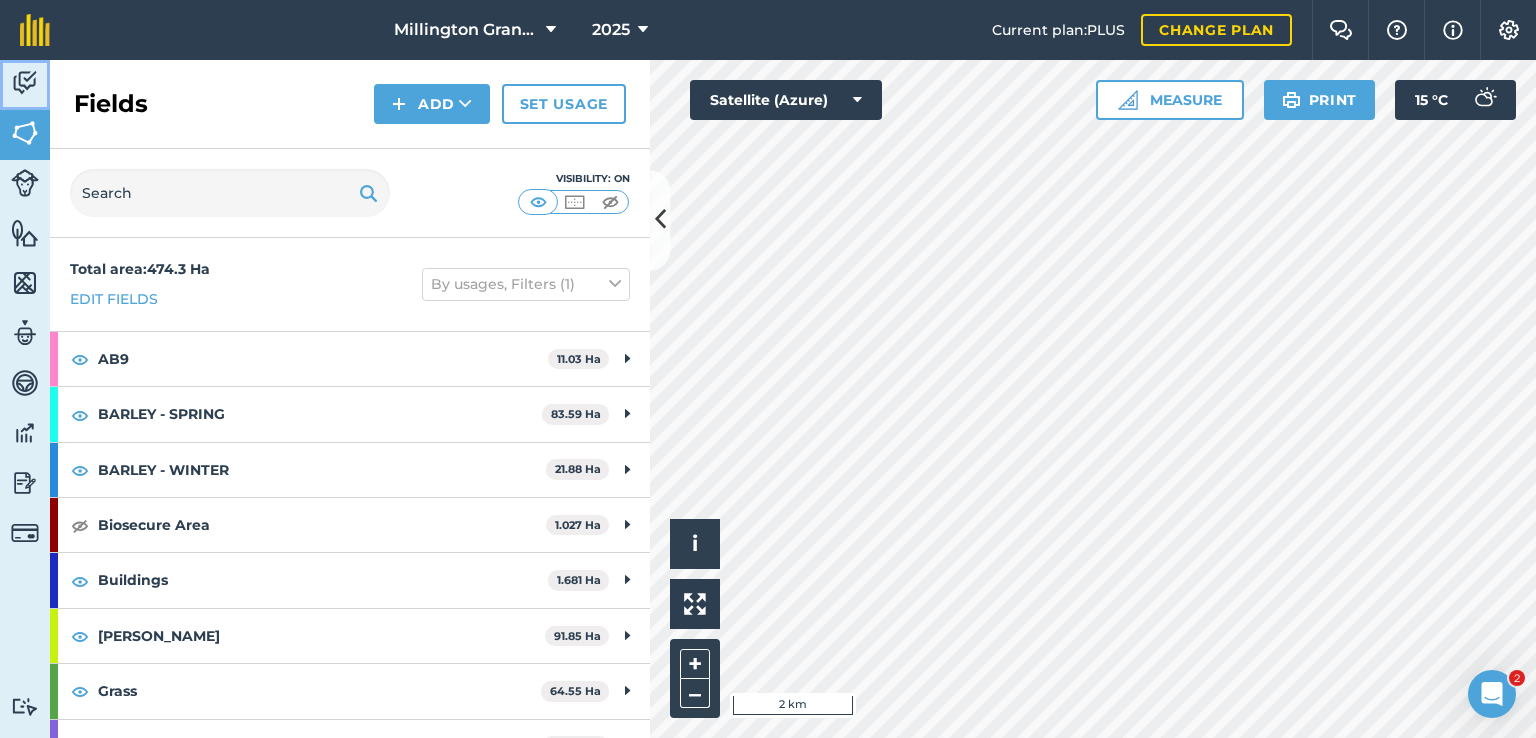 click at bounding box center [25, 83] 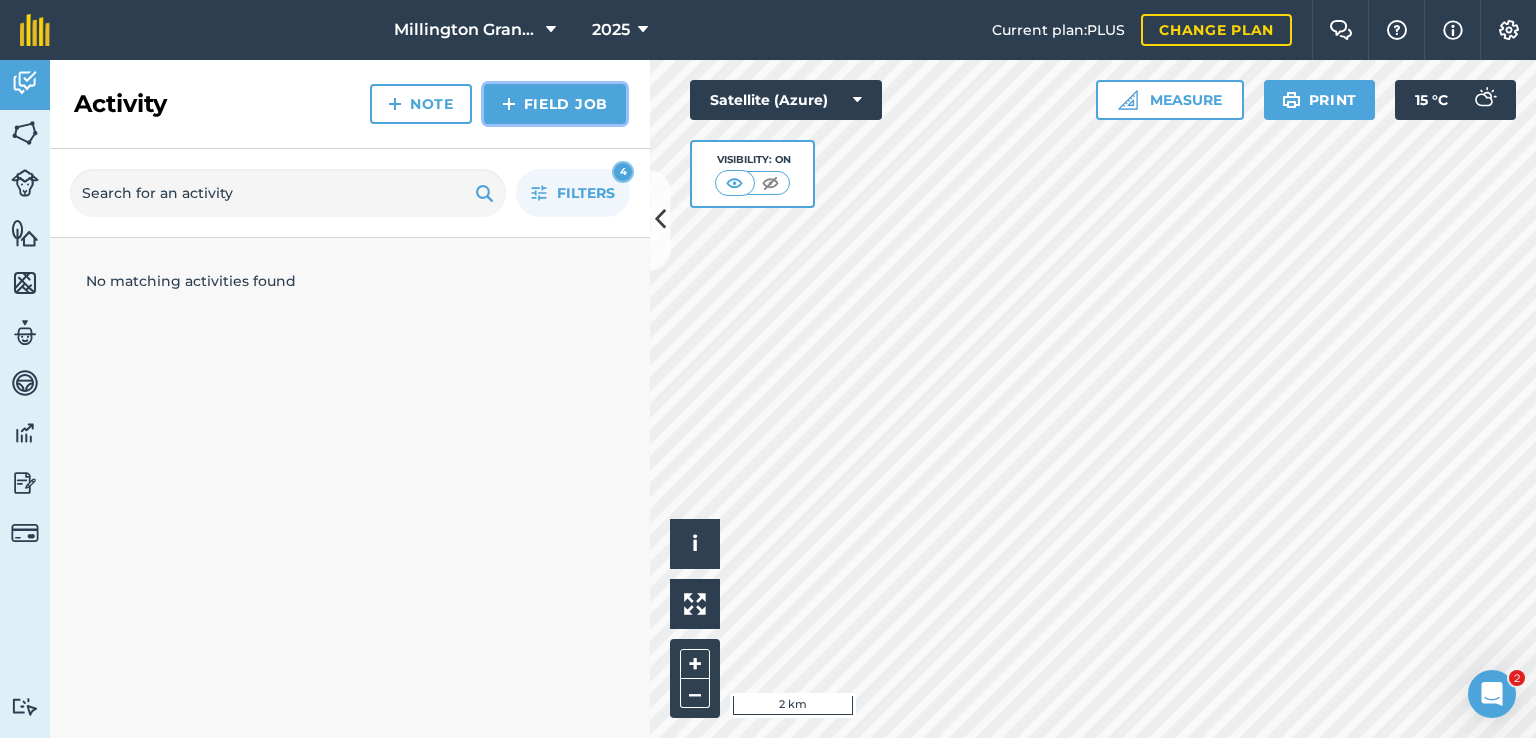 click on "Field Job" at bounding box center (555, 104) 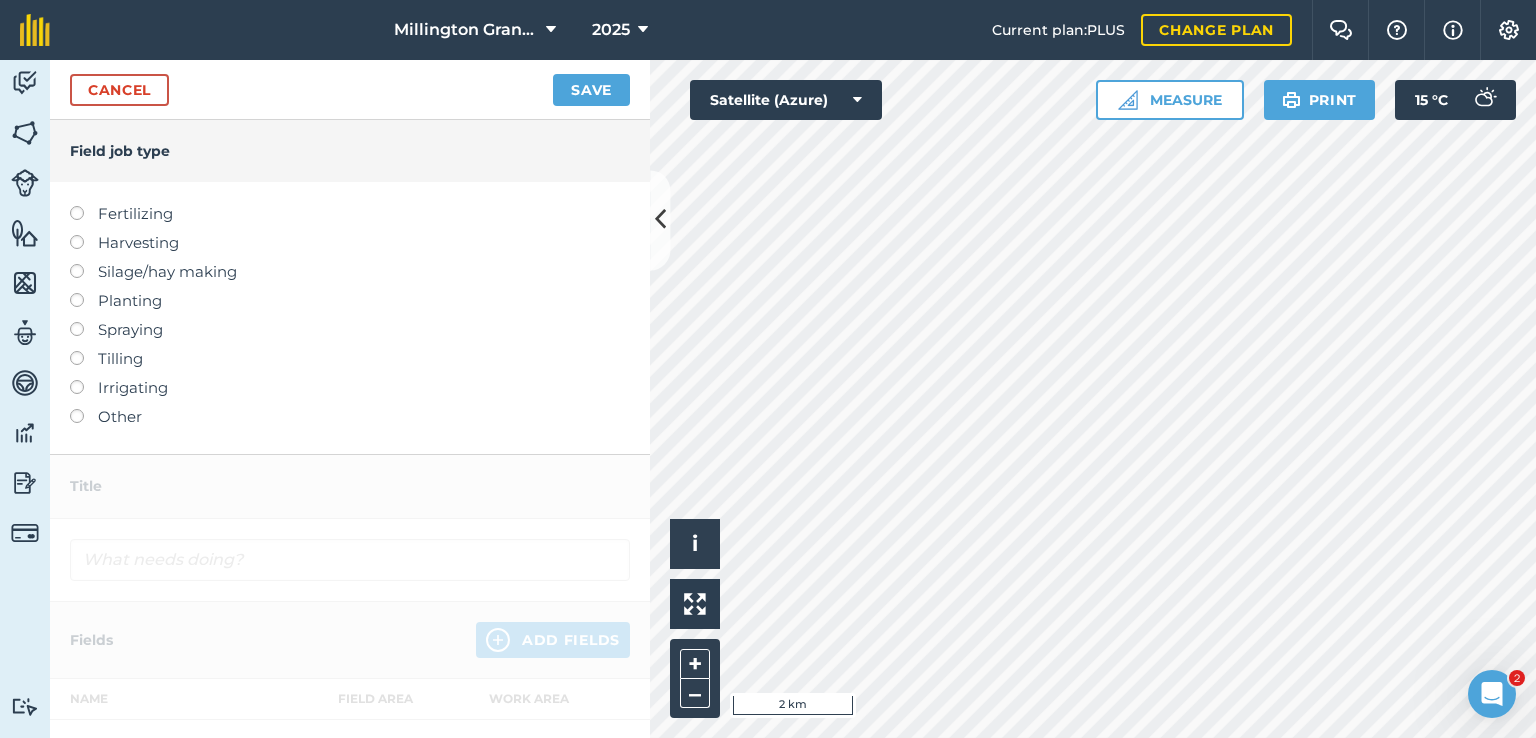 click on "Fertilizing Harvesting Silage/hay making Planting Spraying Tilling Irrigating Other" at bounding box center (350, 315) 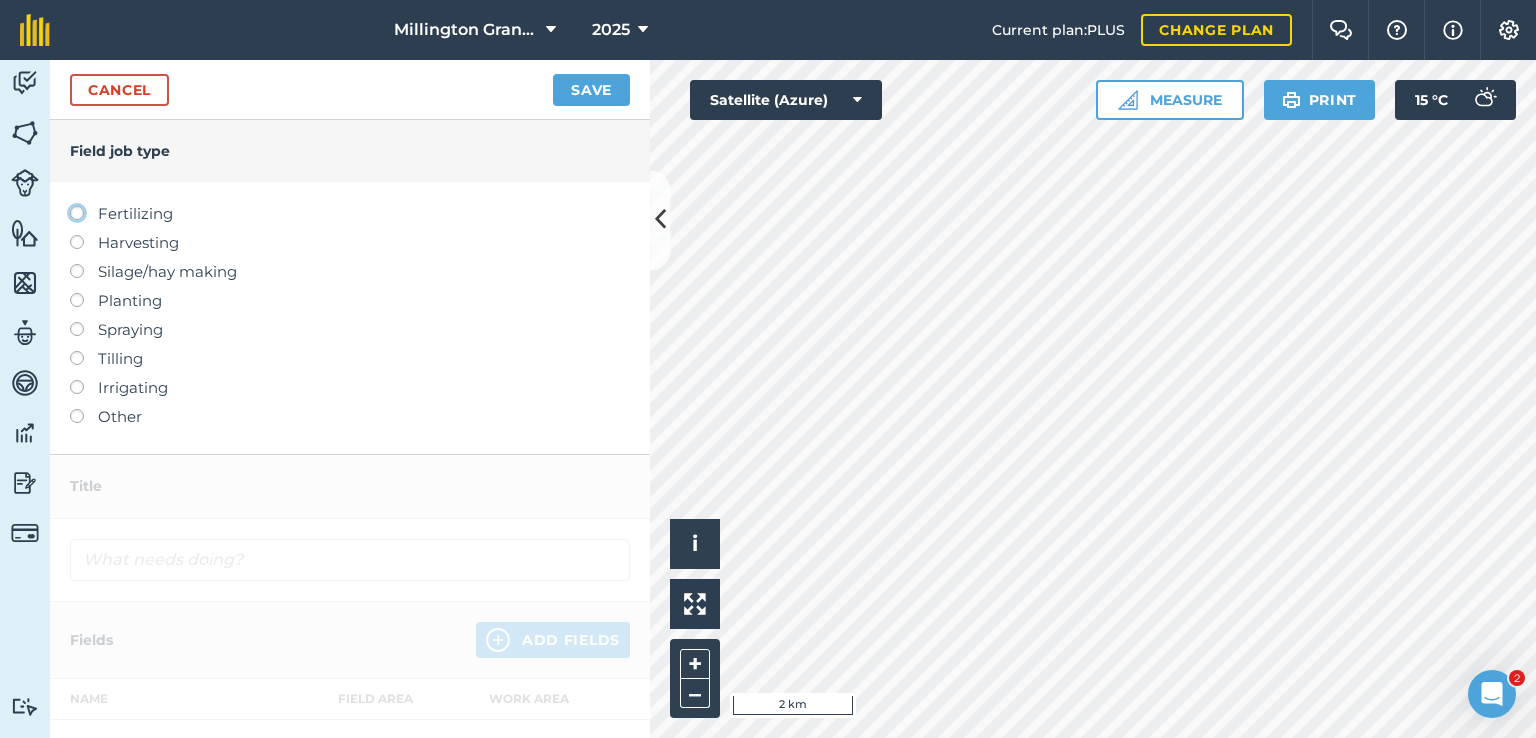 click on "Fertilizing" at bounding box center [-9943, 212] 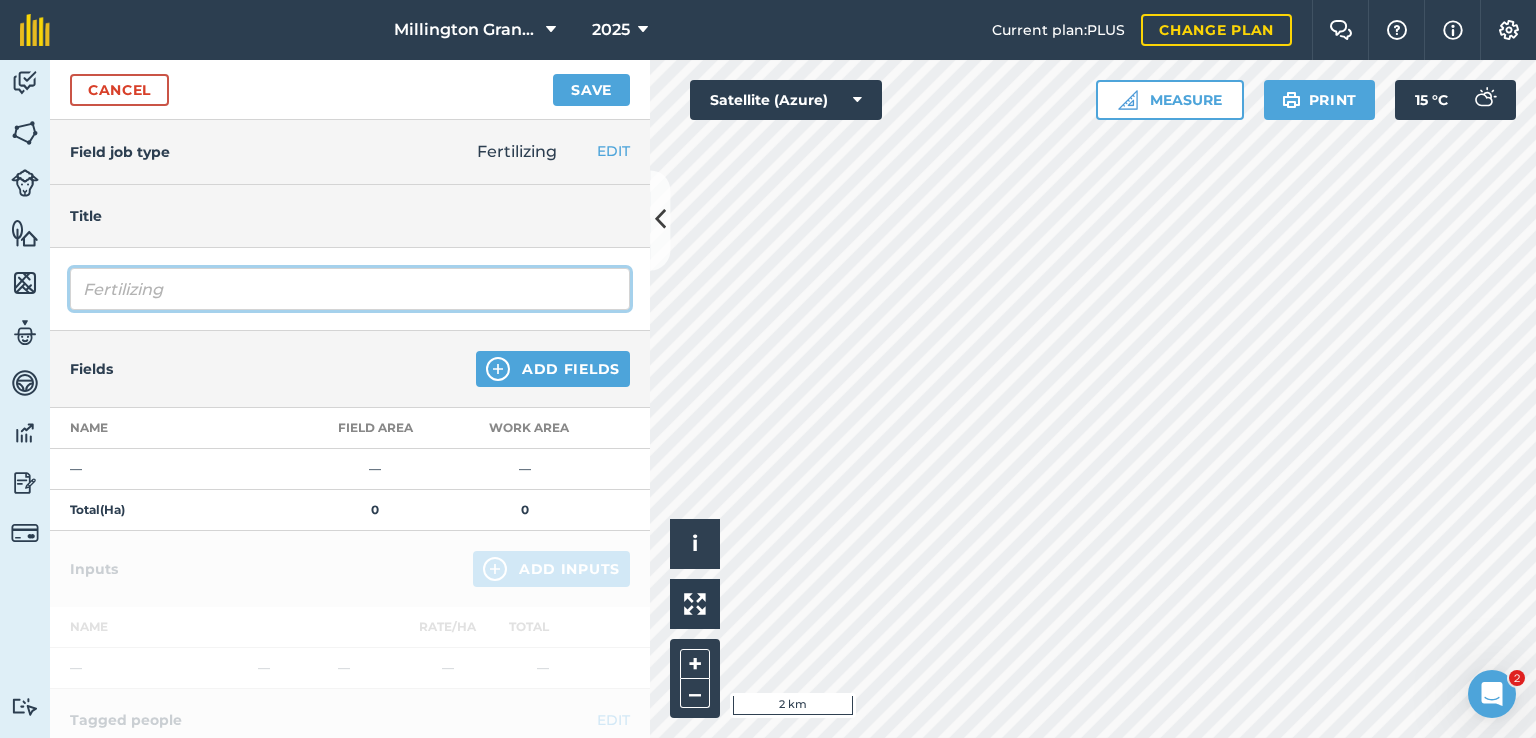 click on "Fertilizing" at bounding box center (350, 289) 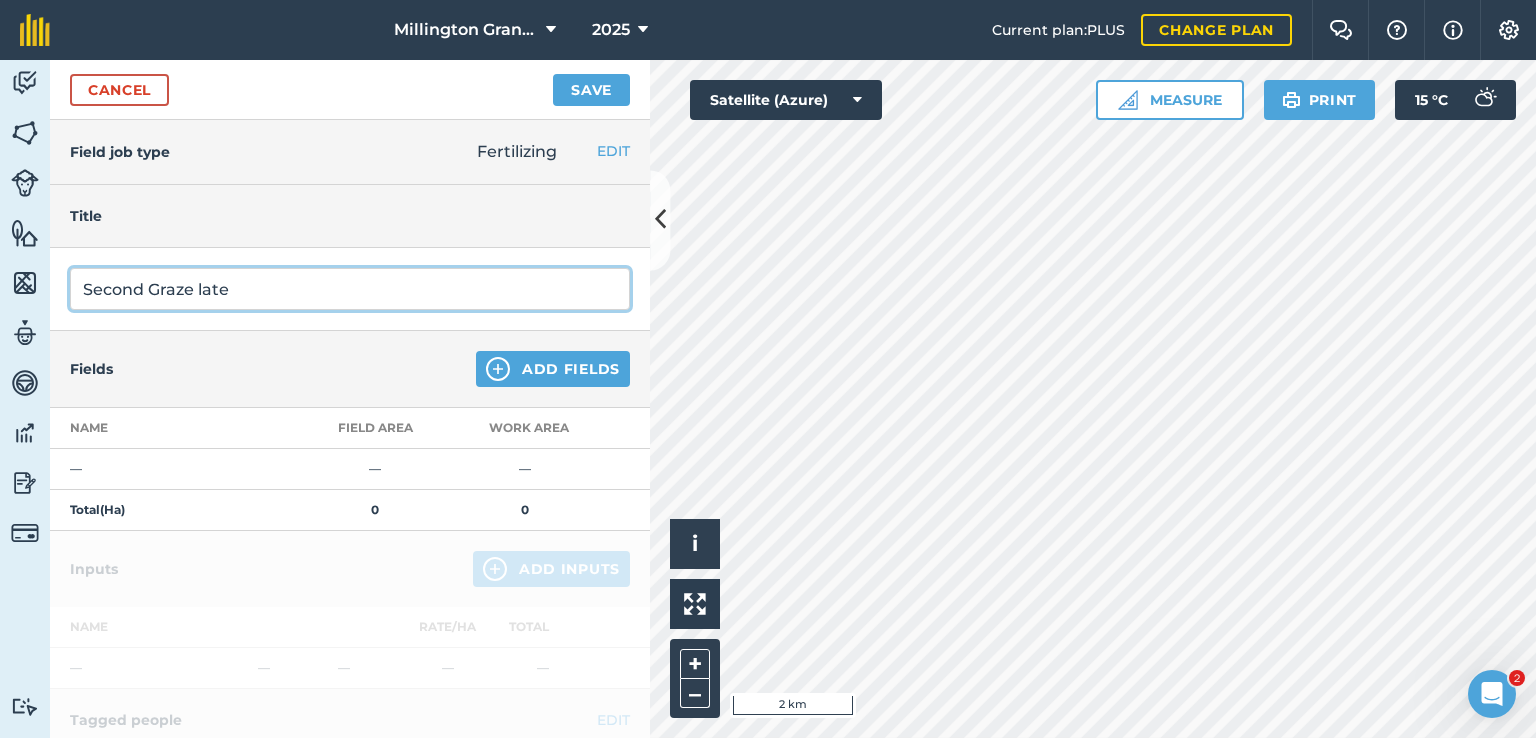 type on "Second Graze late" 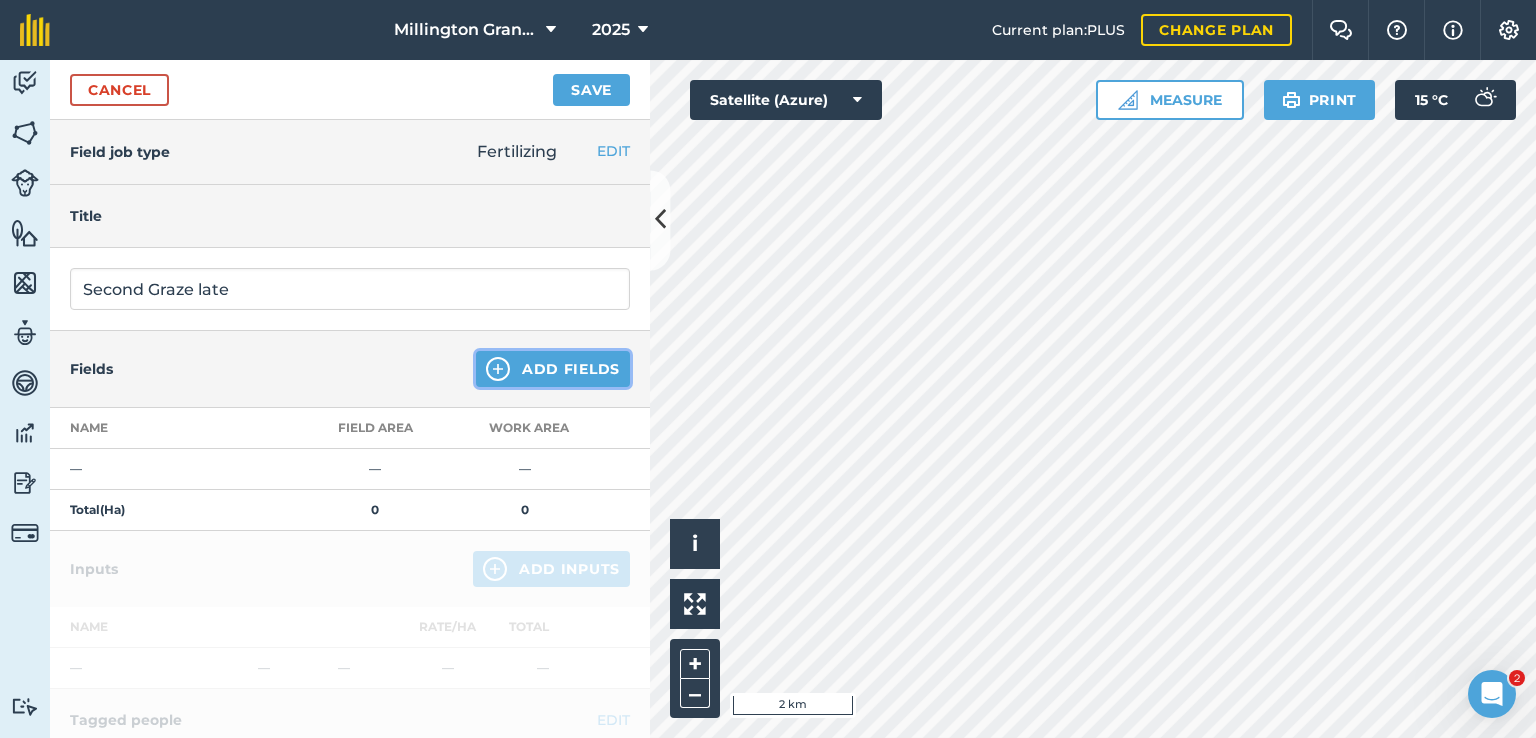 click on "Add Fields" at bounding box center [553, 369] 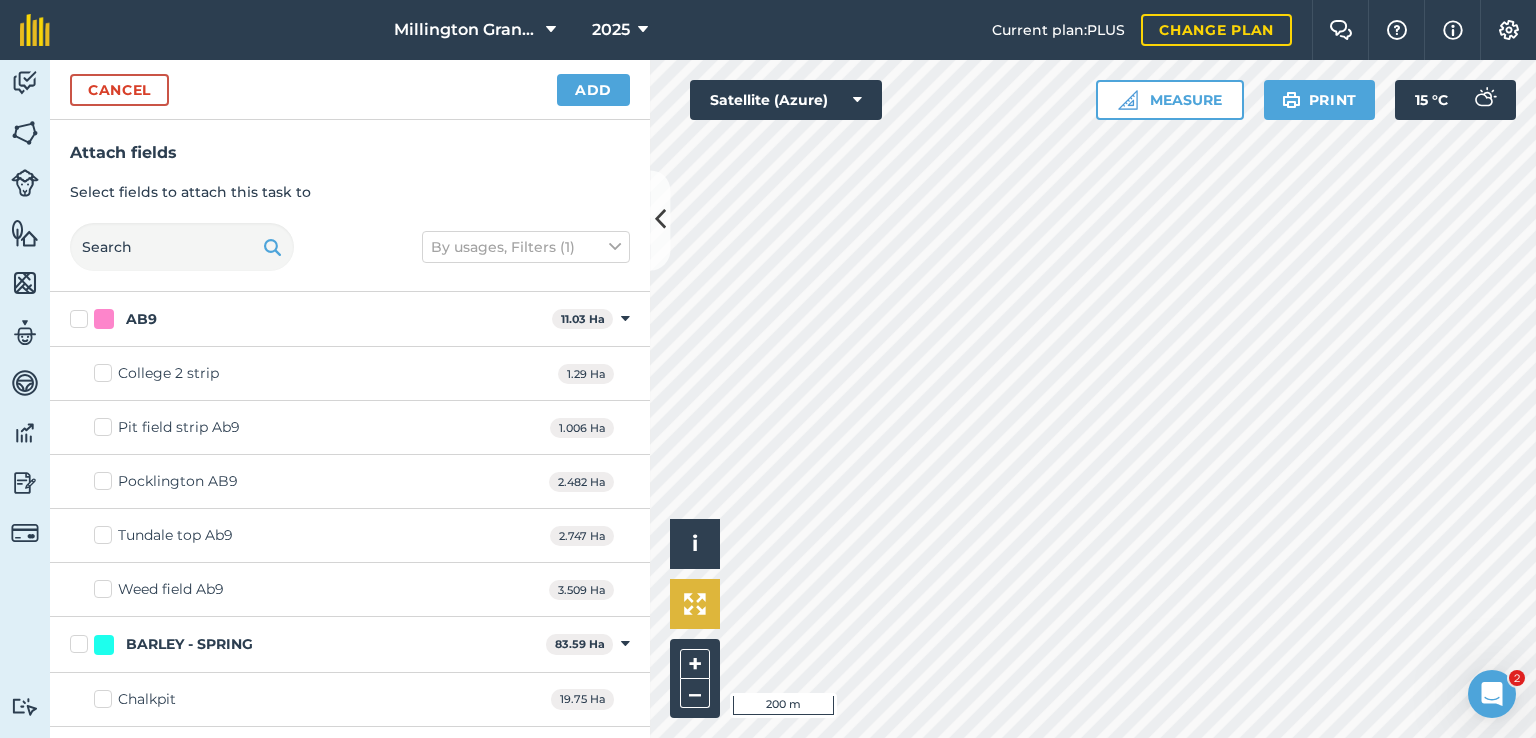 checkbox on "true" 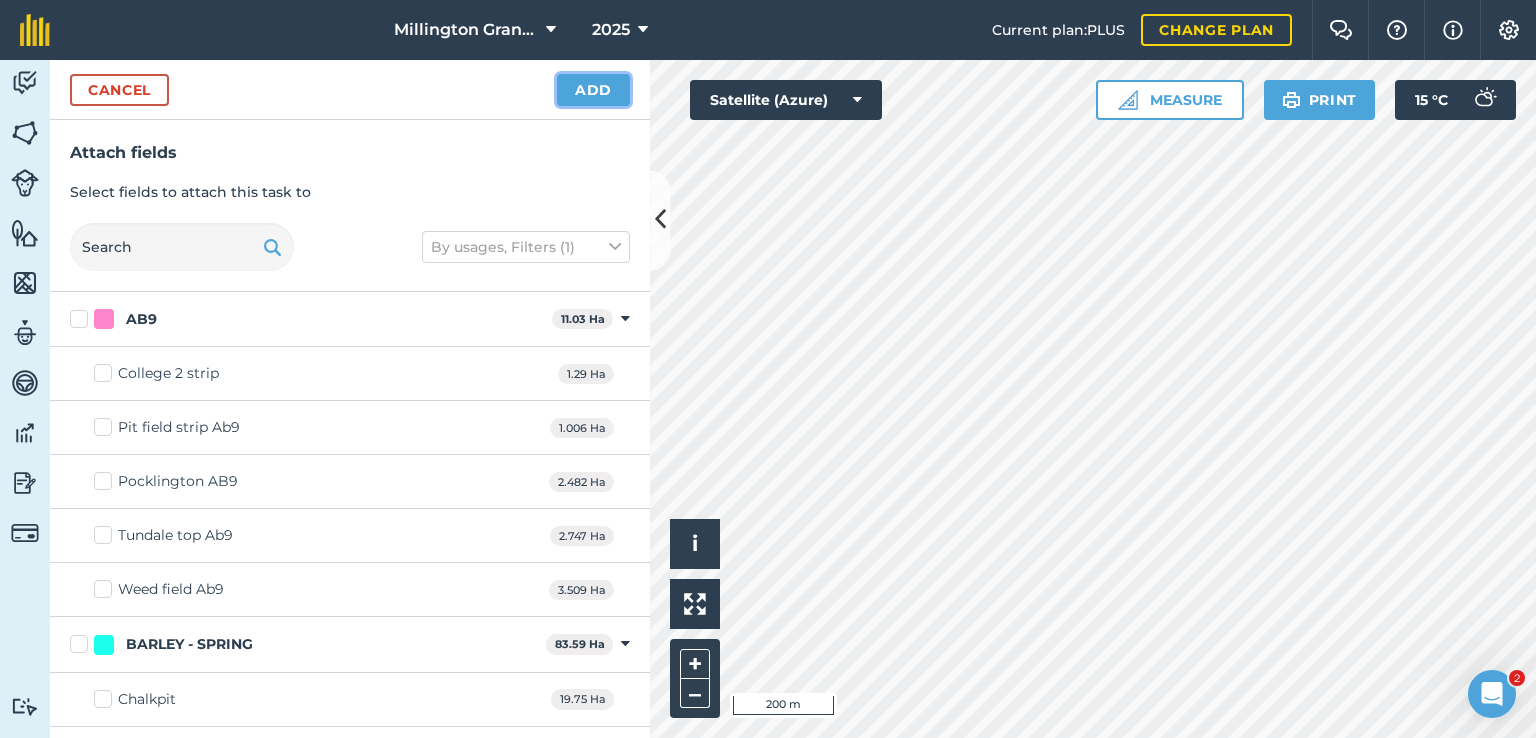 click on "Add" at bounding box center [593, 90] 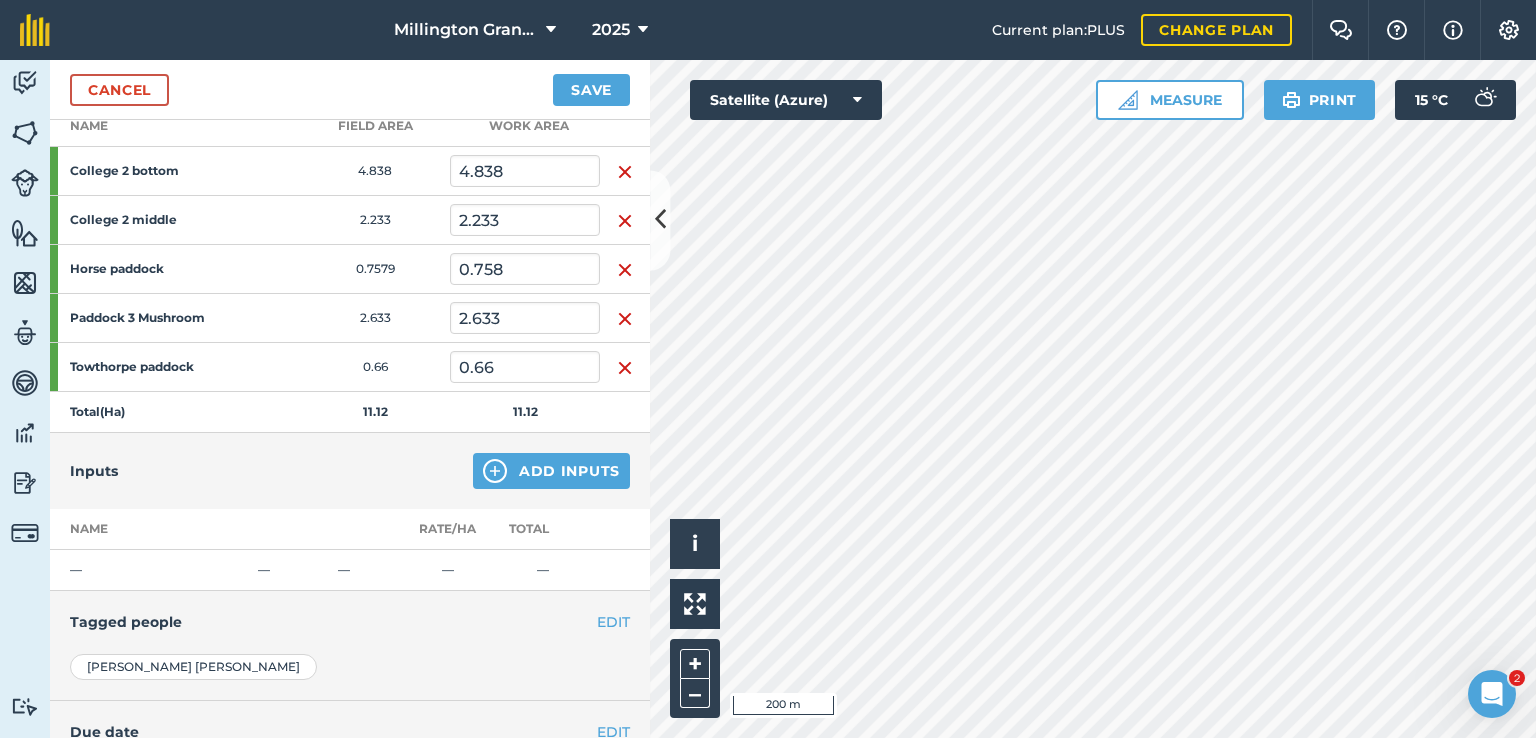scroll, scrollTop: 469, scrollLeft: 0, axis: vertical 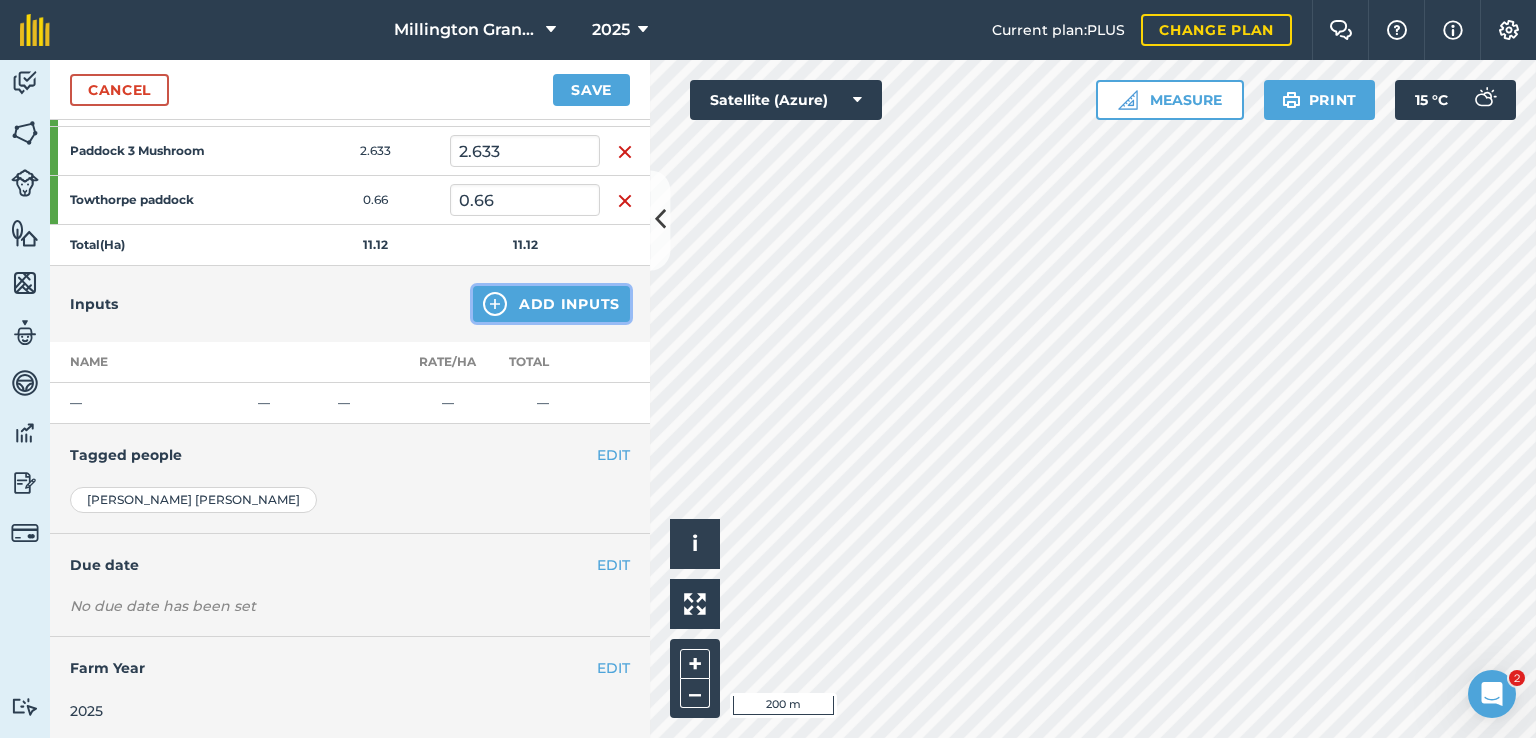 click on "Add Inputs" at bounding box center (551, 304) 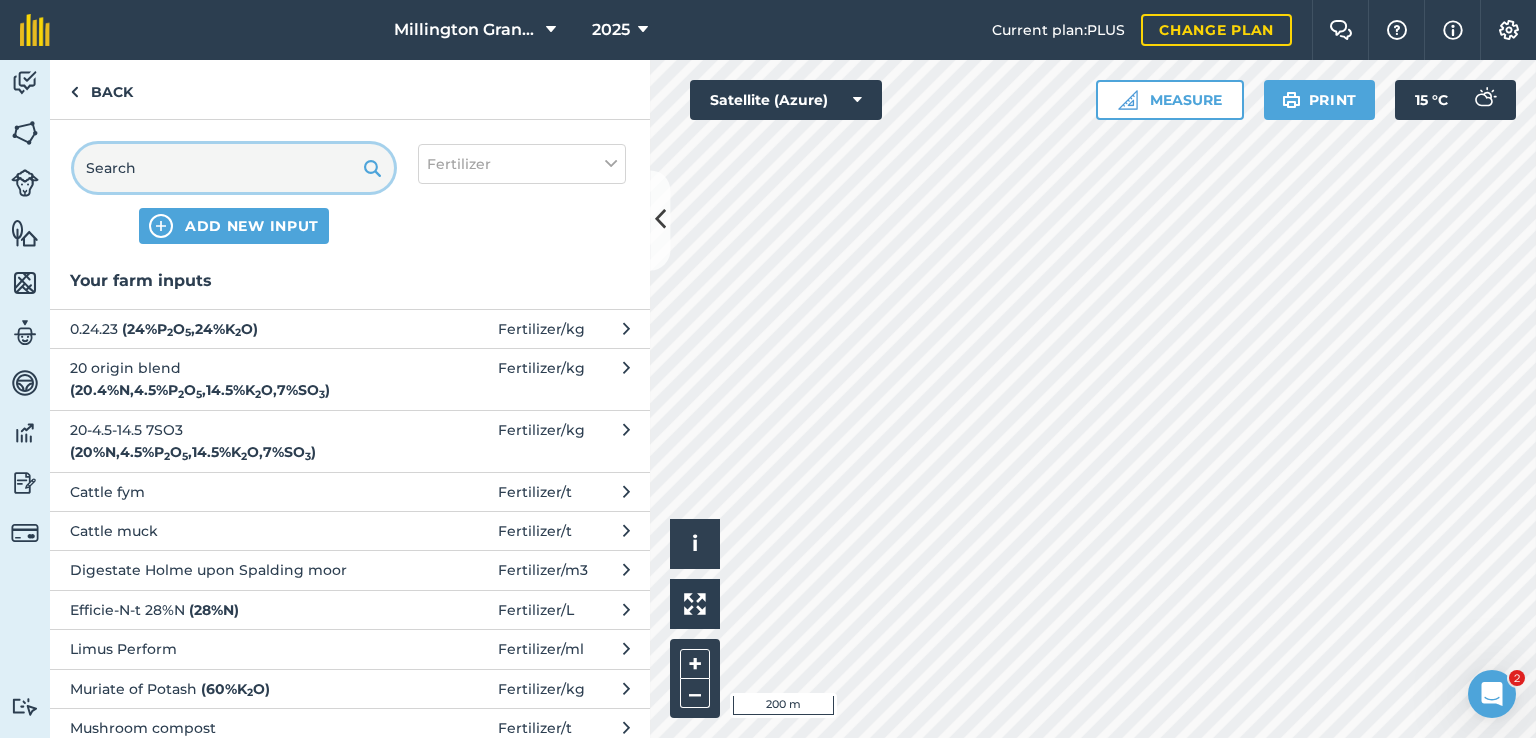 click at bounding box center [234, 168] 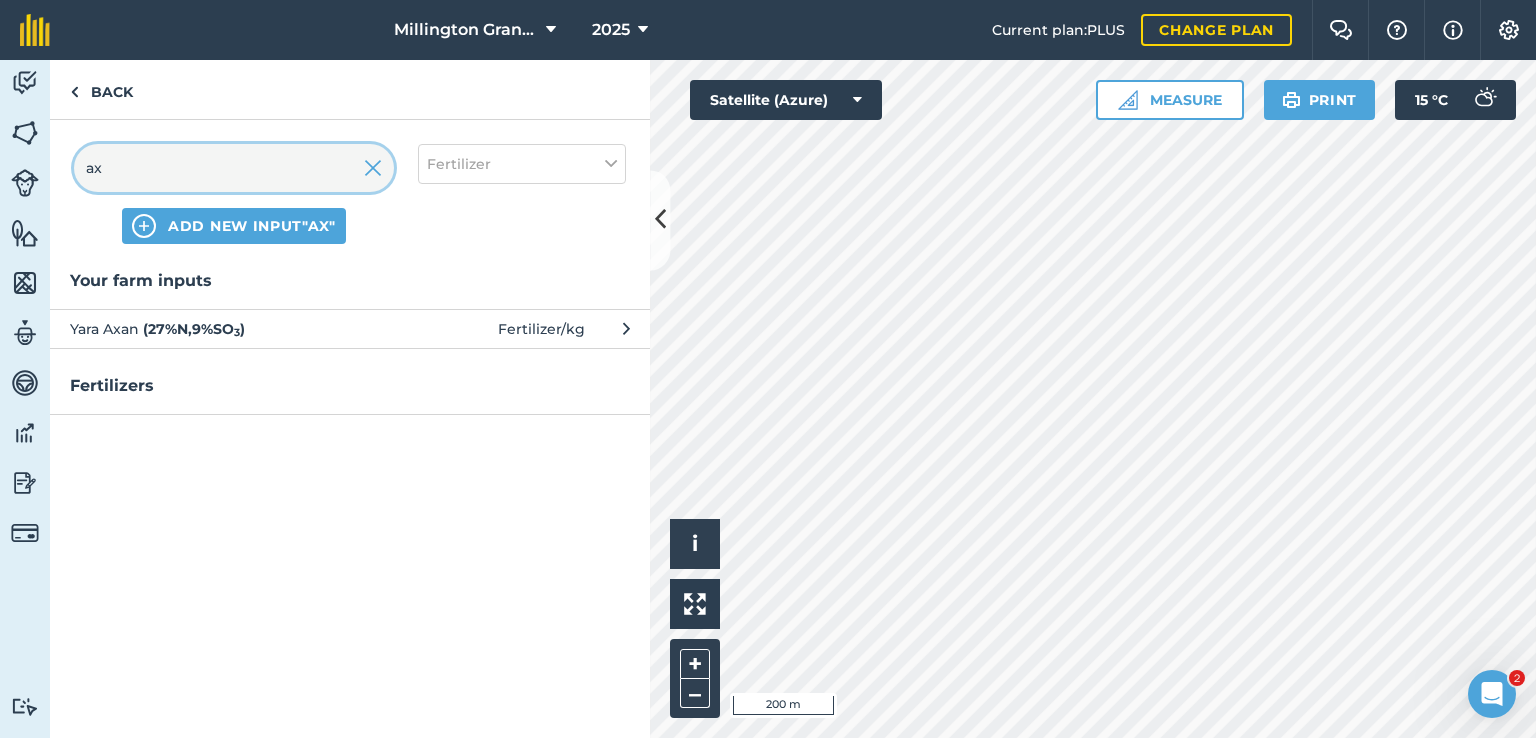 type on "ax" 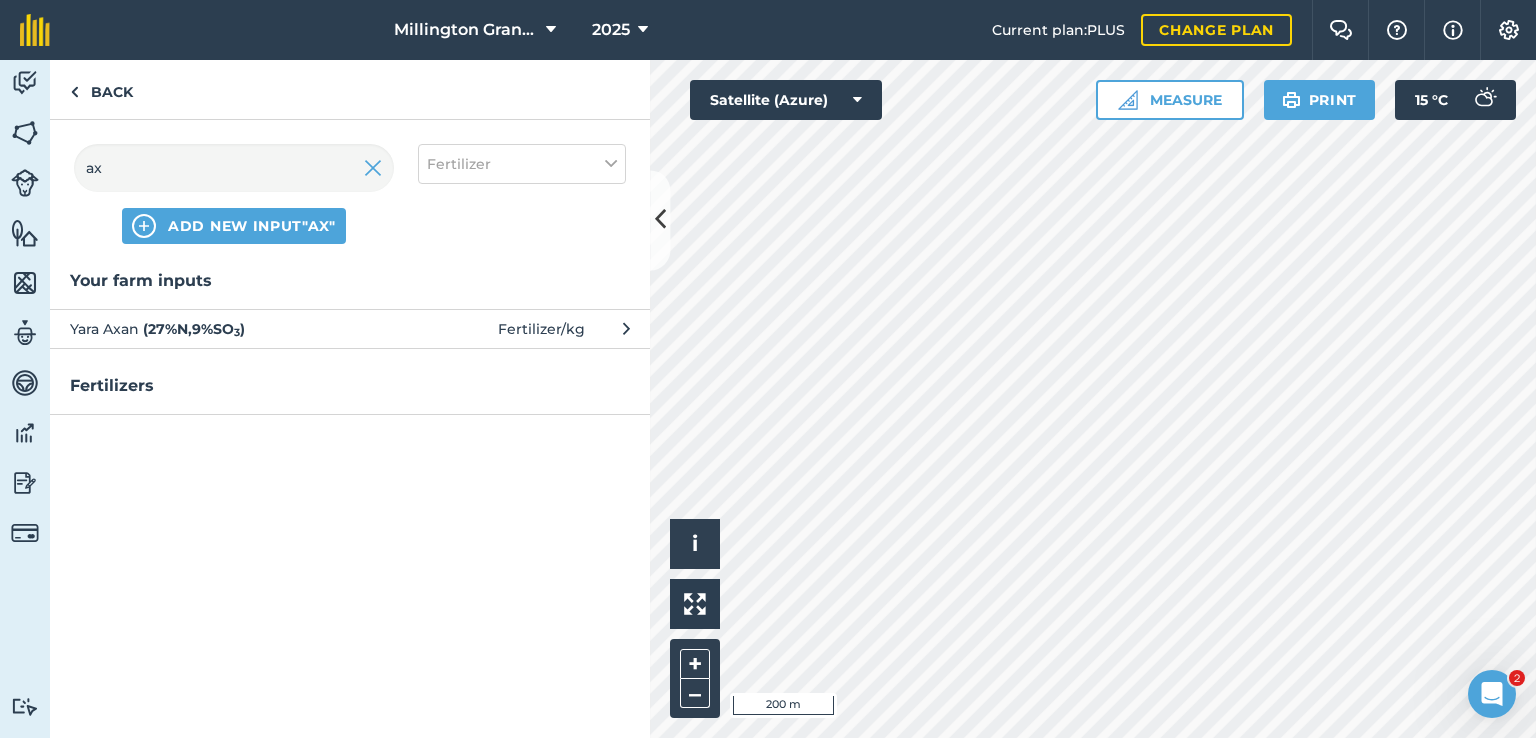 click on "Yara Axan   ( 27 %  N ,  9 %  SO 3 )" at bounding box center (233, 329) 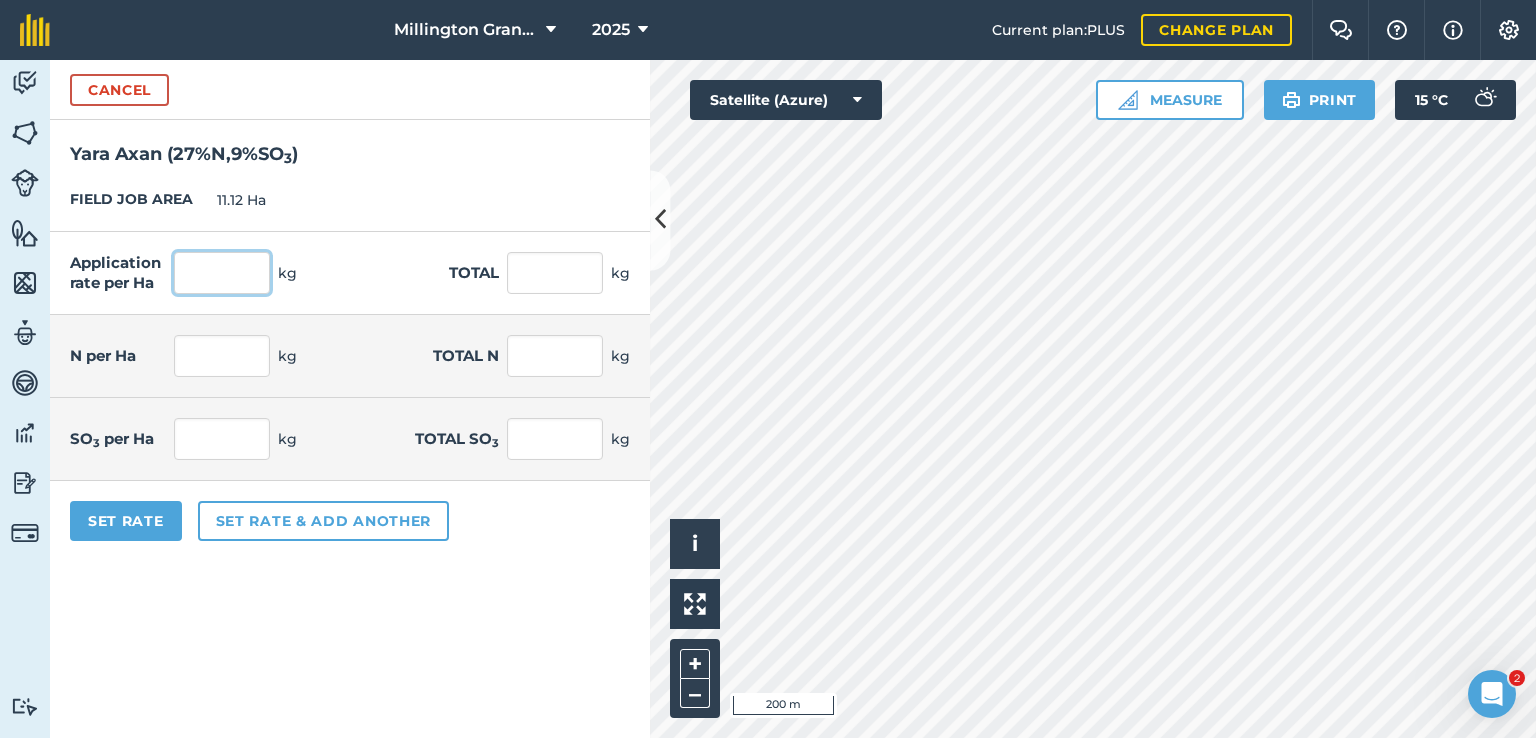 click at bounding box center (222, 273) 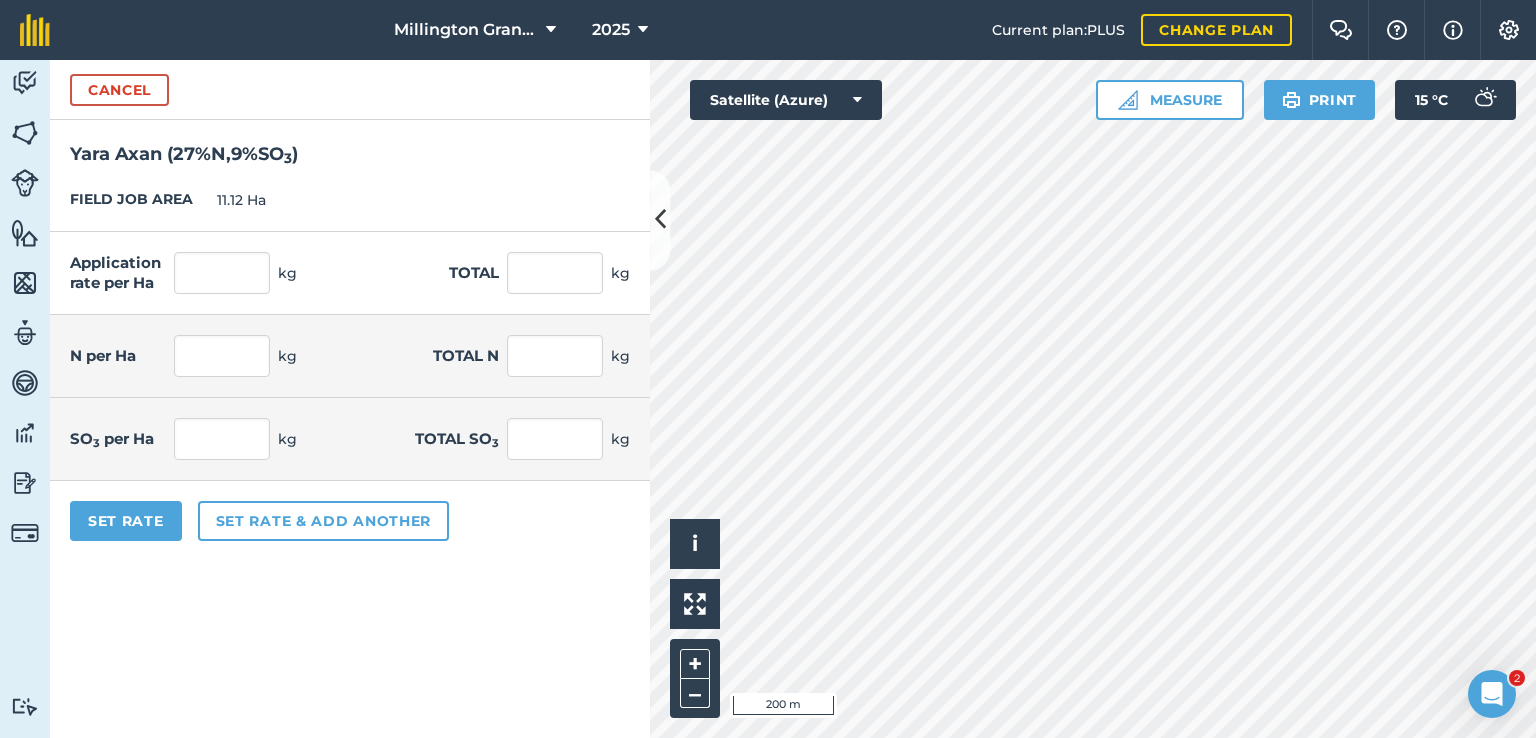 click on "N   per   Ha kg Total   N kg" at bounding box center [350, 356] 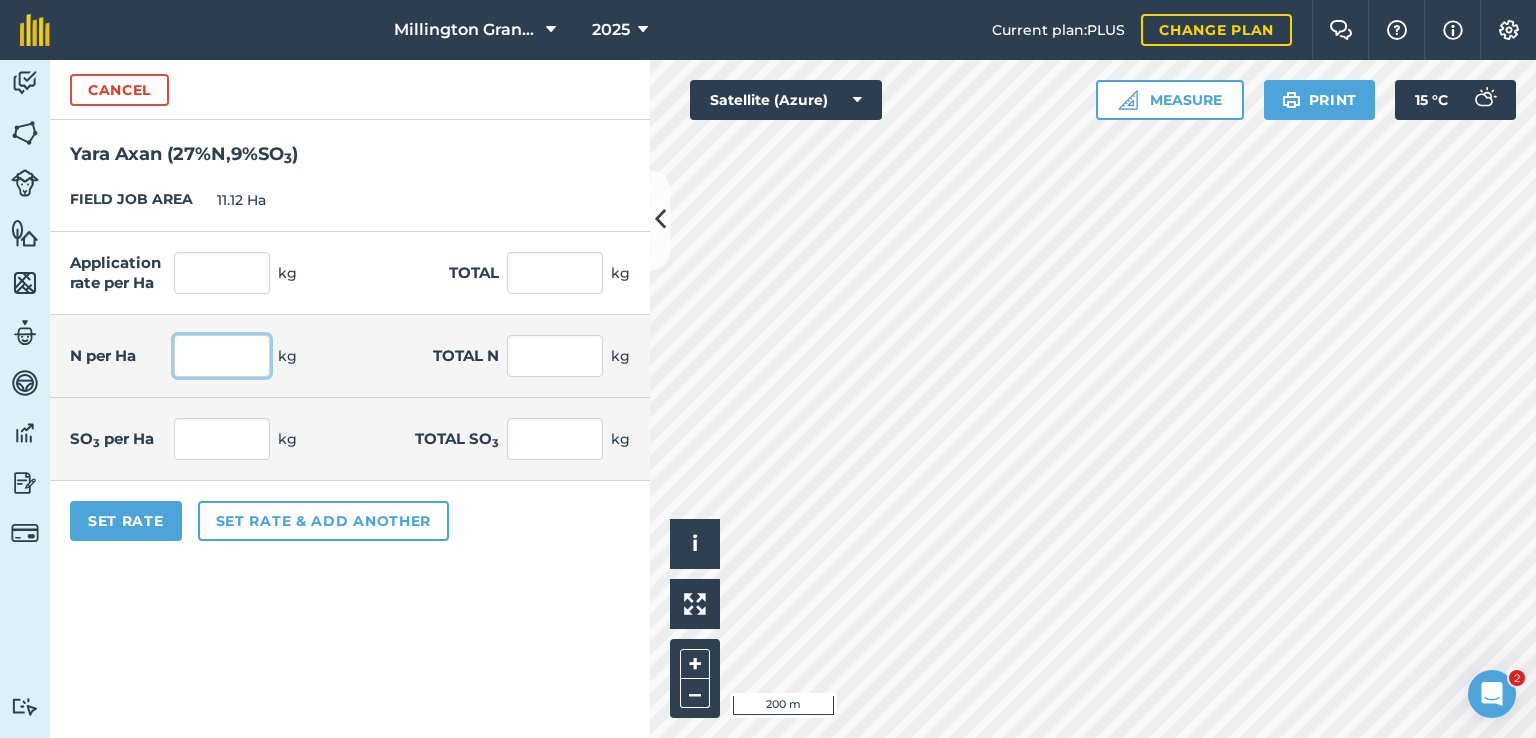click at bounding box center [222, 356] 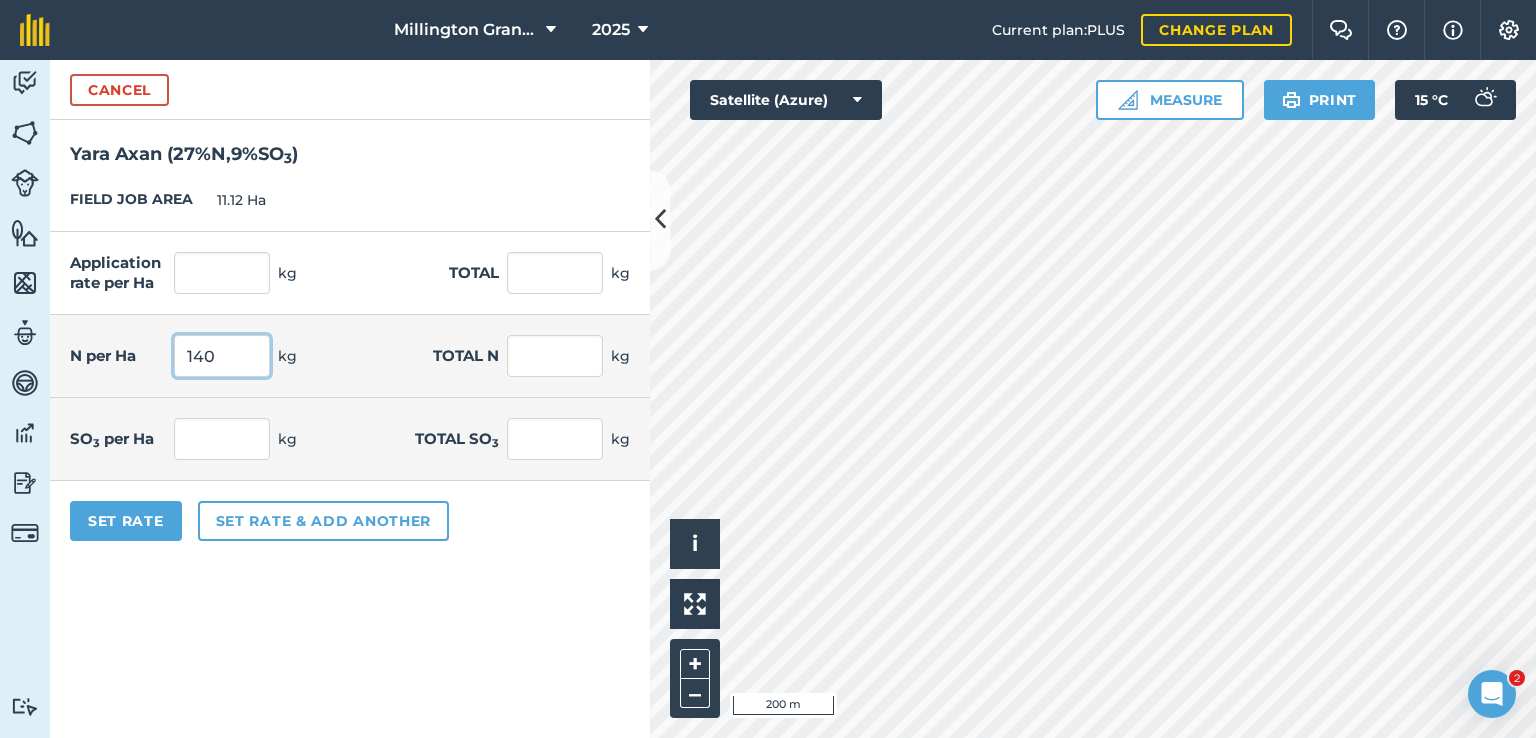 click on "140" at bounding box center (222, 356) 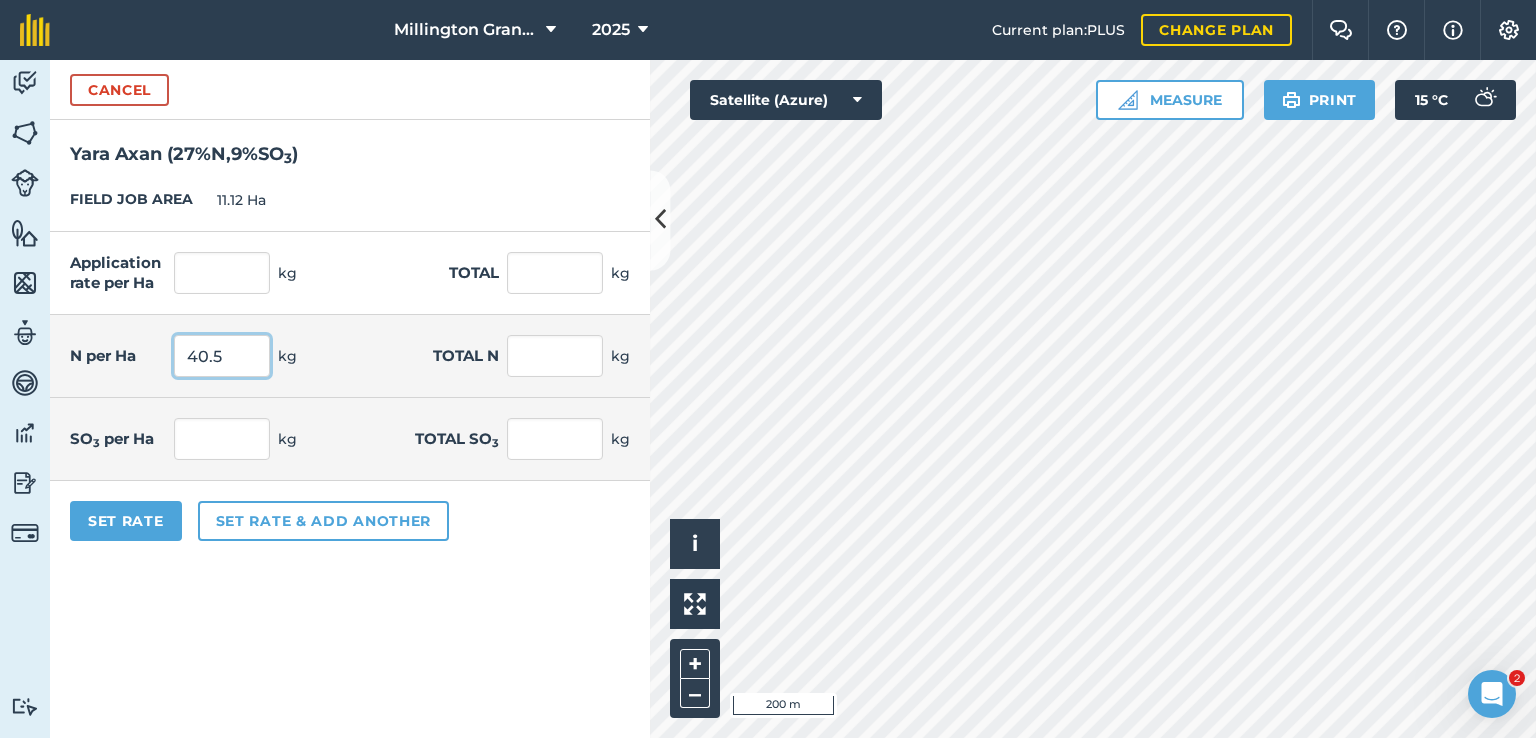 type on "40.5" 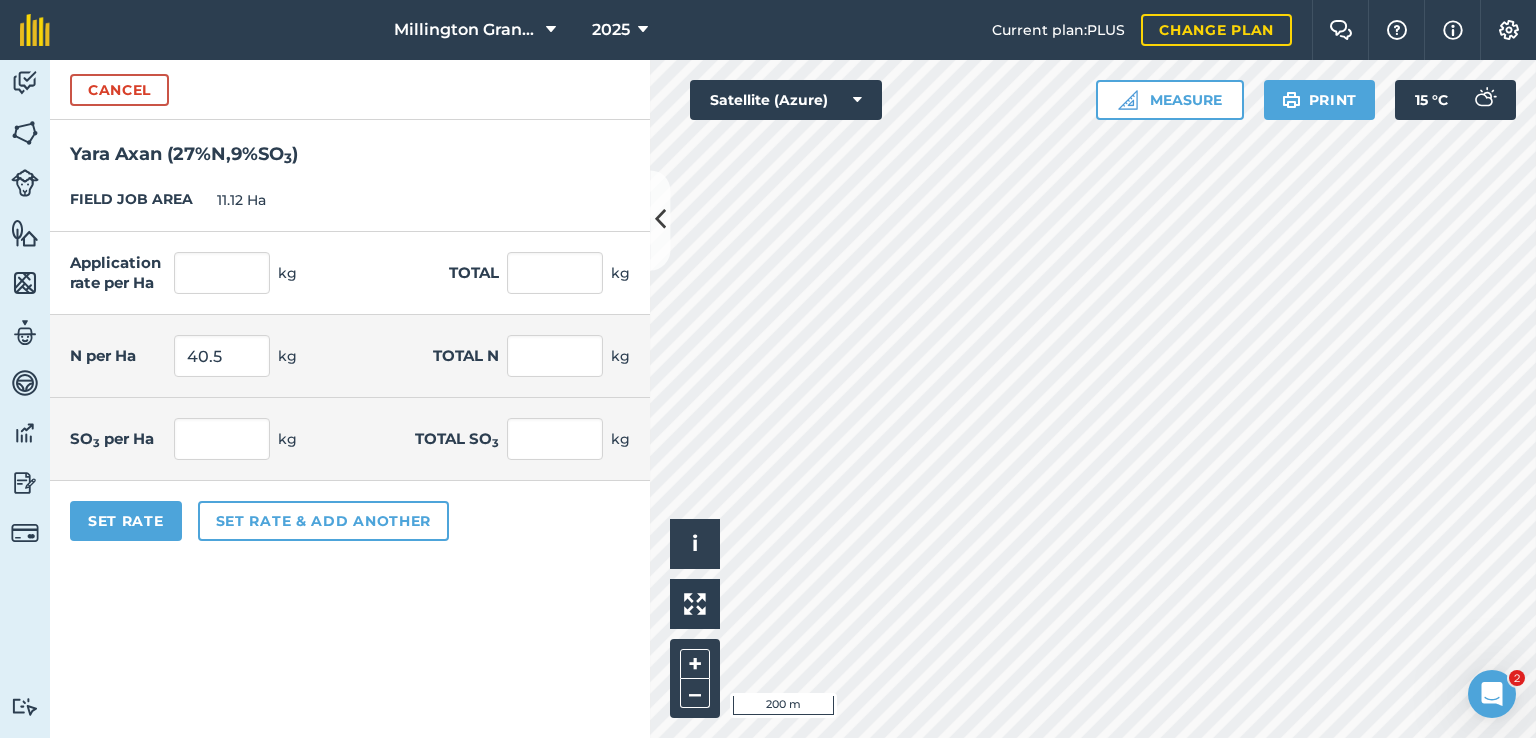 type on "150" 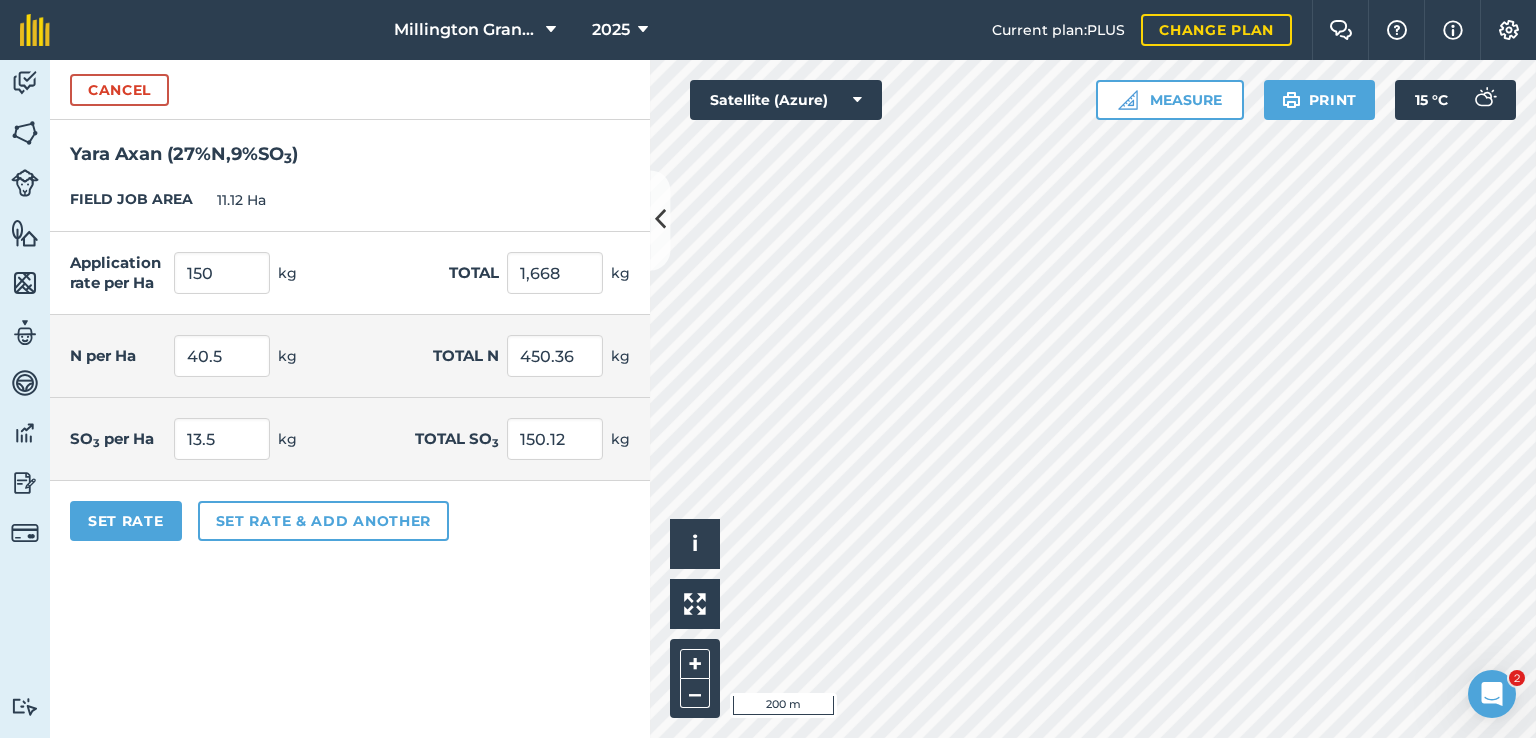 click on "N   per   Ha 40.5 kg Total   N 450.36 kg" at bounding box center (350, 356) 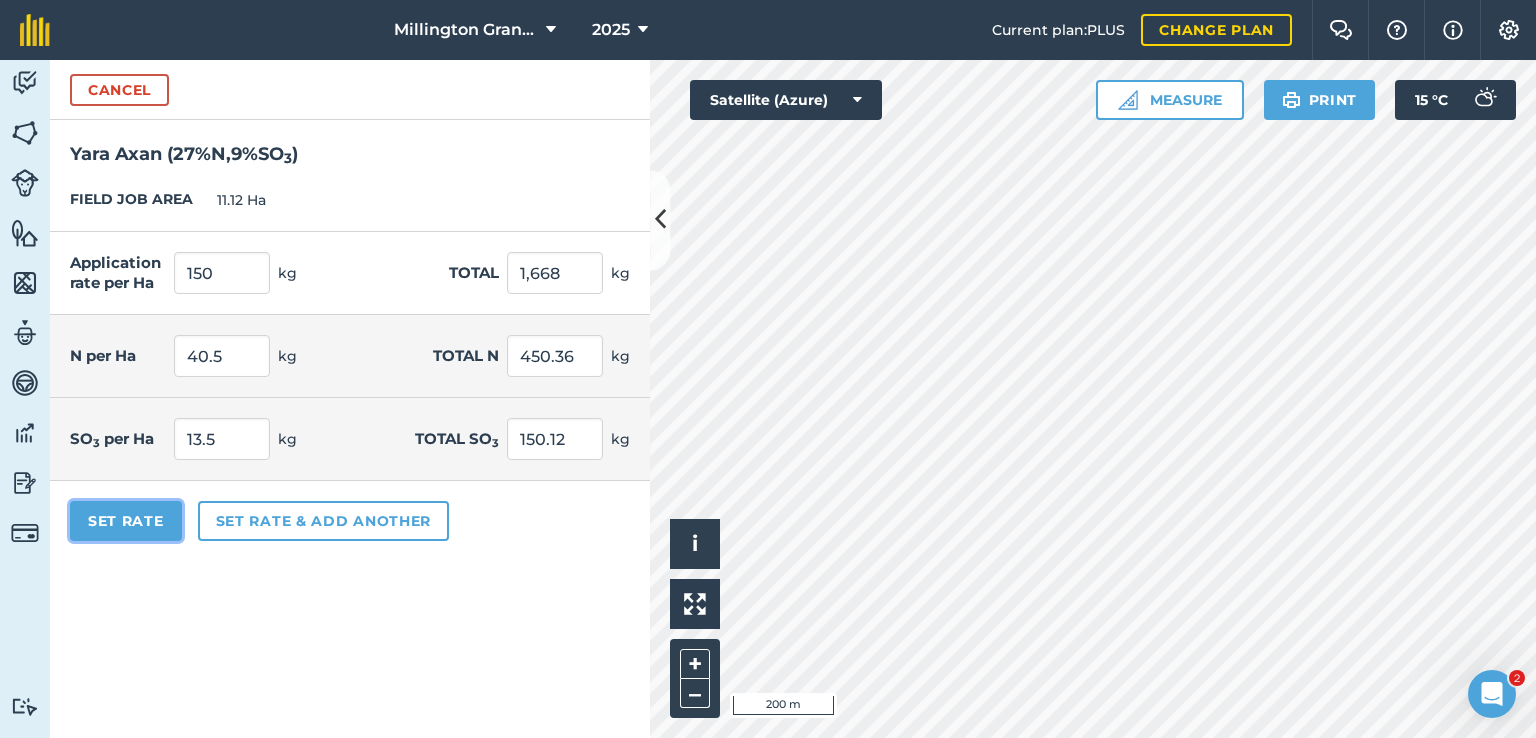 click on "Set Rate" at bounding box center (126, 521) 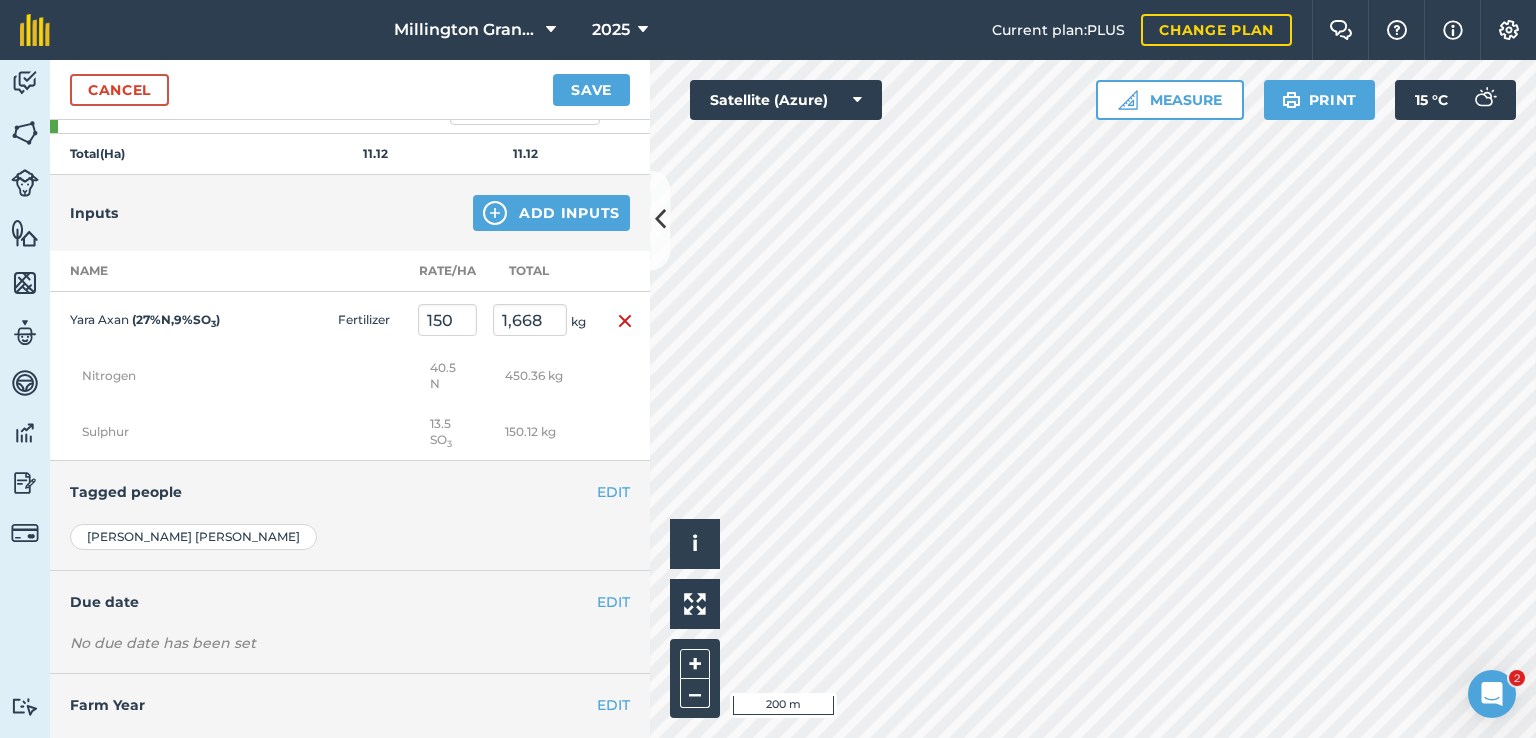 scroll, scrollTop: 597, scrollLeft: 0, axis: vertical 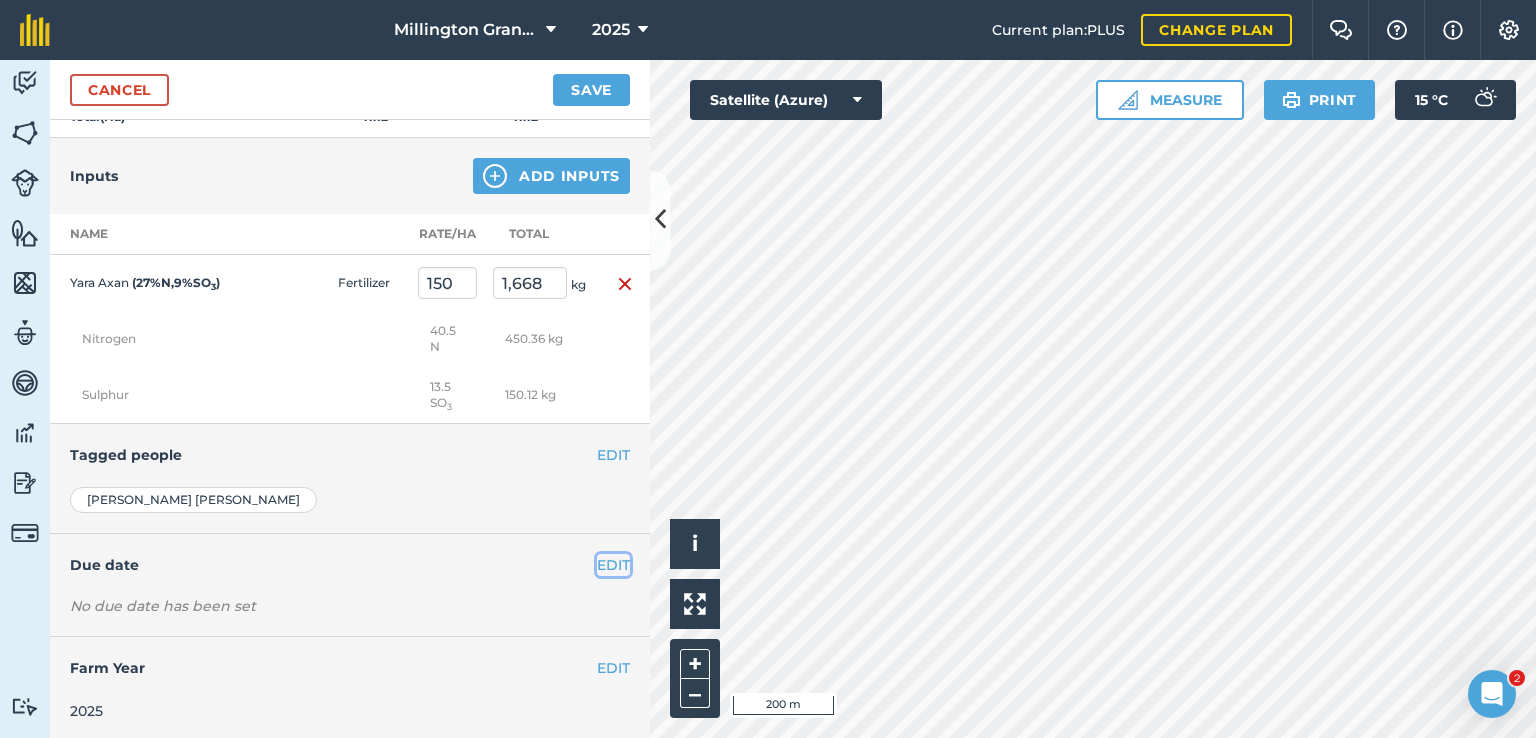 click on "EDIT" at bounding box center (613, 565) 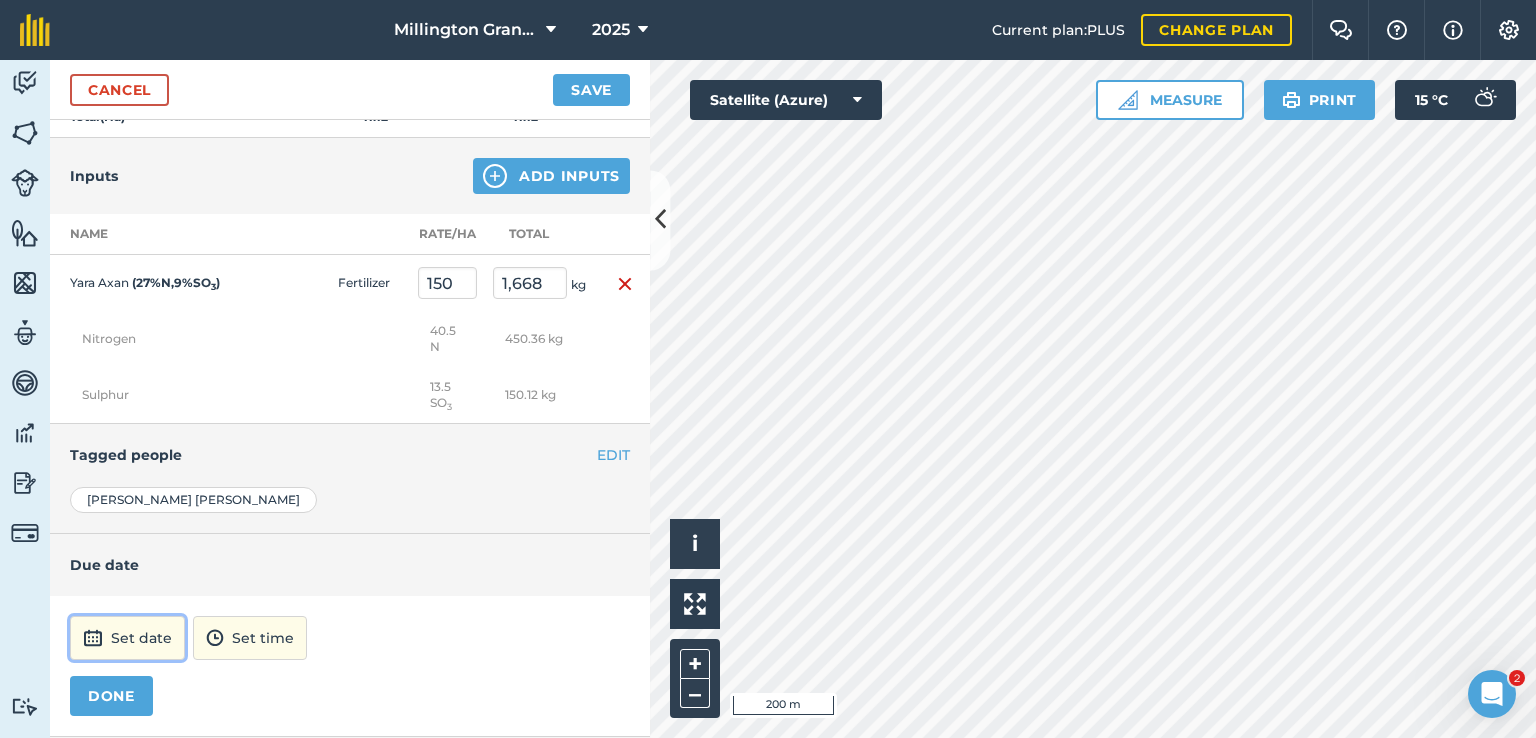 click on "Set date" at bounding box center (127, 638) 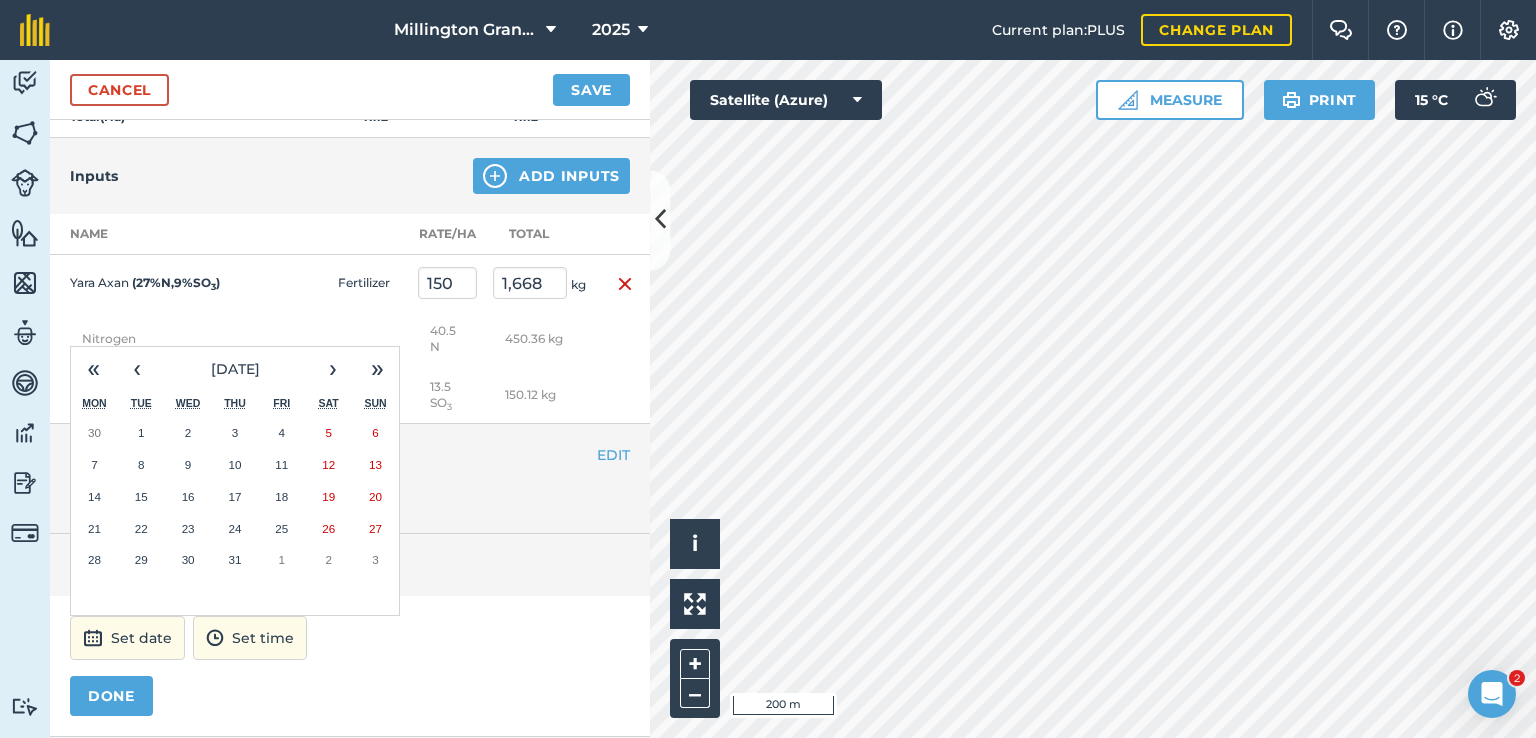 click on "17" at bounding box center (234, 496) 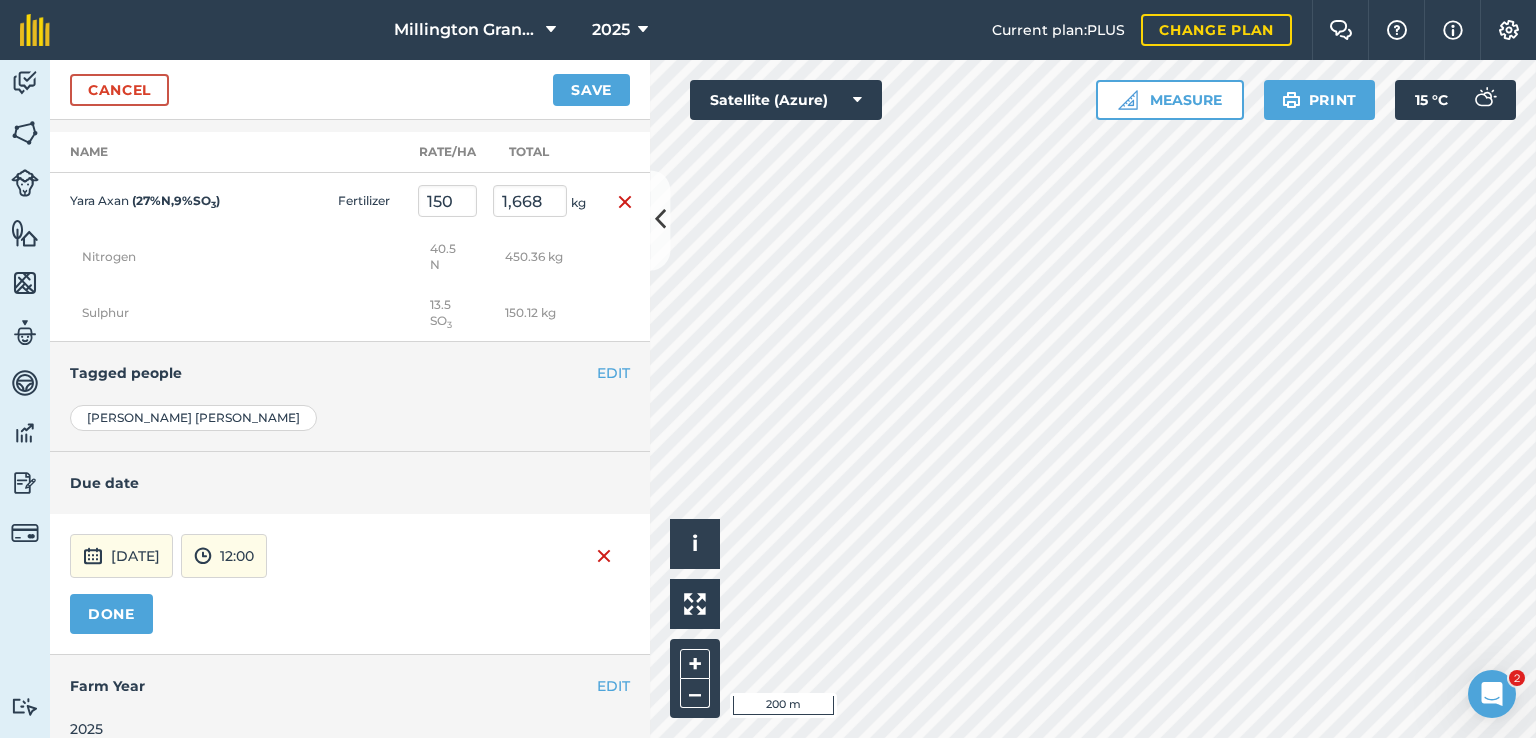 scroll, scrollTop: 696, scrollLeft: 0, axis: vertical 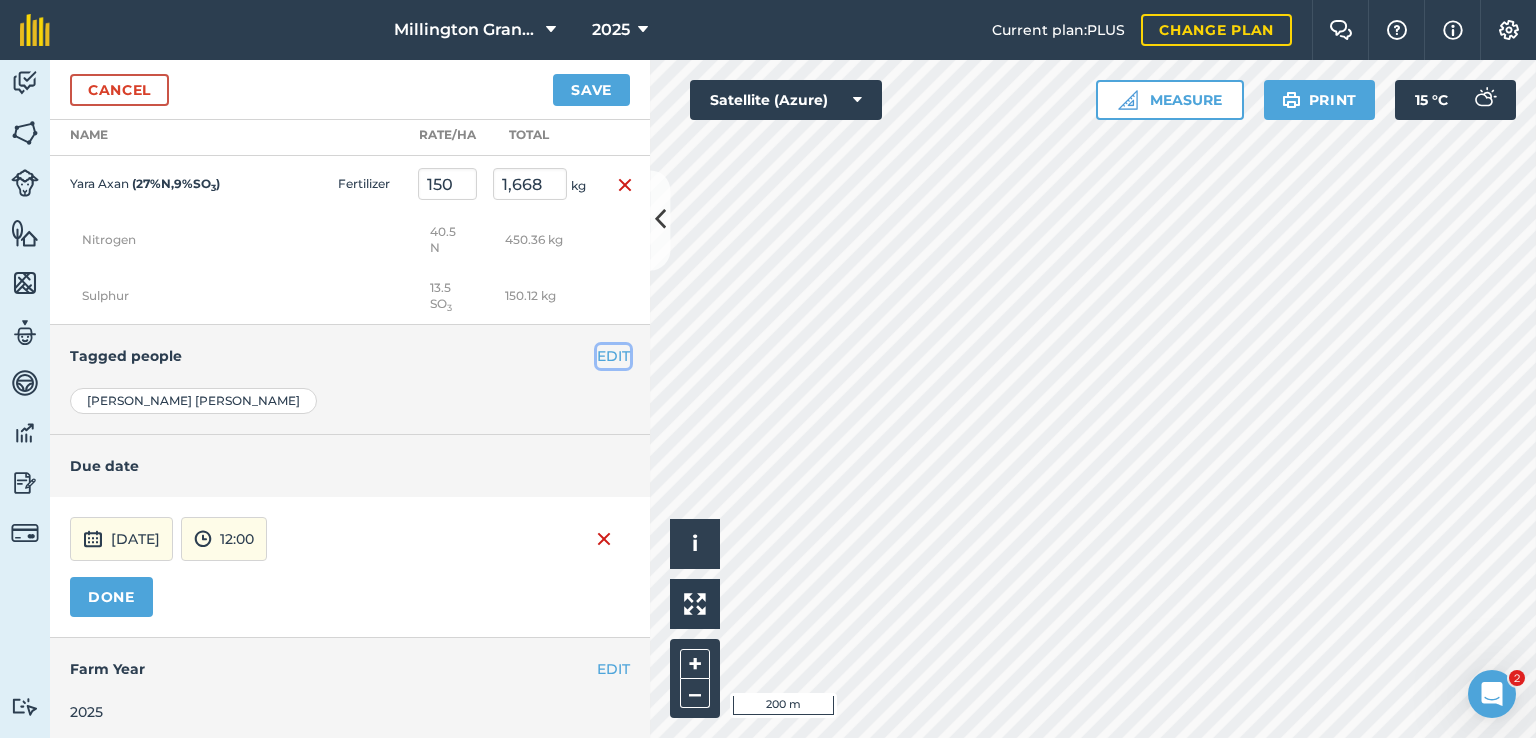click on "EDIT" at bounding box center (613, 356) 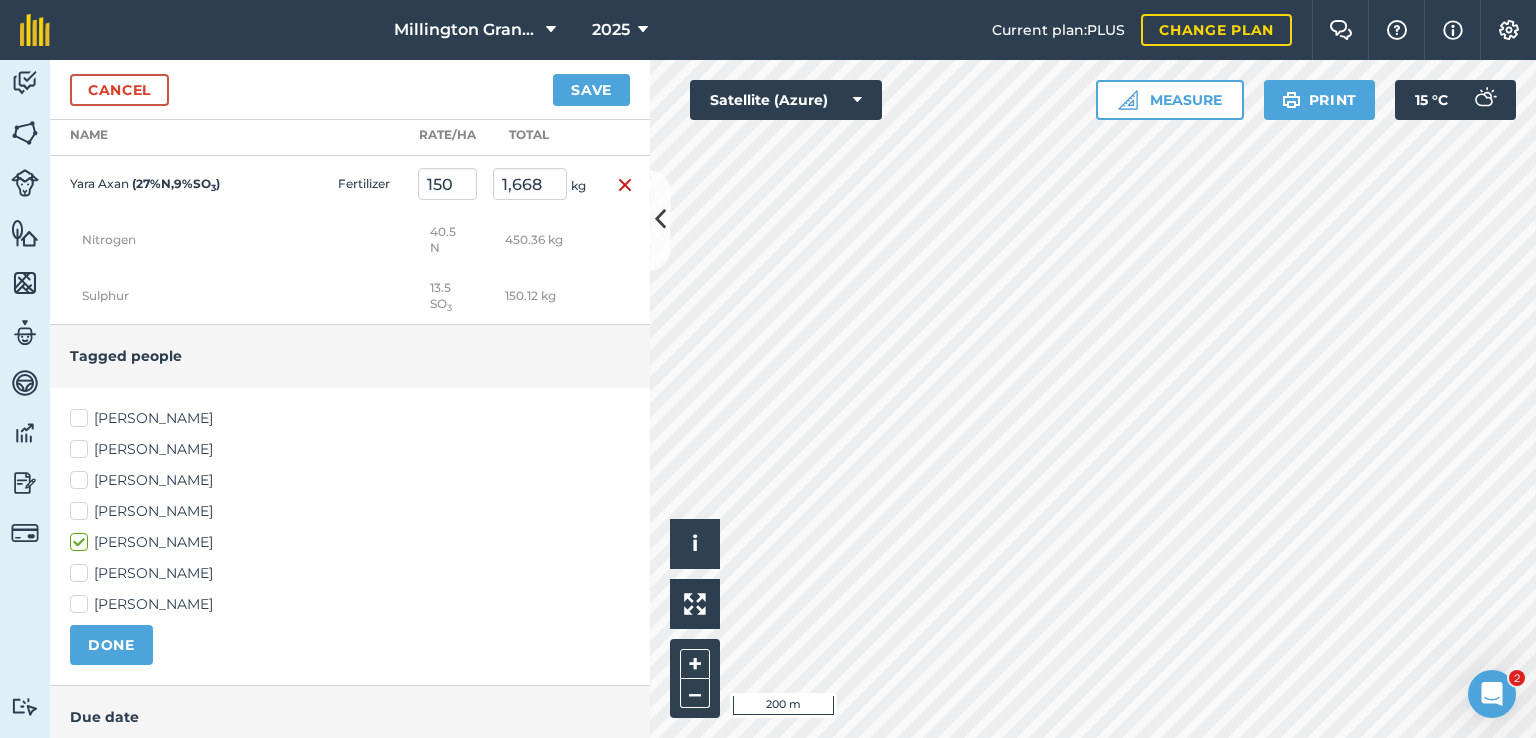 click on "[PERSON_NAME] [PERSON_NAME] [PERSON_NAME] [PERSON_NAME] [PERSON_NAME] [PERSON_NAME]  [PERSON_NAME]" at bounding box center (350, 511) 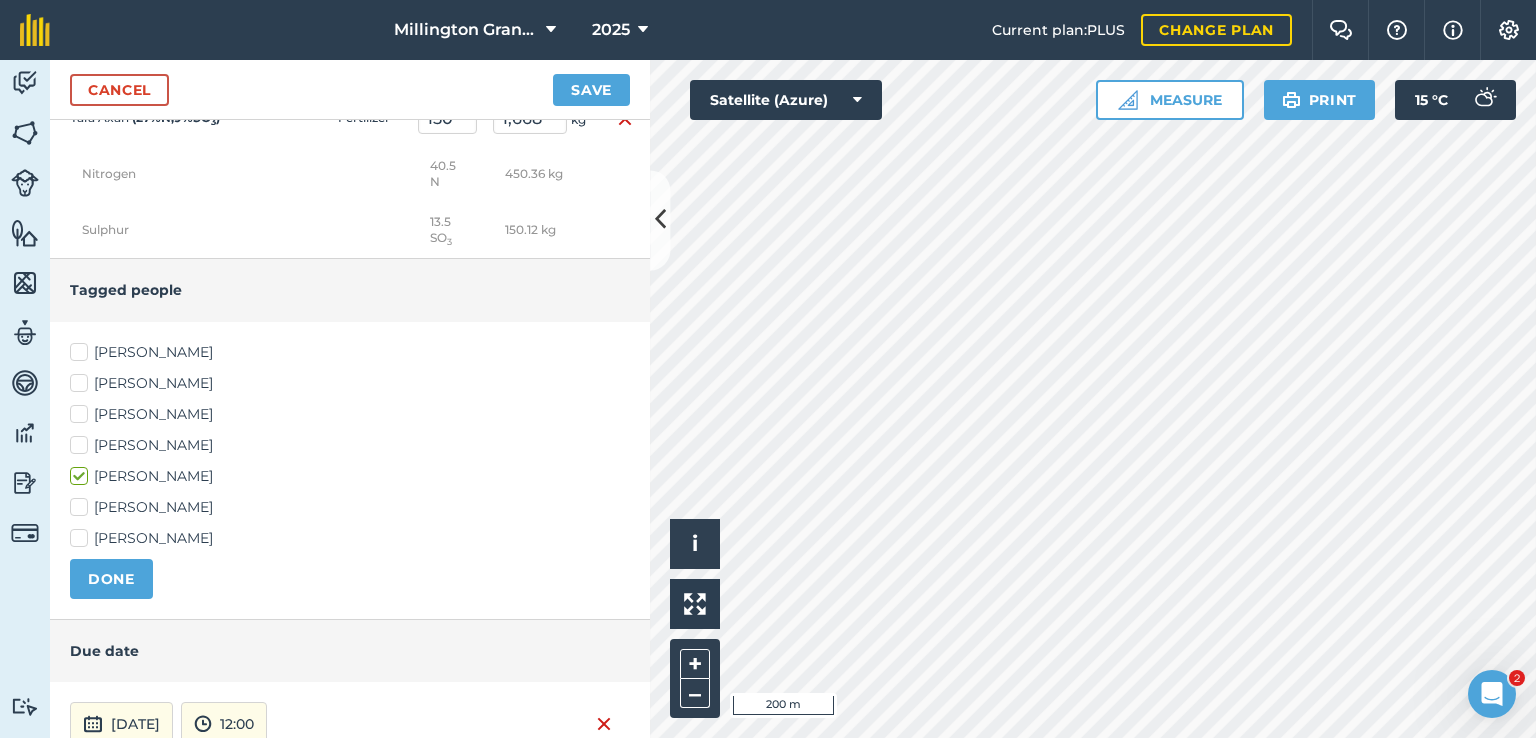 scroll, scrollTop: 796, scrollLeft: 0, axis: vertical 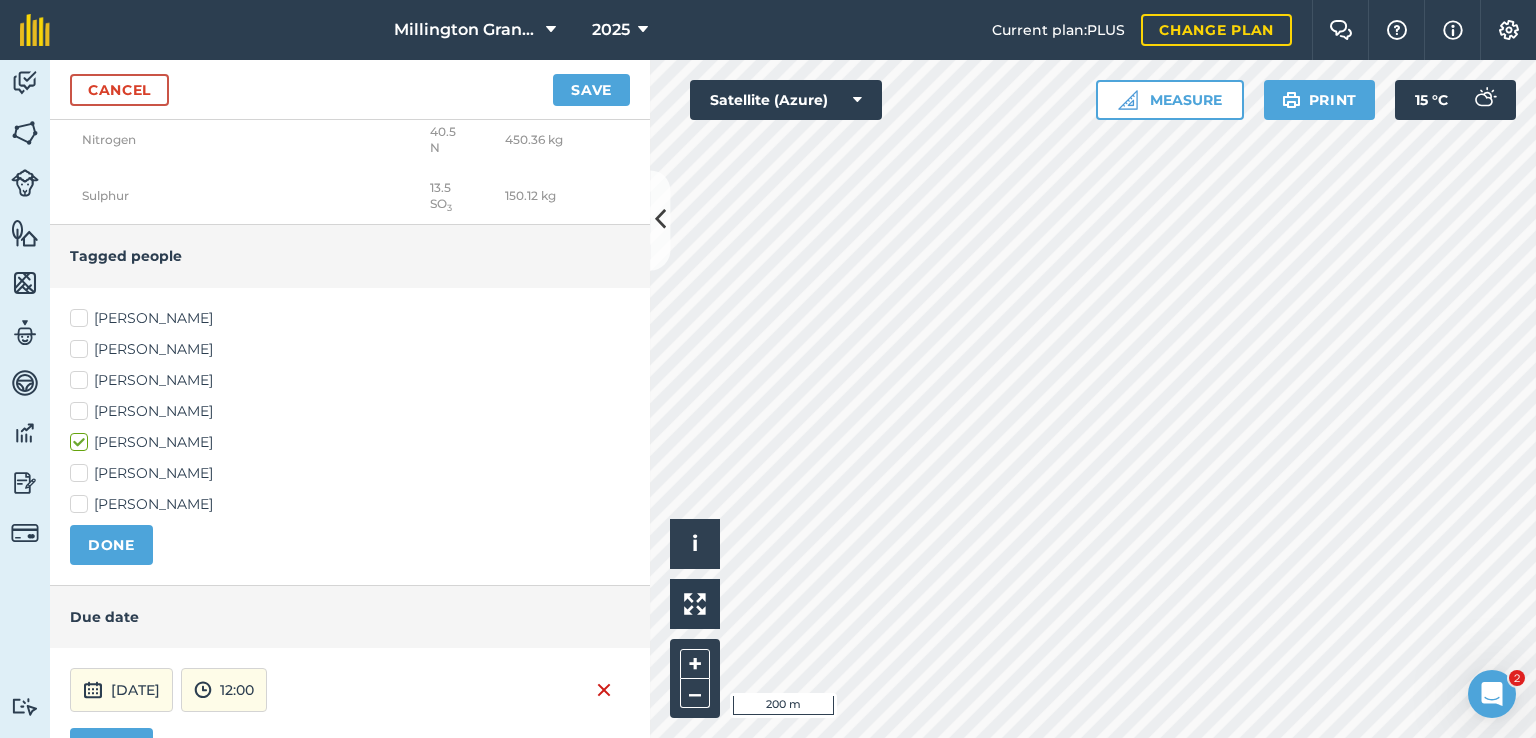 click on "[PERSON_NAME]" at bounding box center (350, 411) 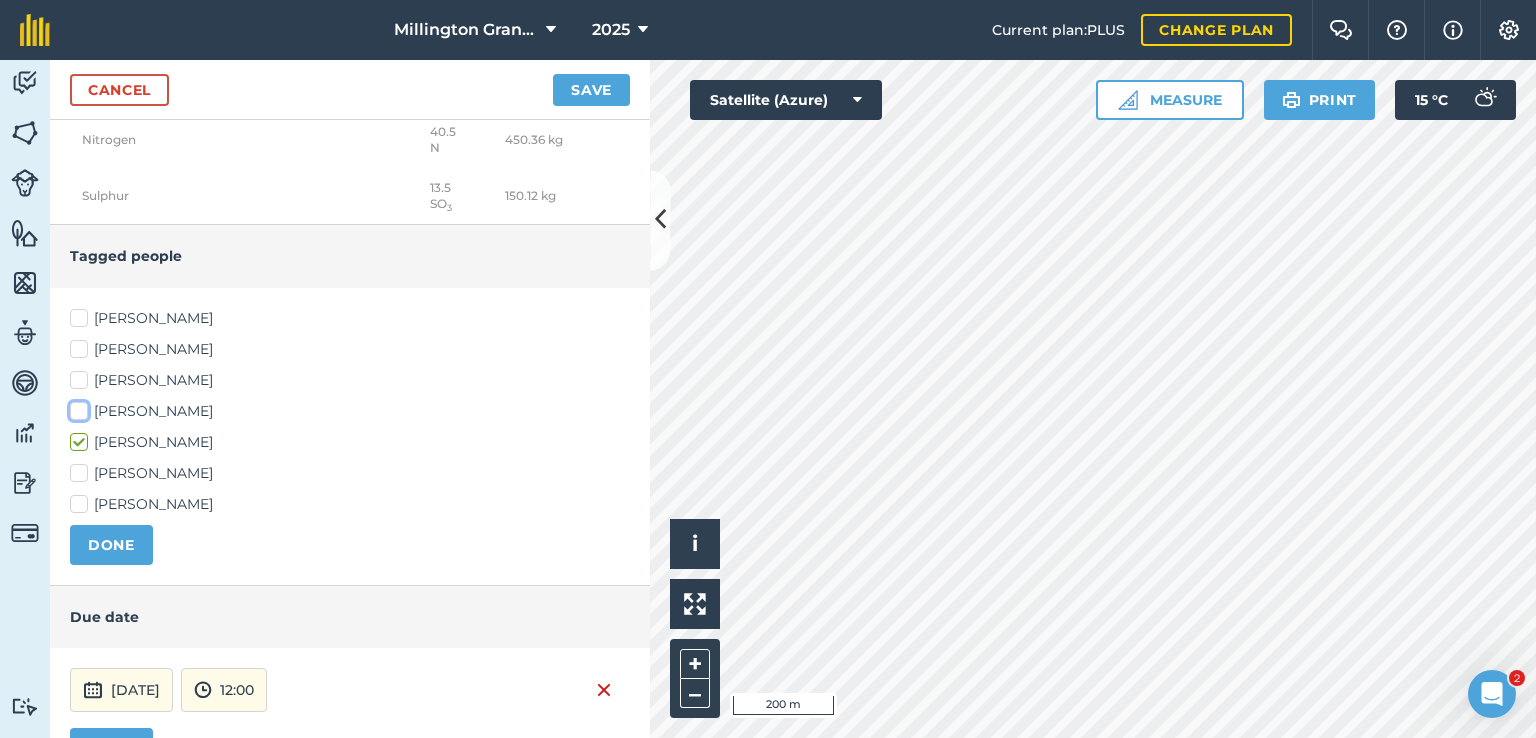 click on "[PERSON_NAME]" at bounding box center (76, 407) 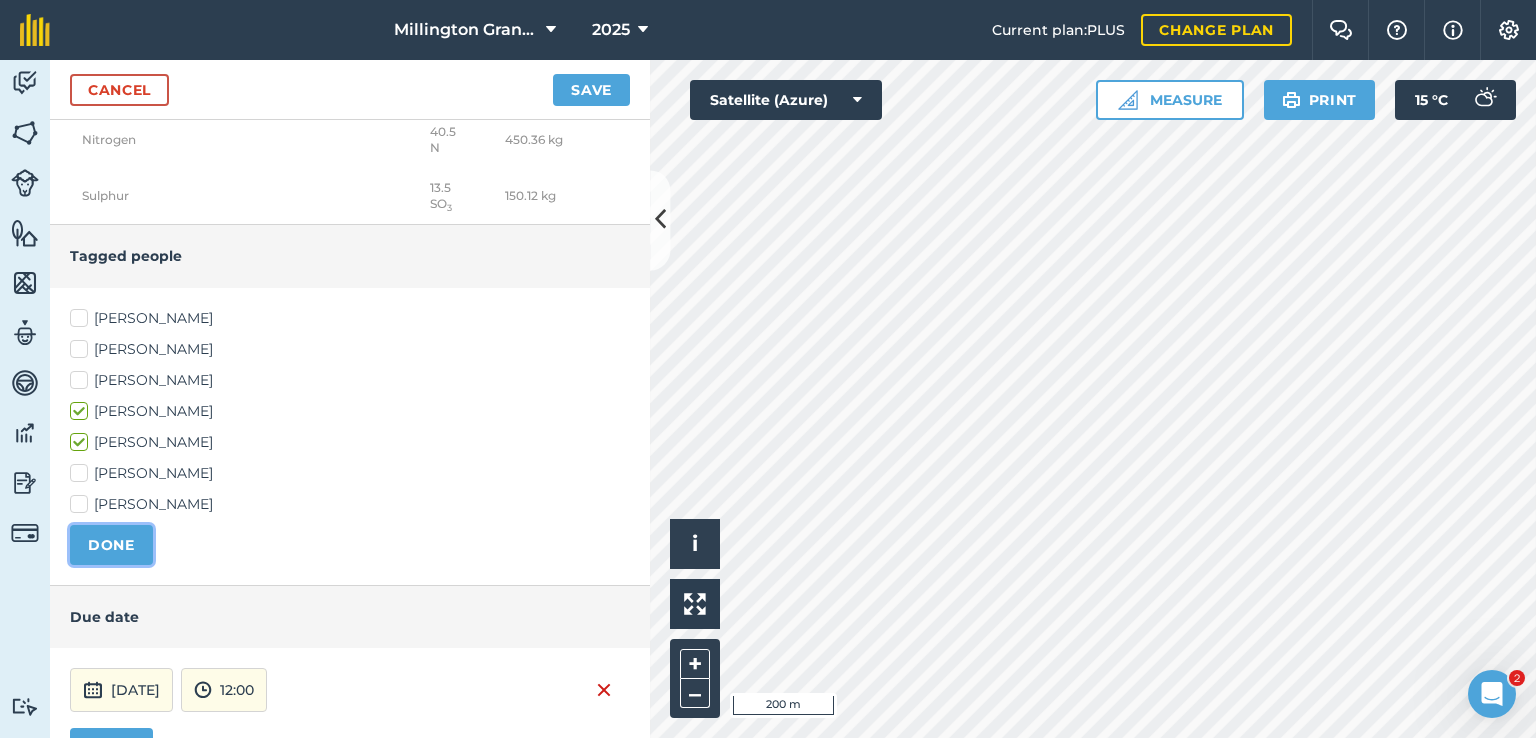 click on "DONE" at bounding box center [111, 545] 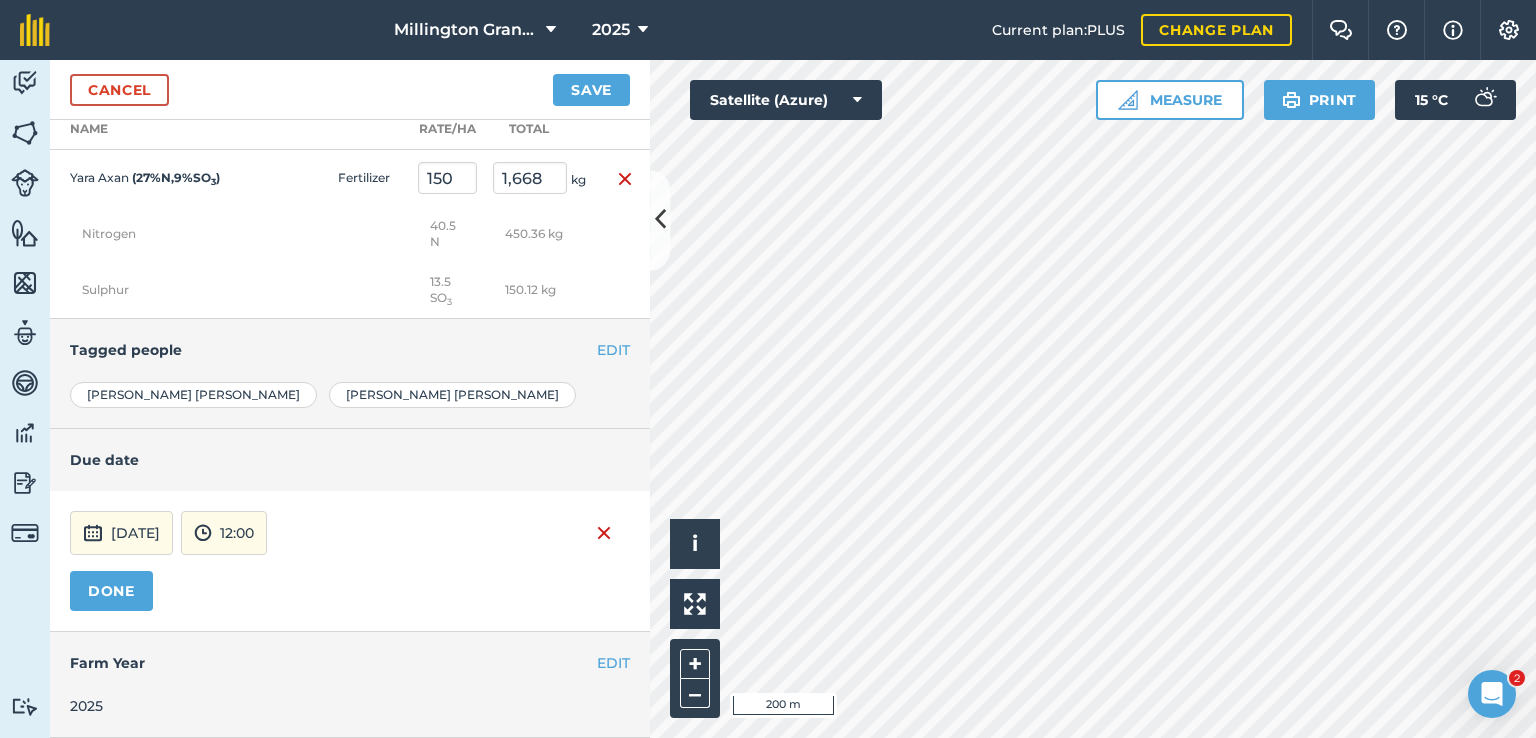 scroll, scrollTop: 696, scrollLeft: 0, axis: vertical 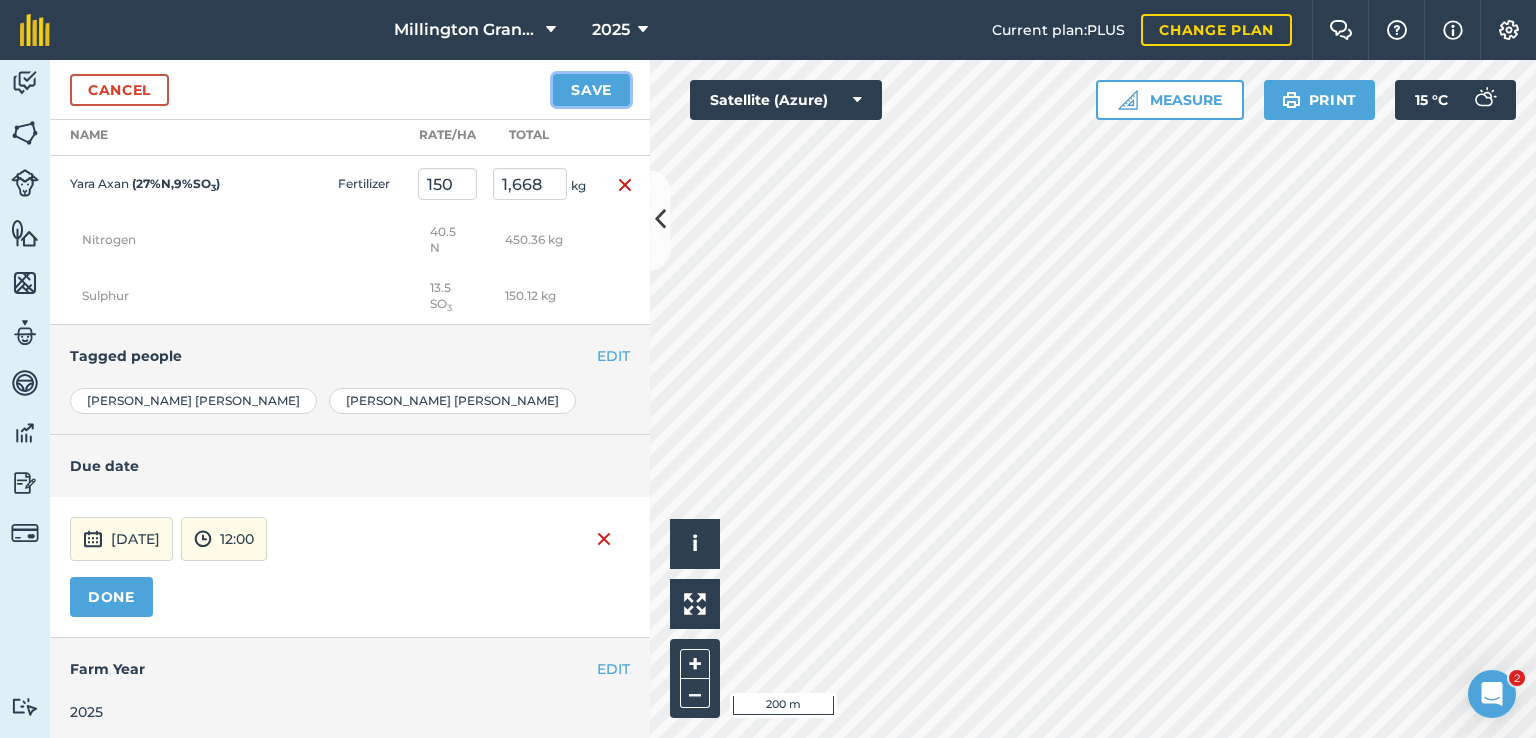 click on "Save" at bounding box center (591, 90) 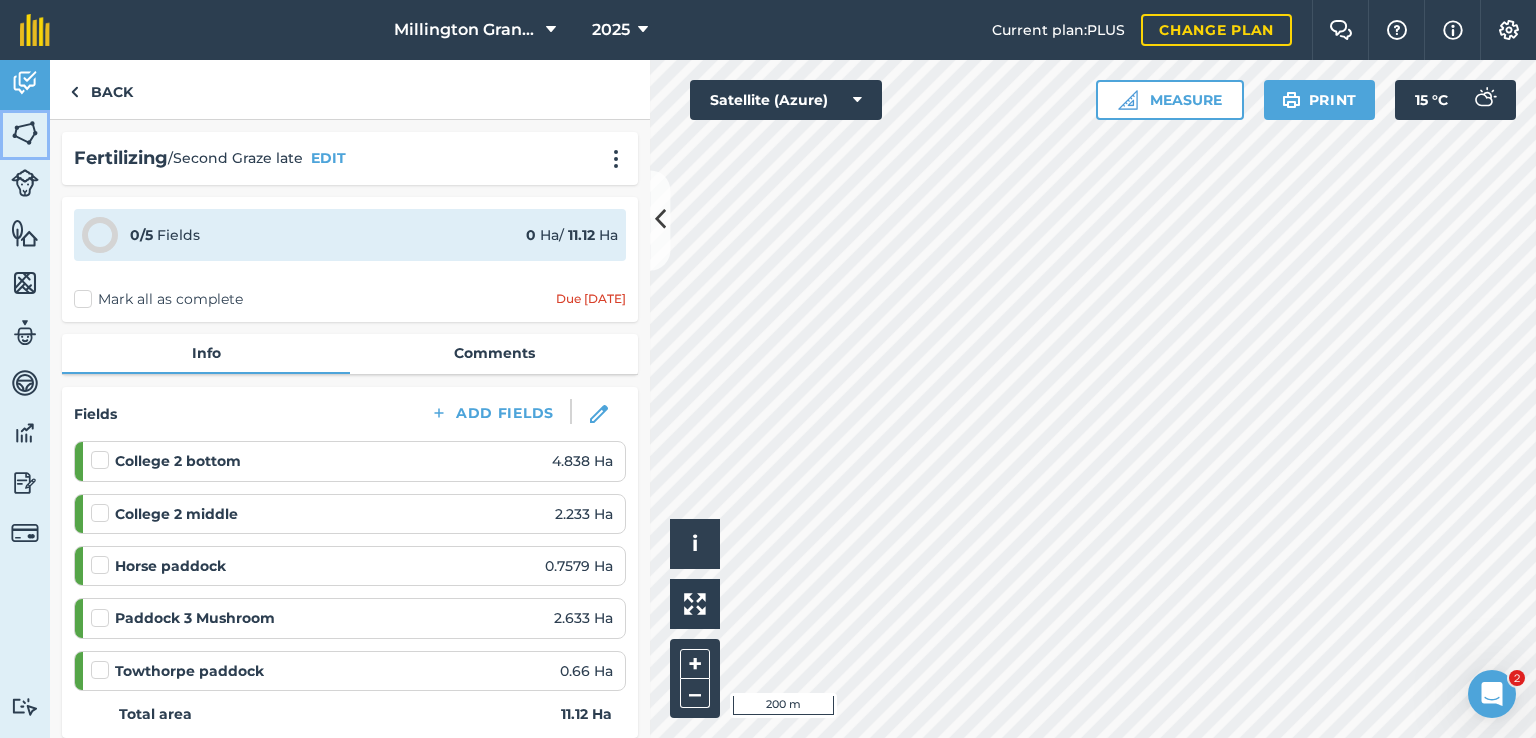 click on "Fields" at bounding box center [25, 135] 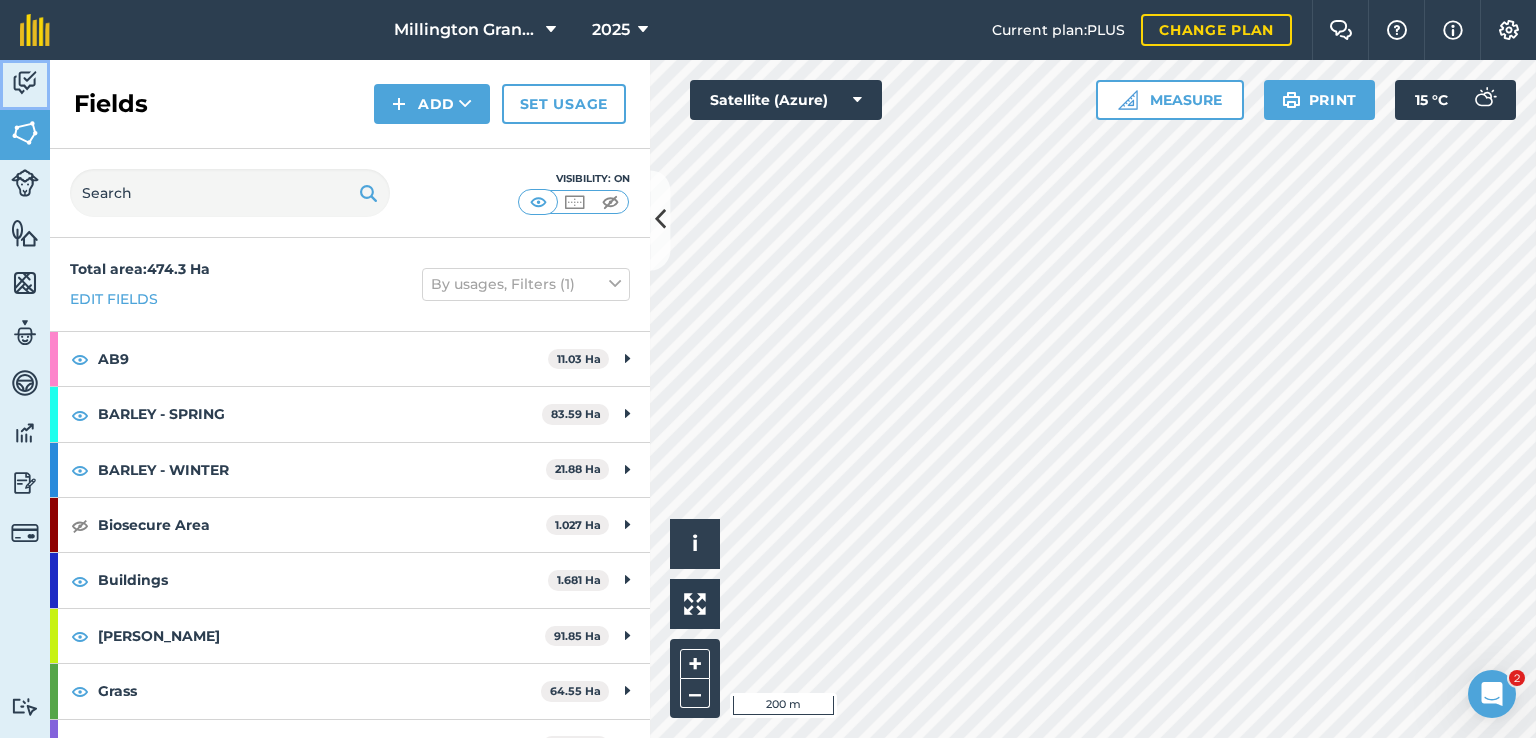 click at bounding box center [25, 83] 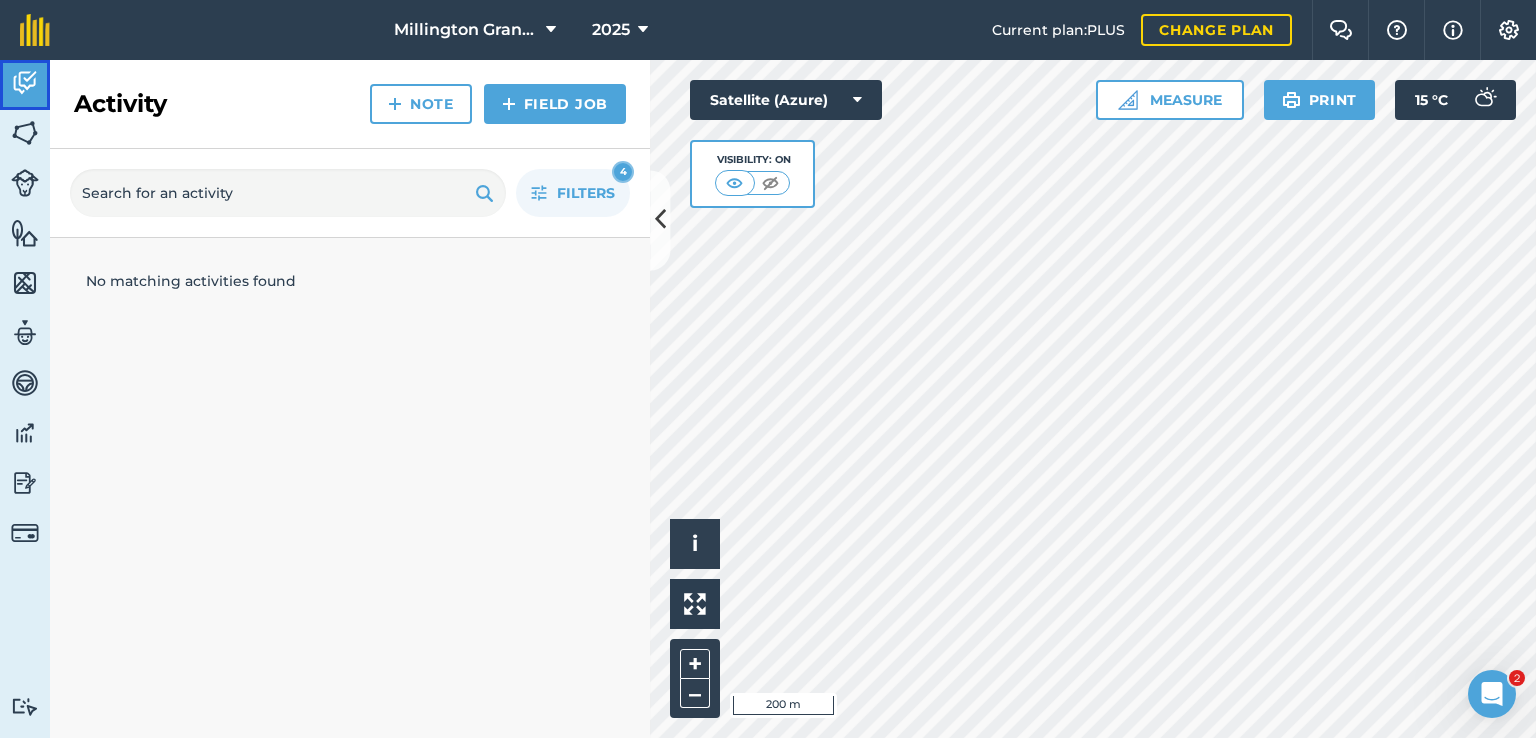 click at bounding box center (25, 83) 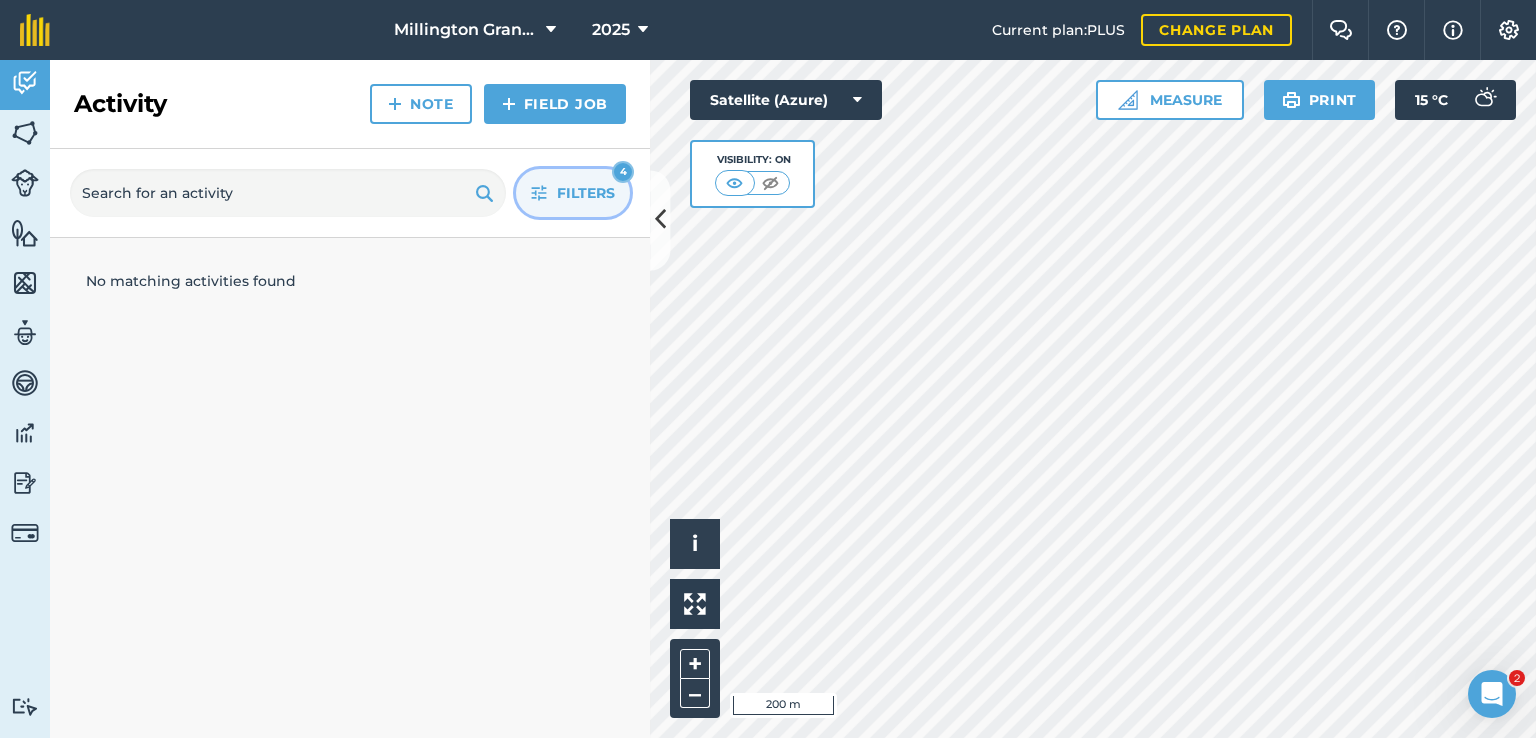 click on "Filters" at bounding box center (586, 193) 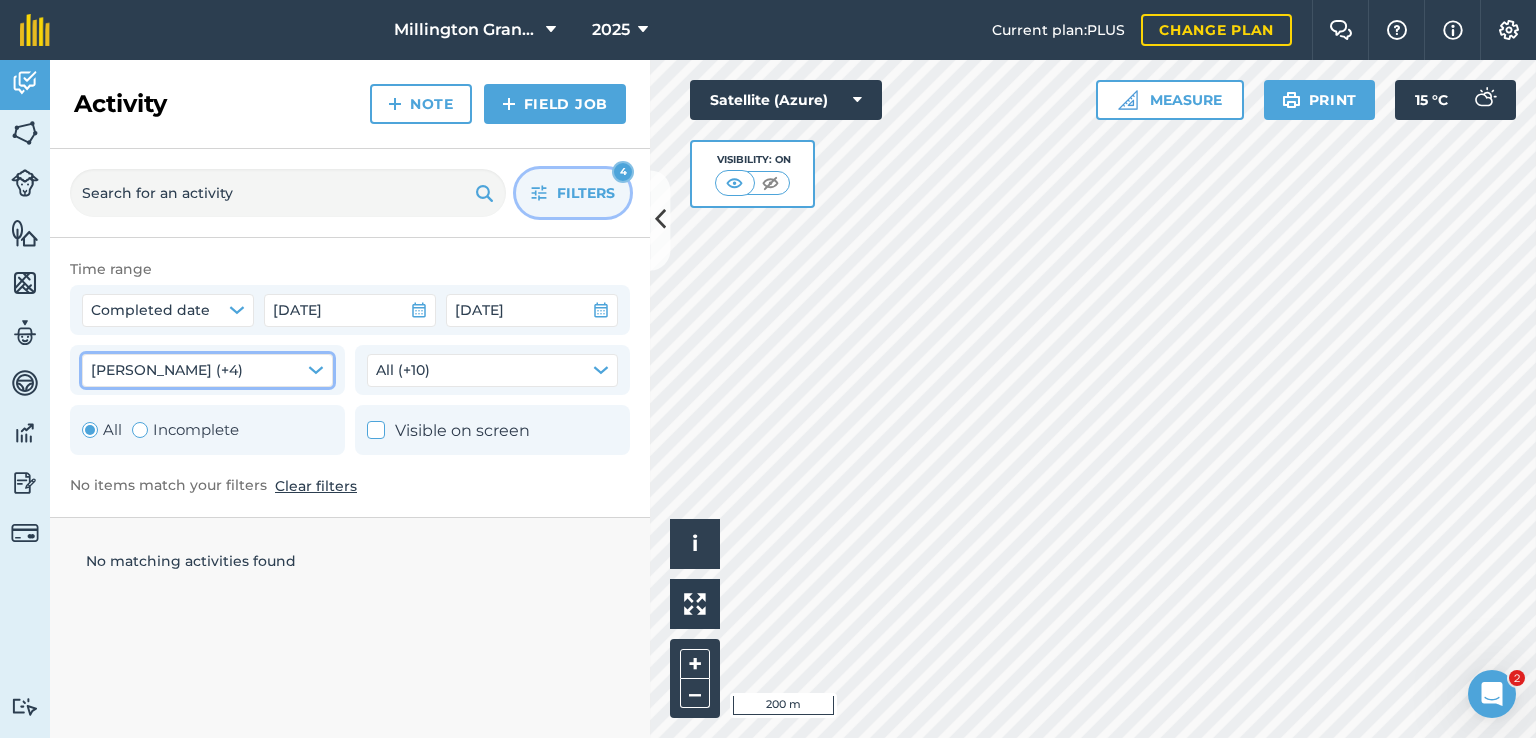 click 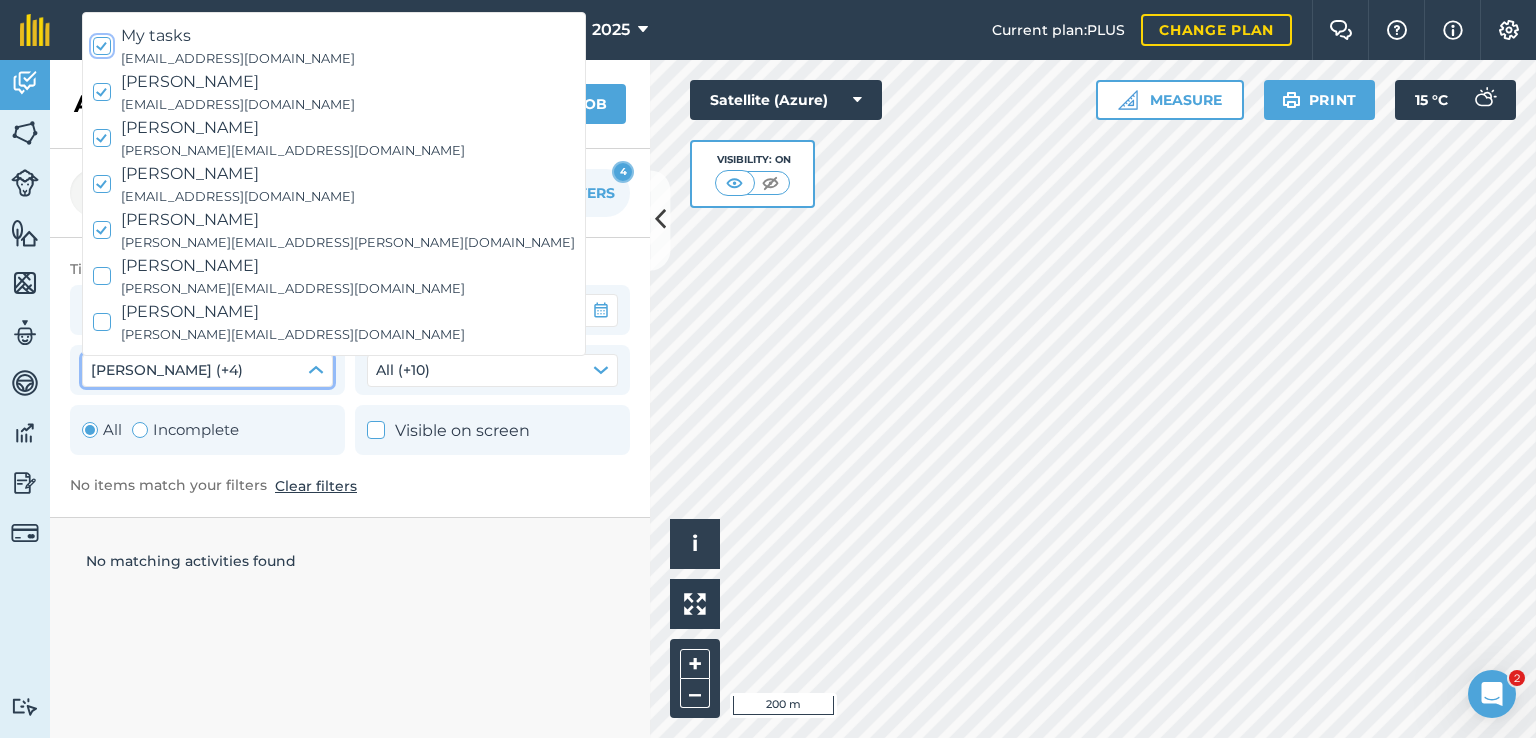 click 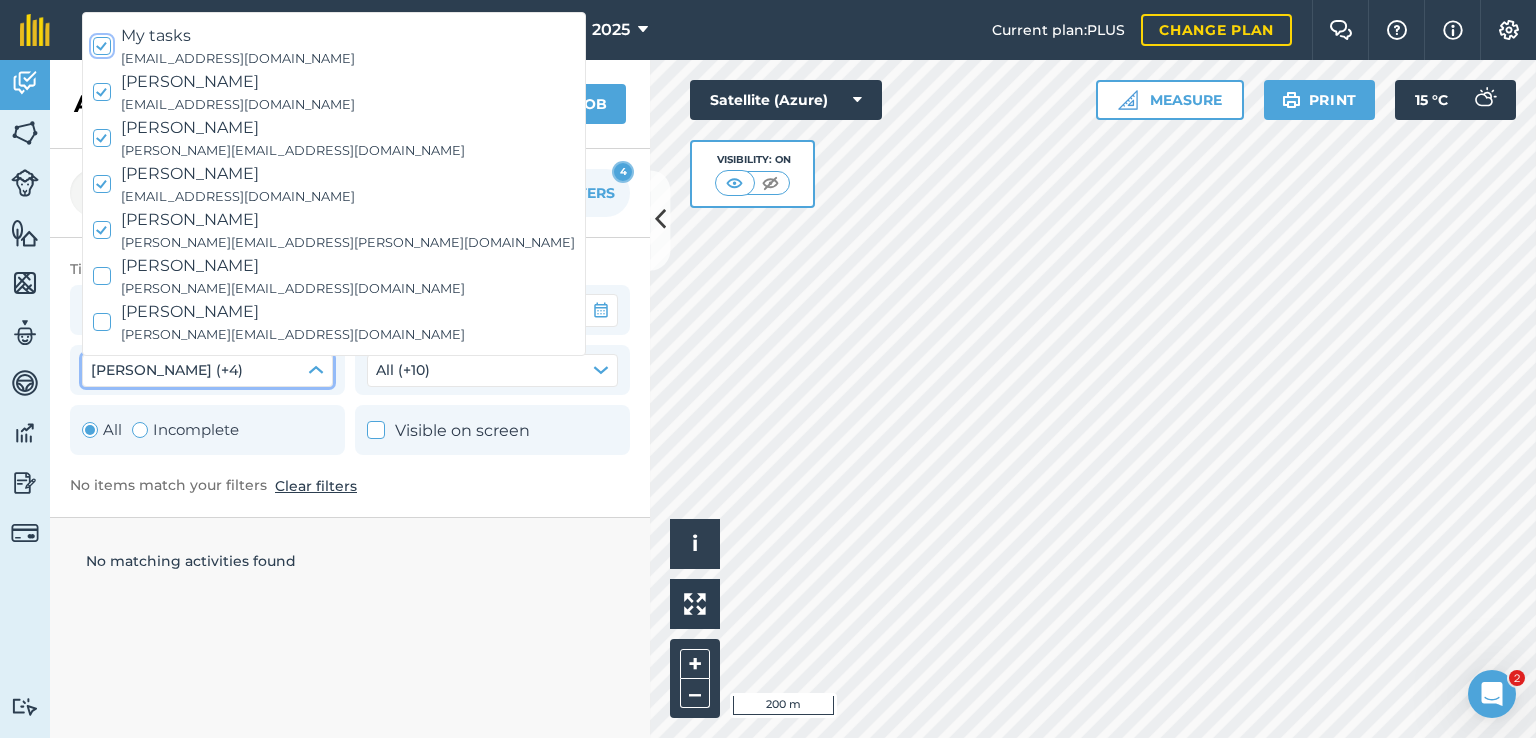 checkbox on "false" 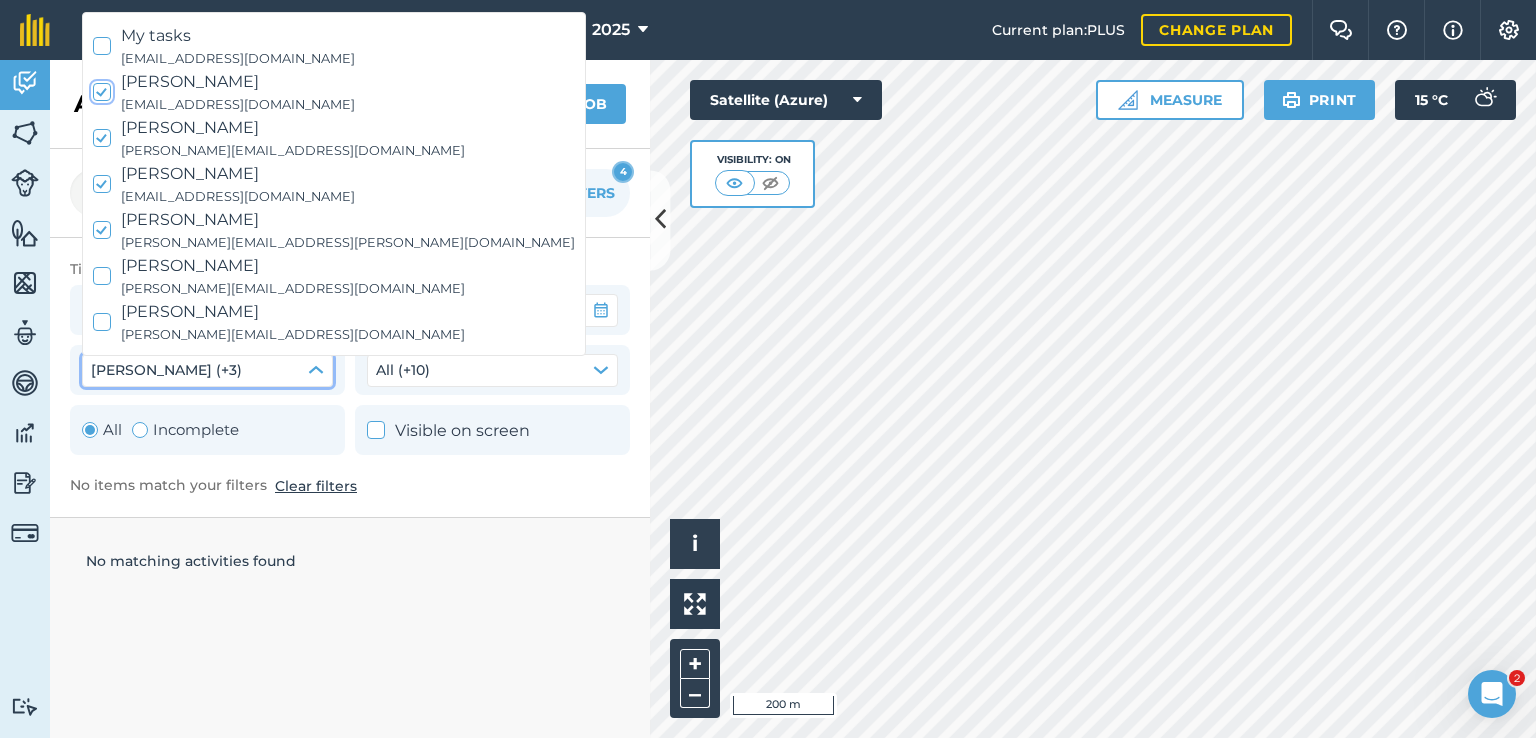 click on "[PERSON_NAME] [EMAIL_ADDRESS][DOMAIN_NAME]" at bounding box center [334, 92] 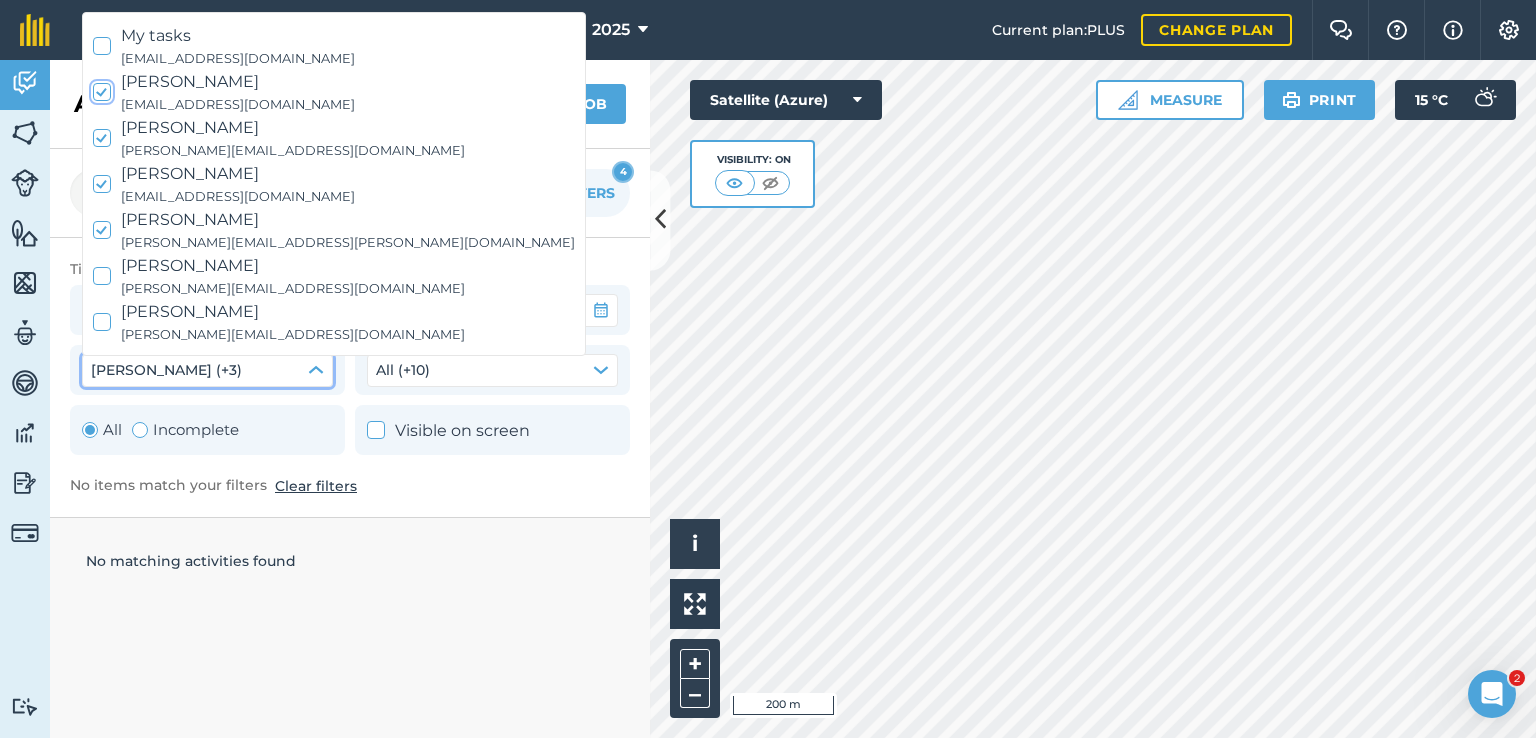 checkbox on "false" 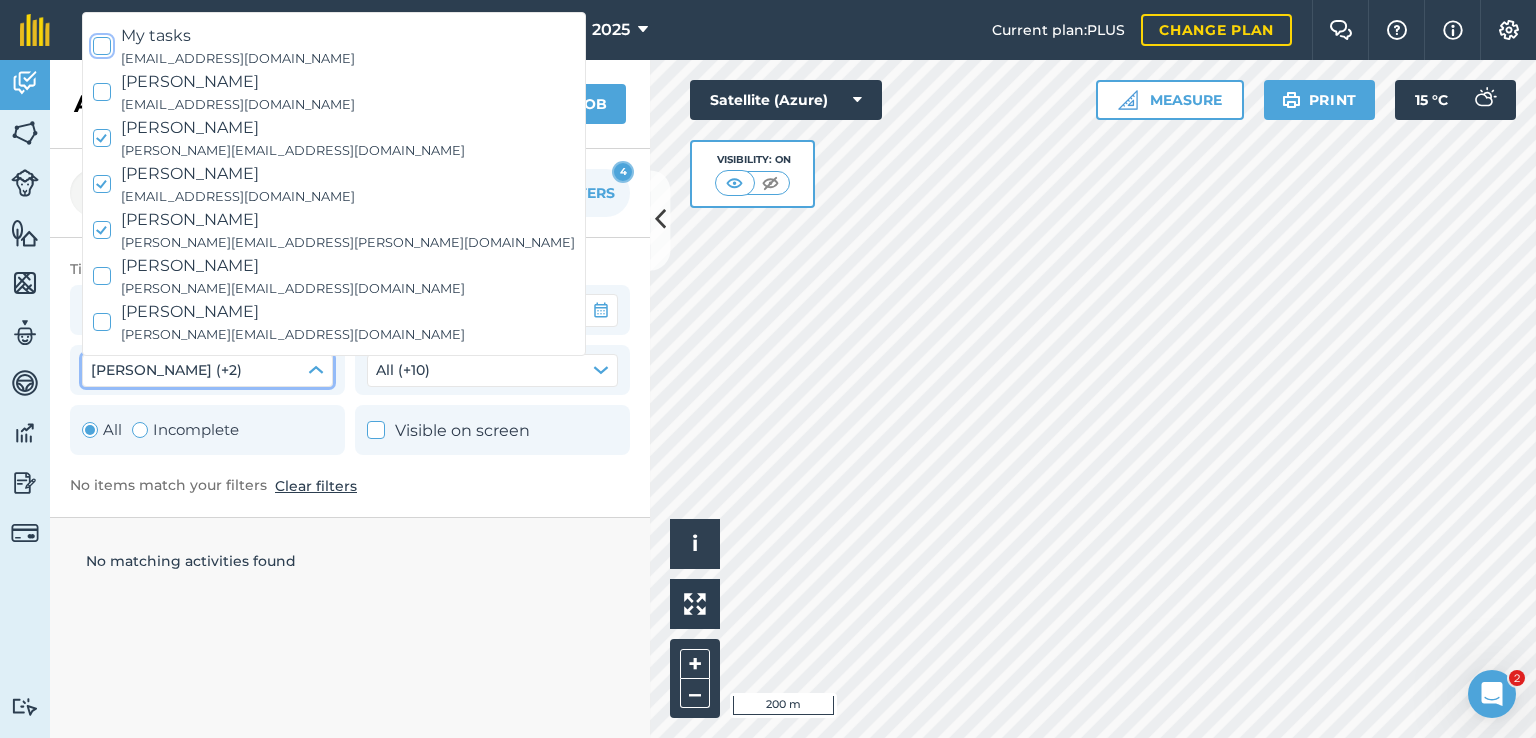 click on "My tasks [EMAIL_ADDRESS][DOMAIN_NAME]" at bounding box center [334, 46] 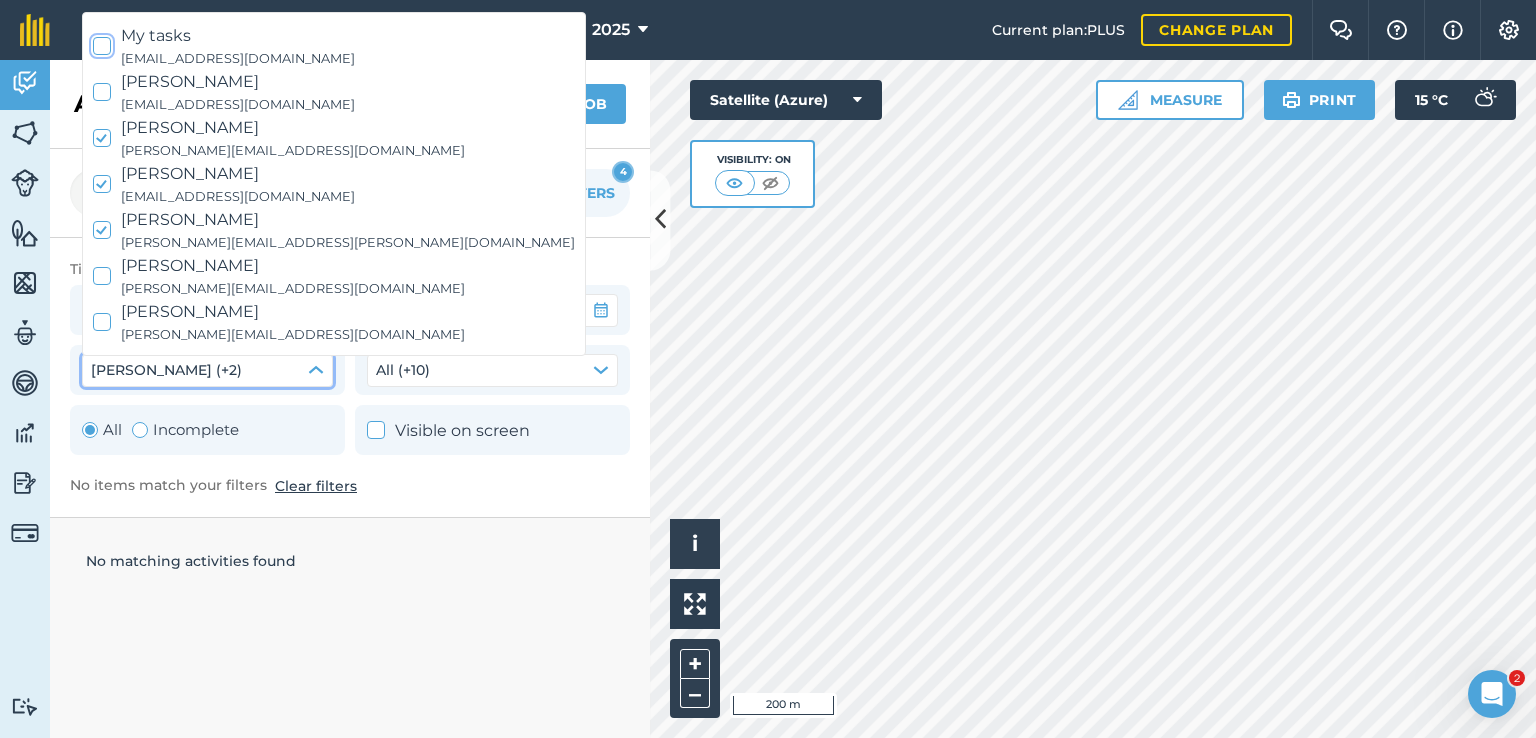 checkbox on "true" 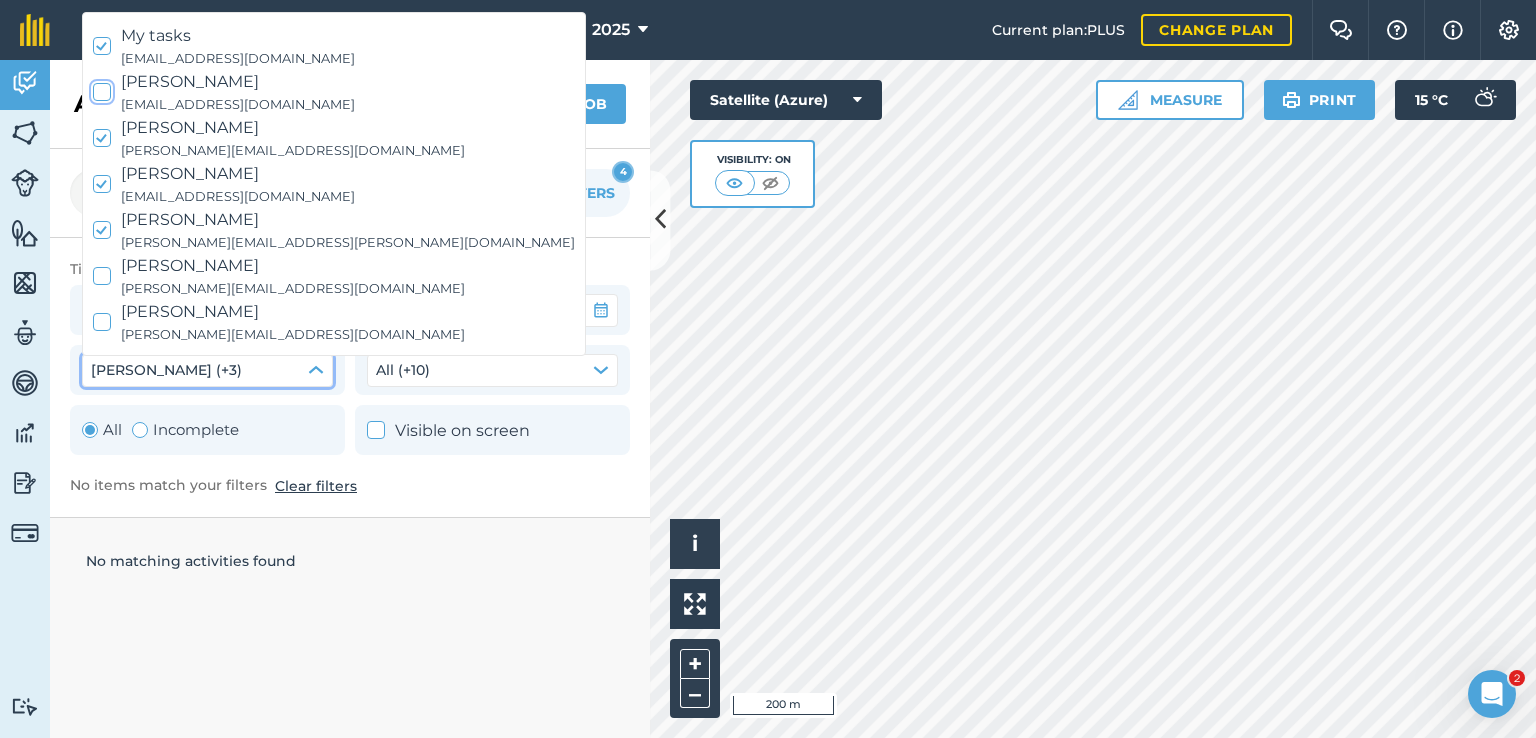 click 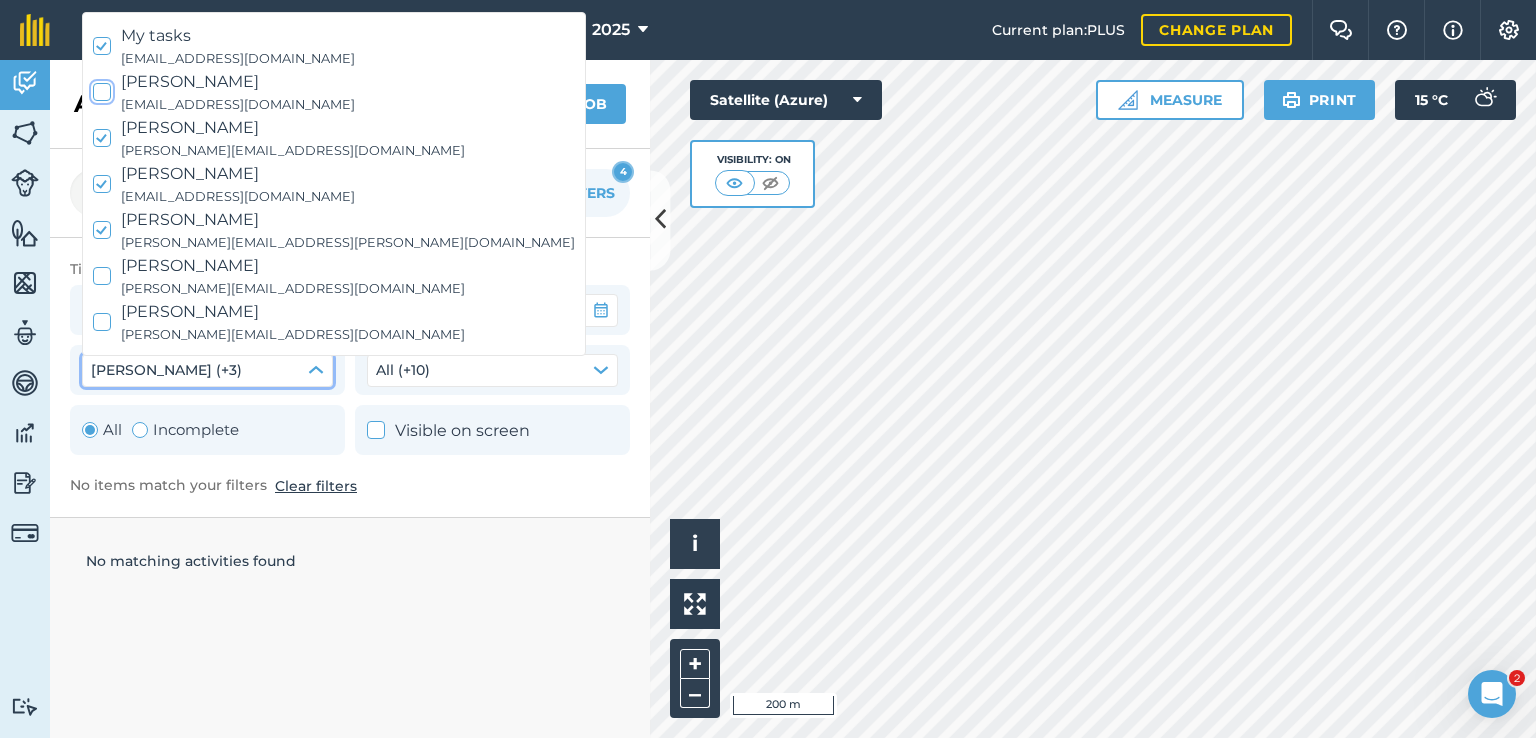checkbox on "true" 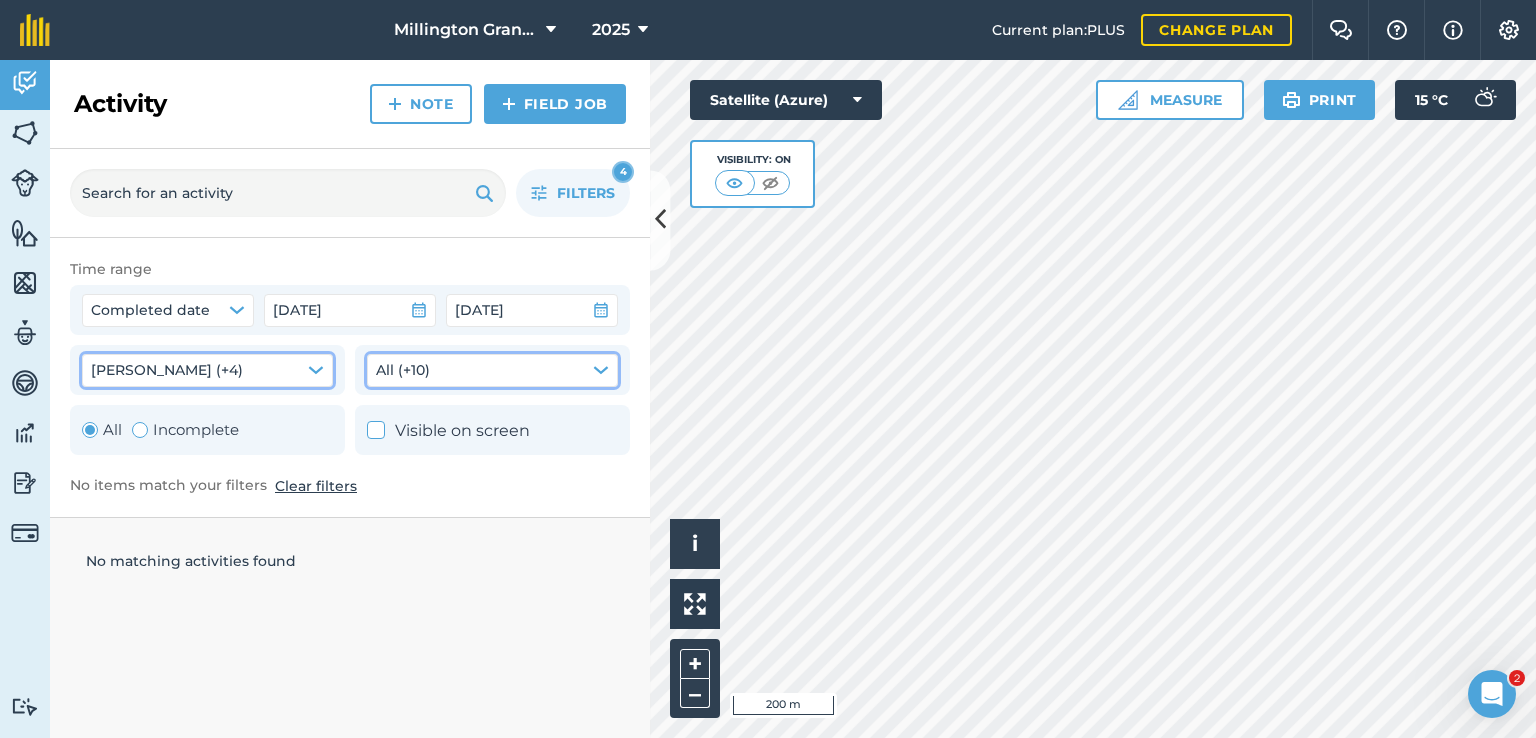 click on "All (+10)" at bounding box center [492, 370] 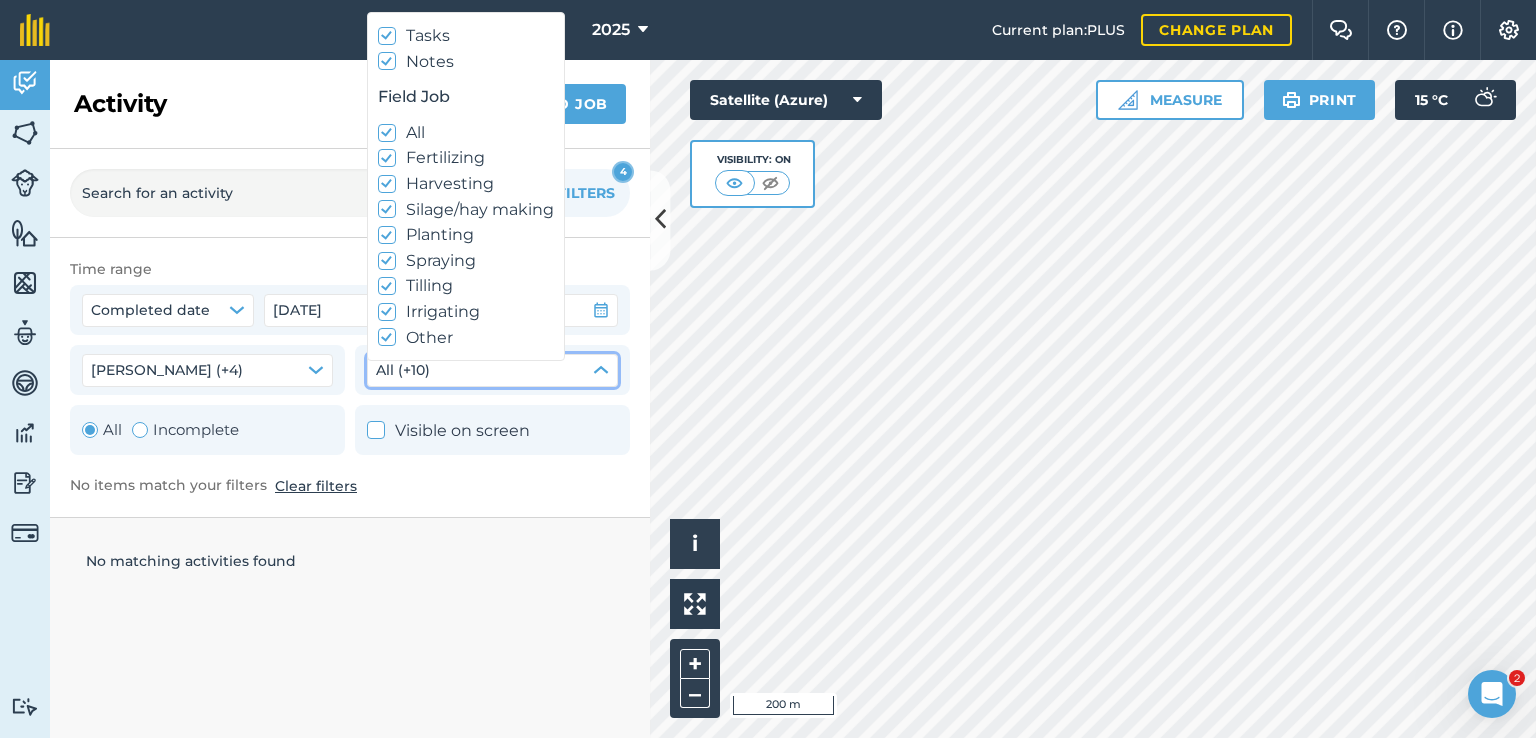 click 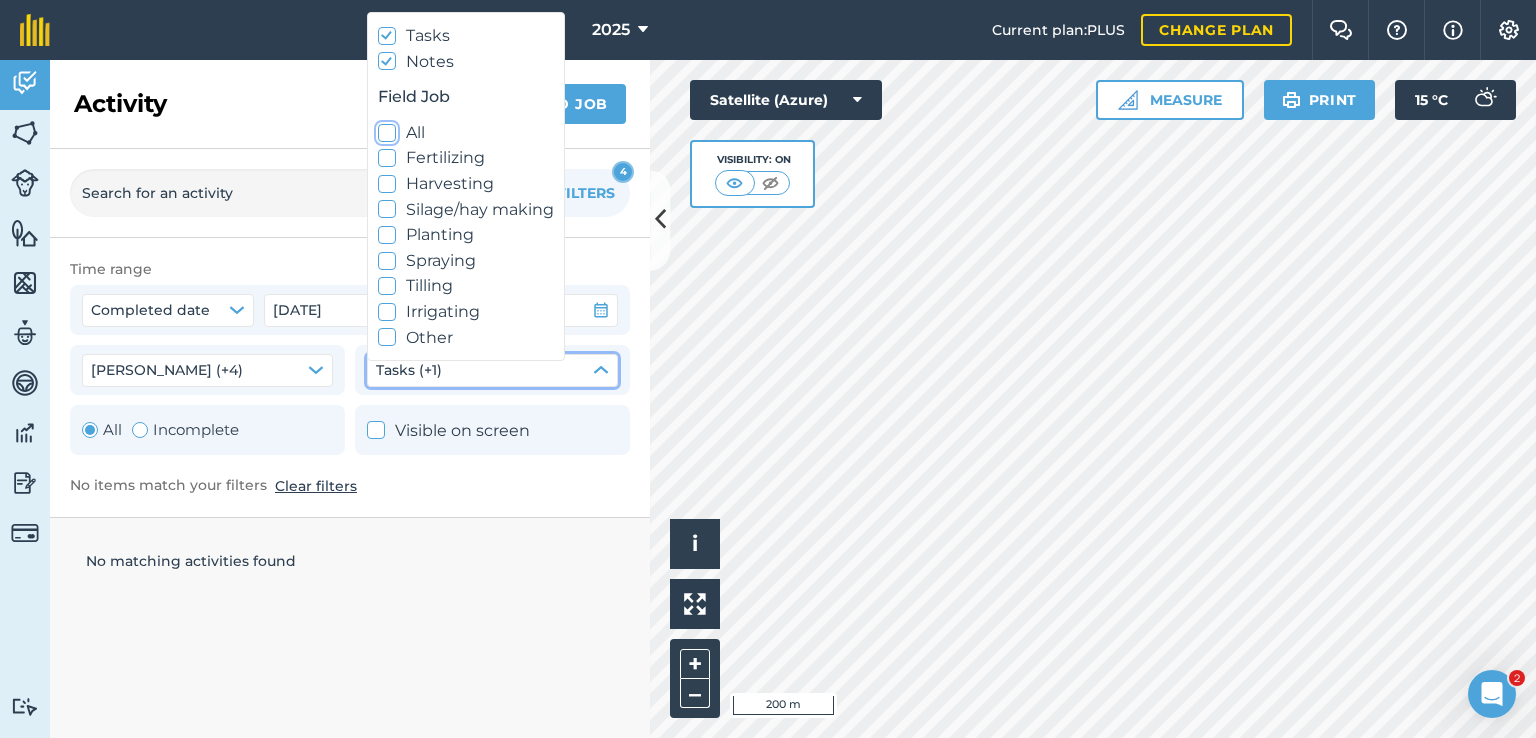 click 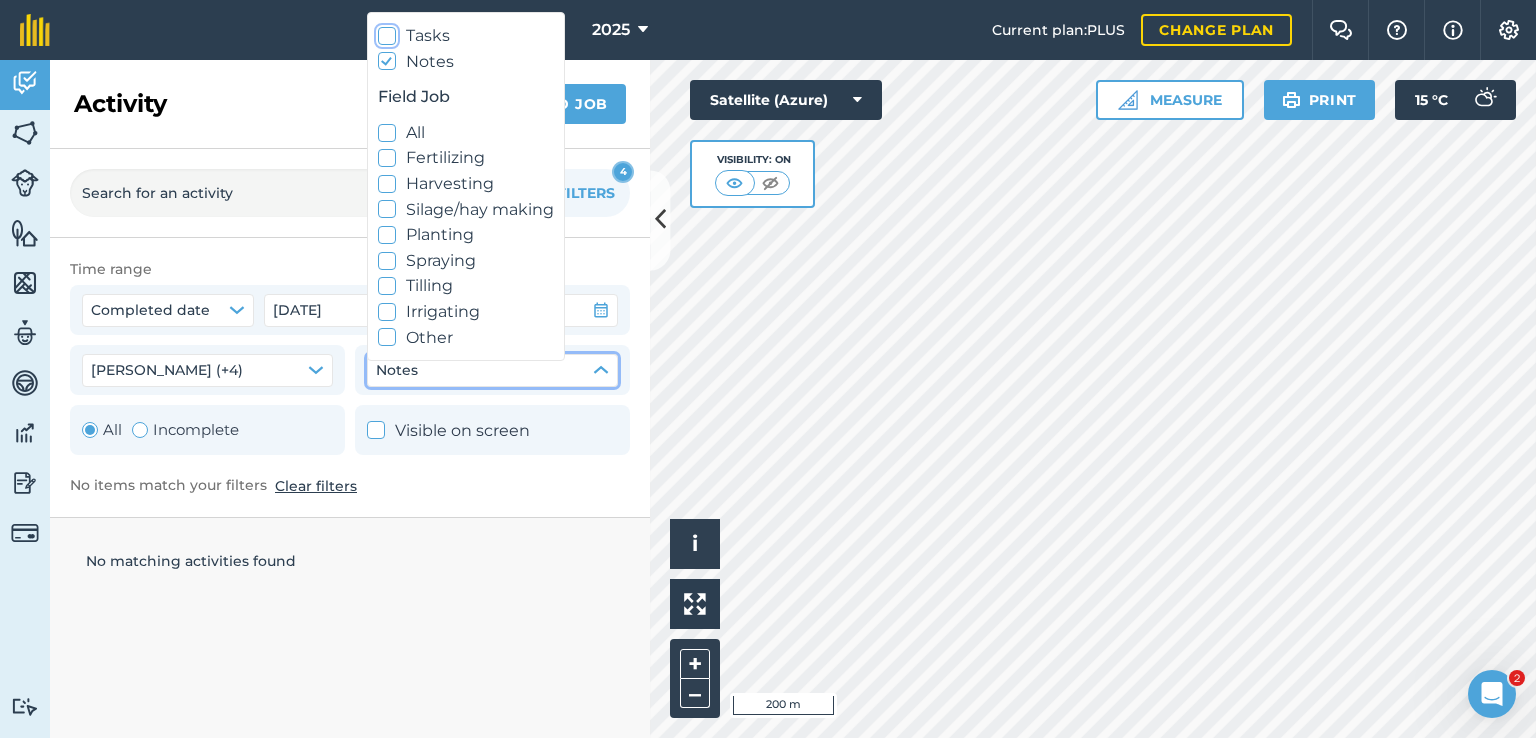 click 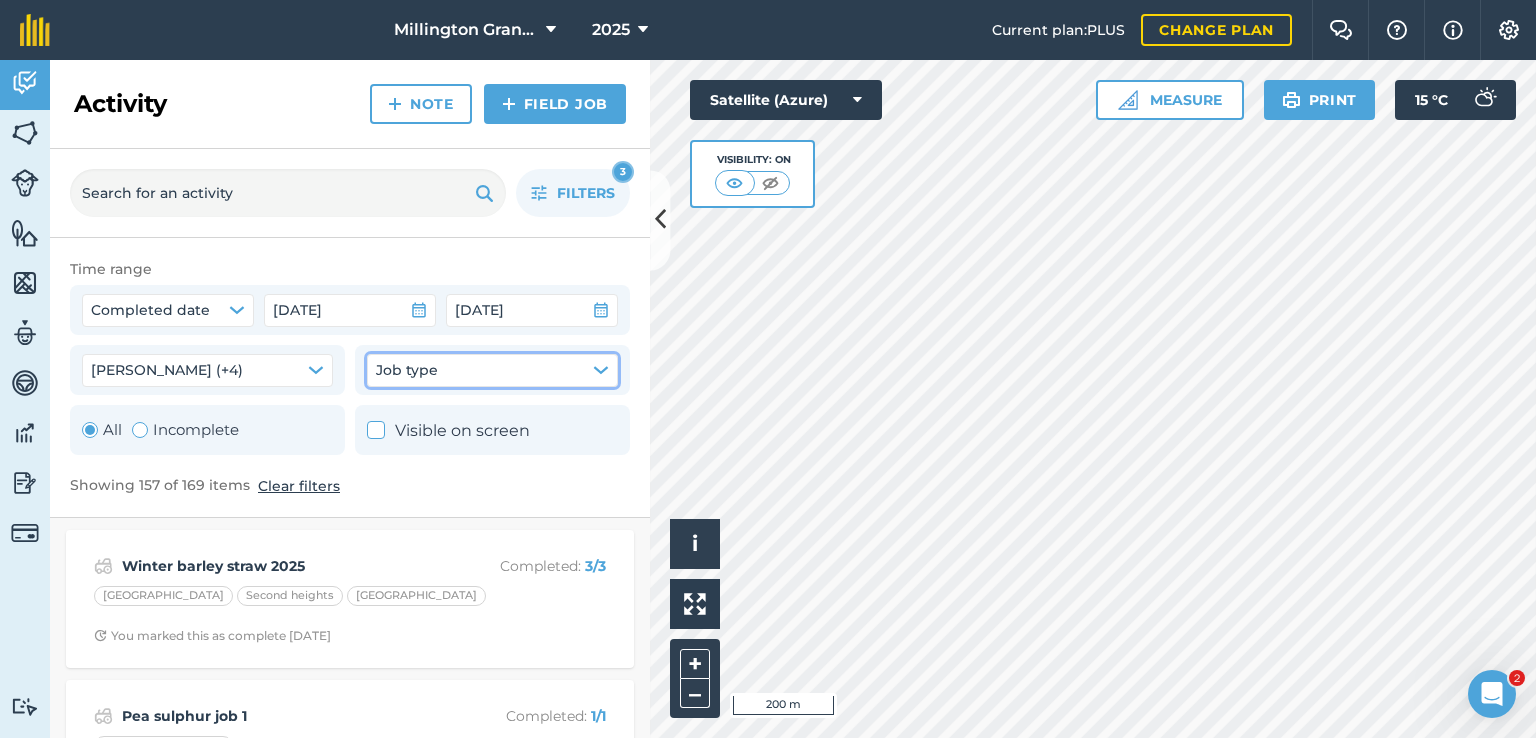 click on "All   Incomplete" at bounding box center [207, 430] 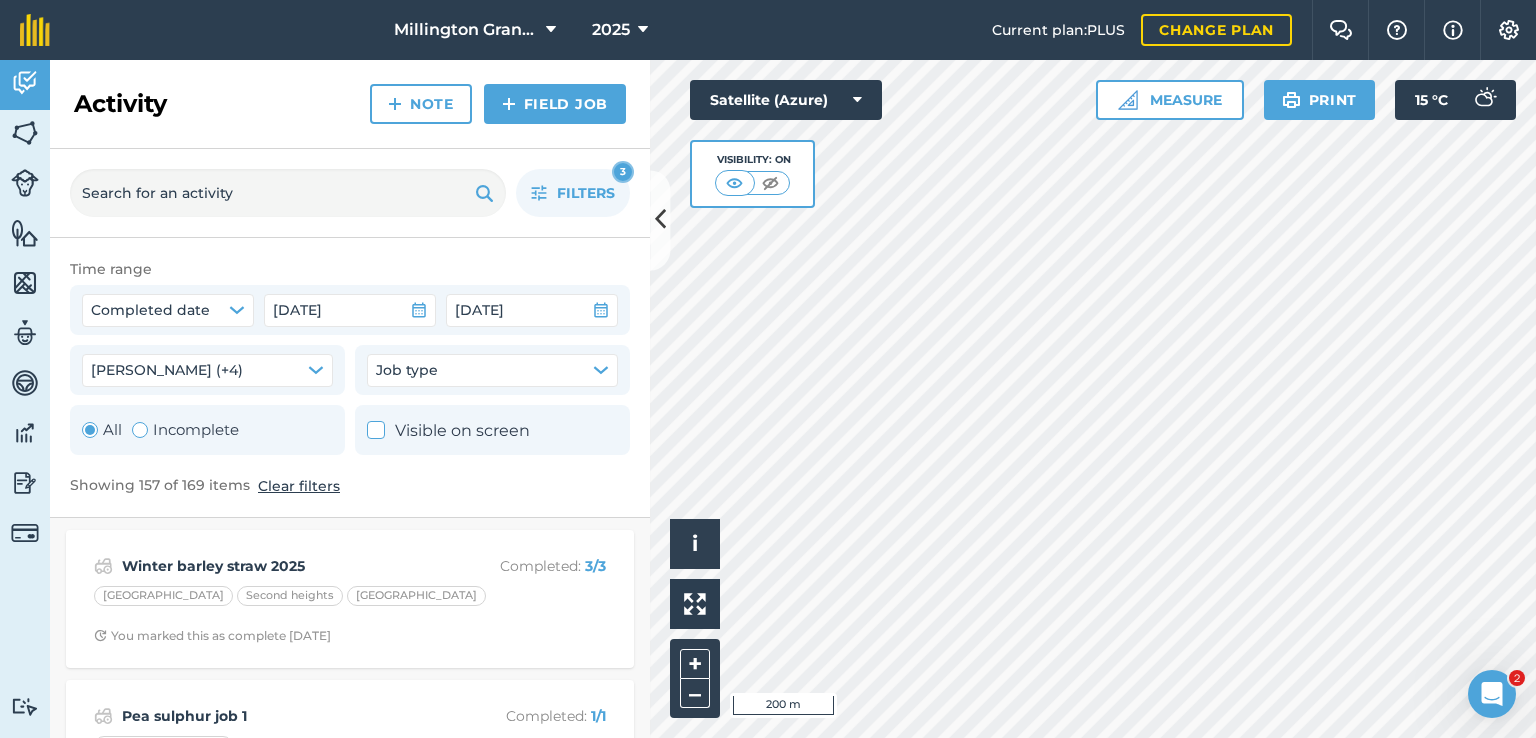 click on "All   Incomplete" at bounding box center (160, 430) 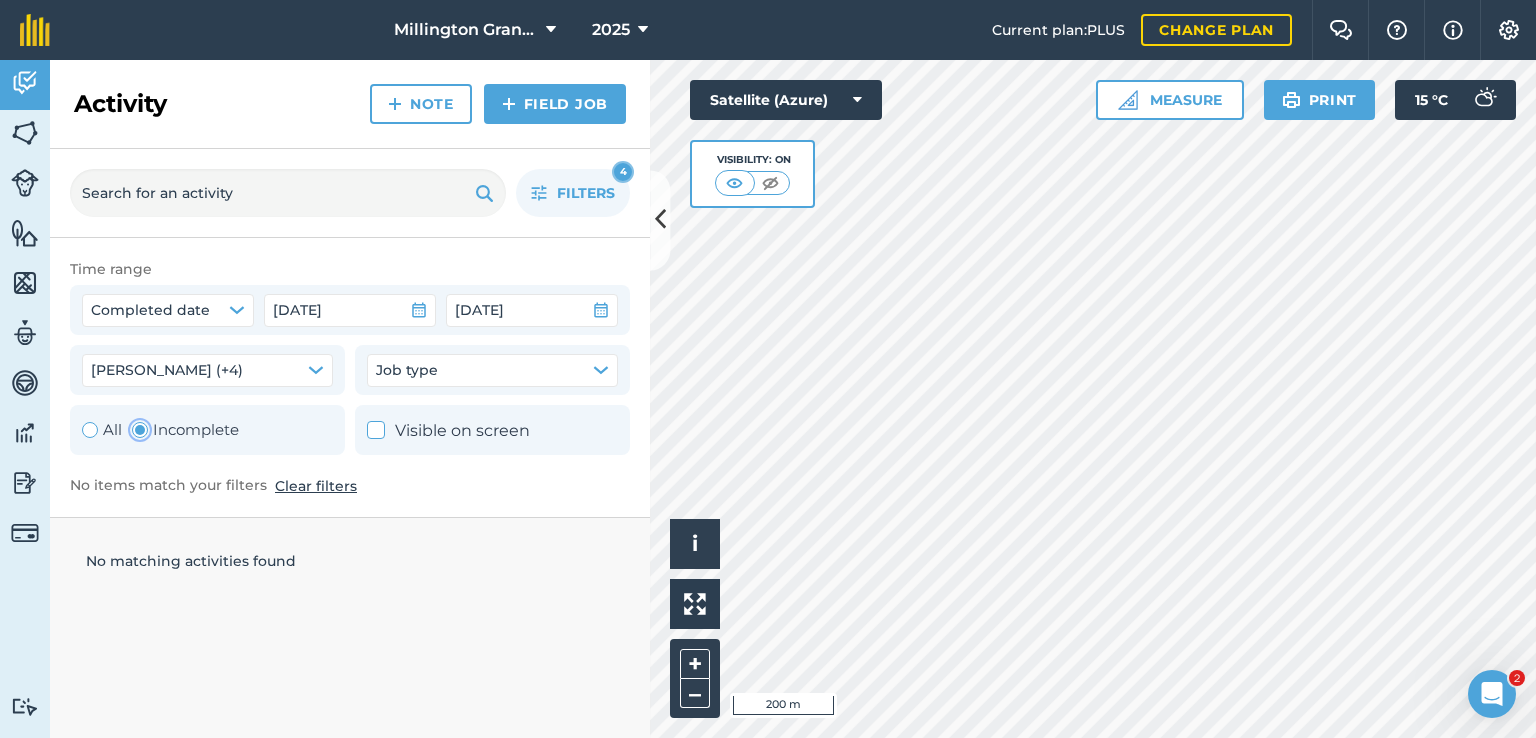 click on "Clear filters" at bounding box center [316, 486] 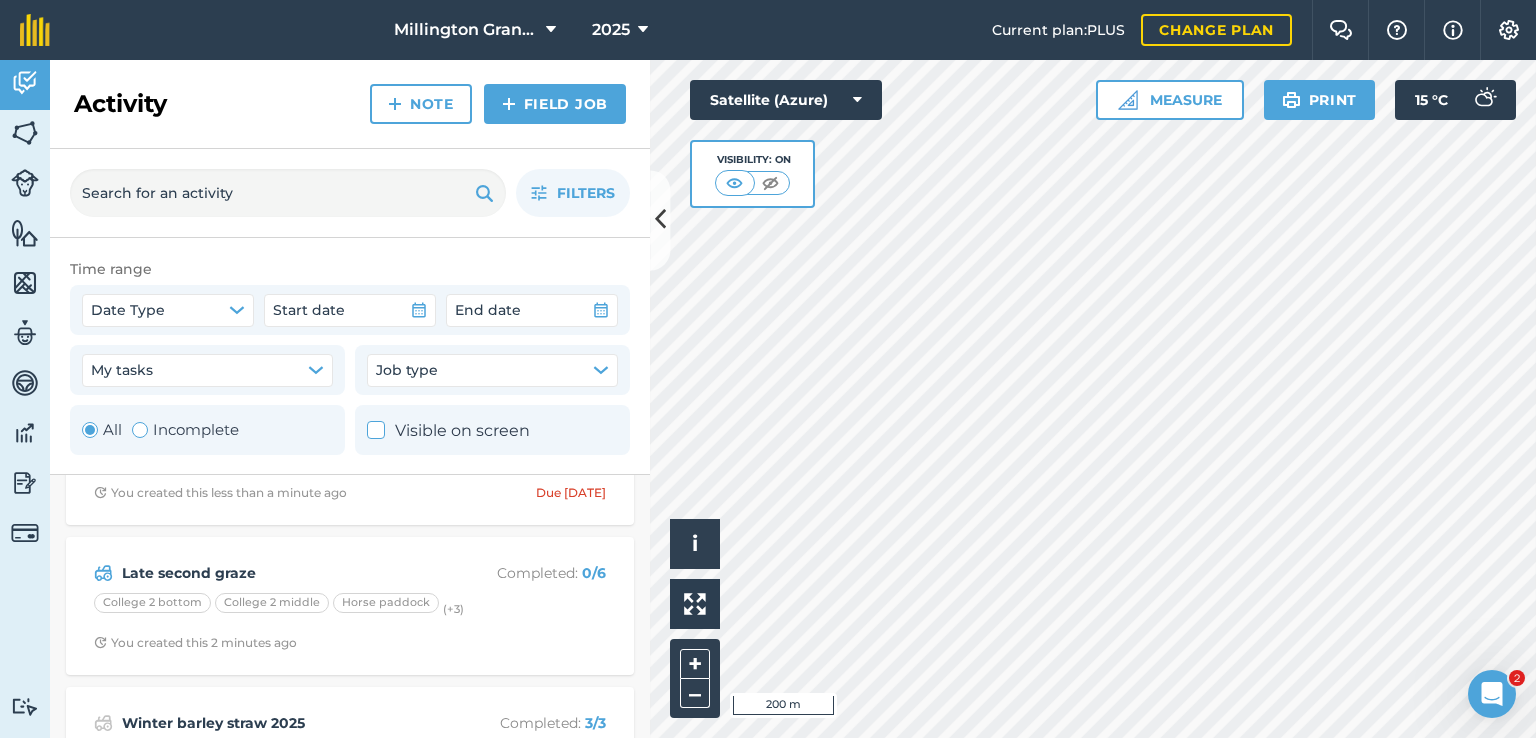 scroll, scrollTop: 0, scrollLeft: 0, axis: both 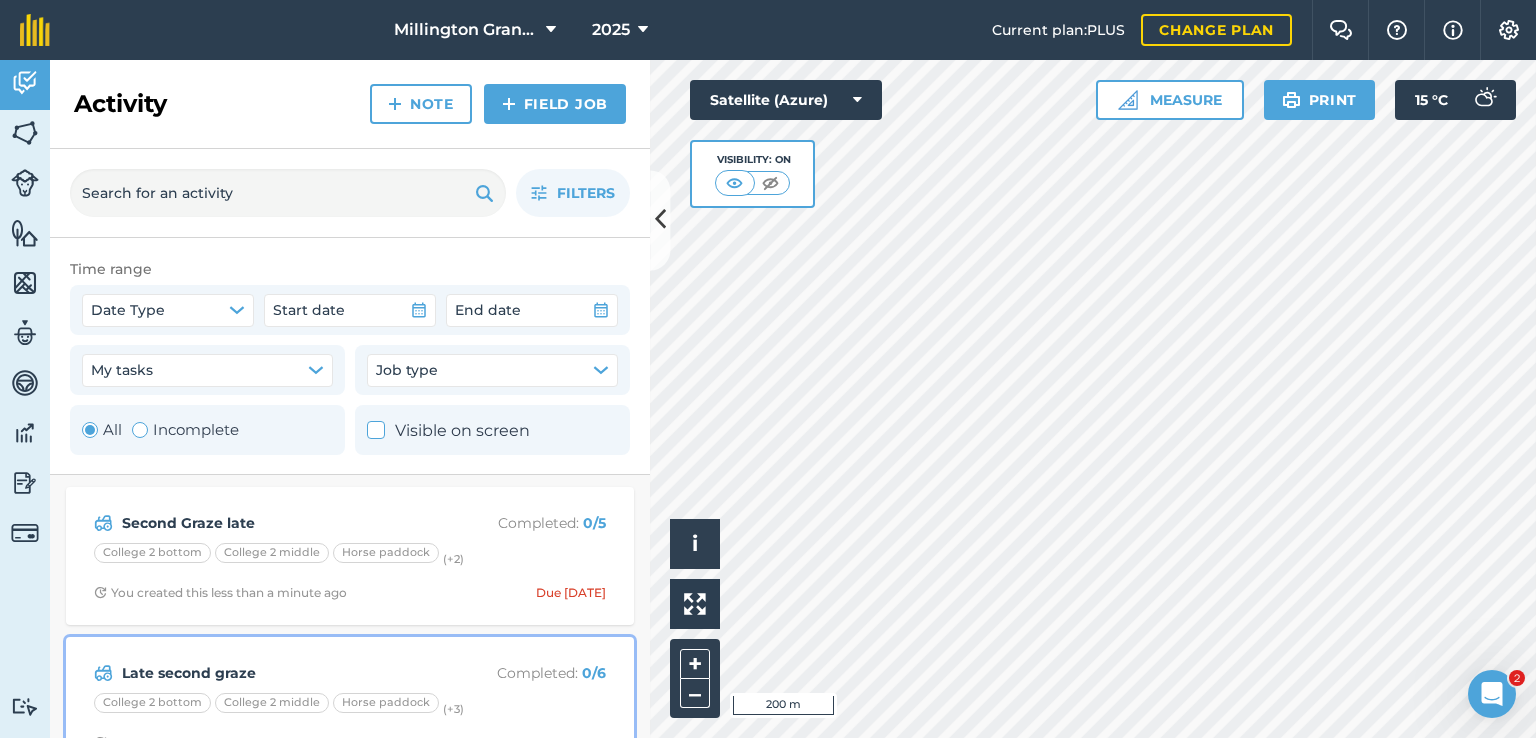 click on "Late second graze Completed :   0 / 6 College 2 bottom College 2 middle Horse paddock (+ 3 ) You created this 2 minutes ago" at bounding box center [350, 706] 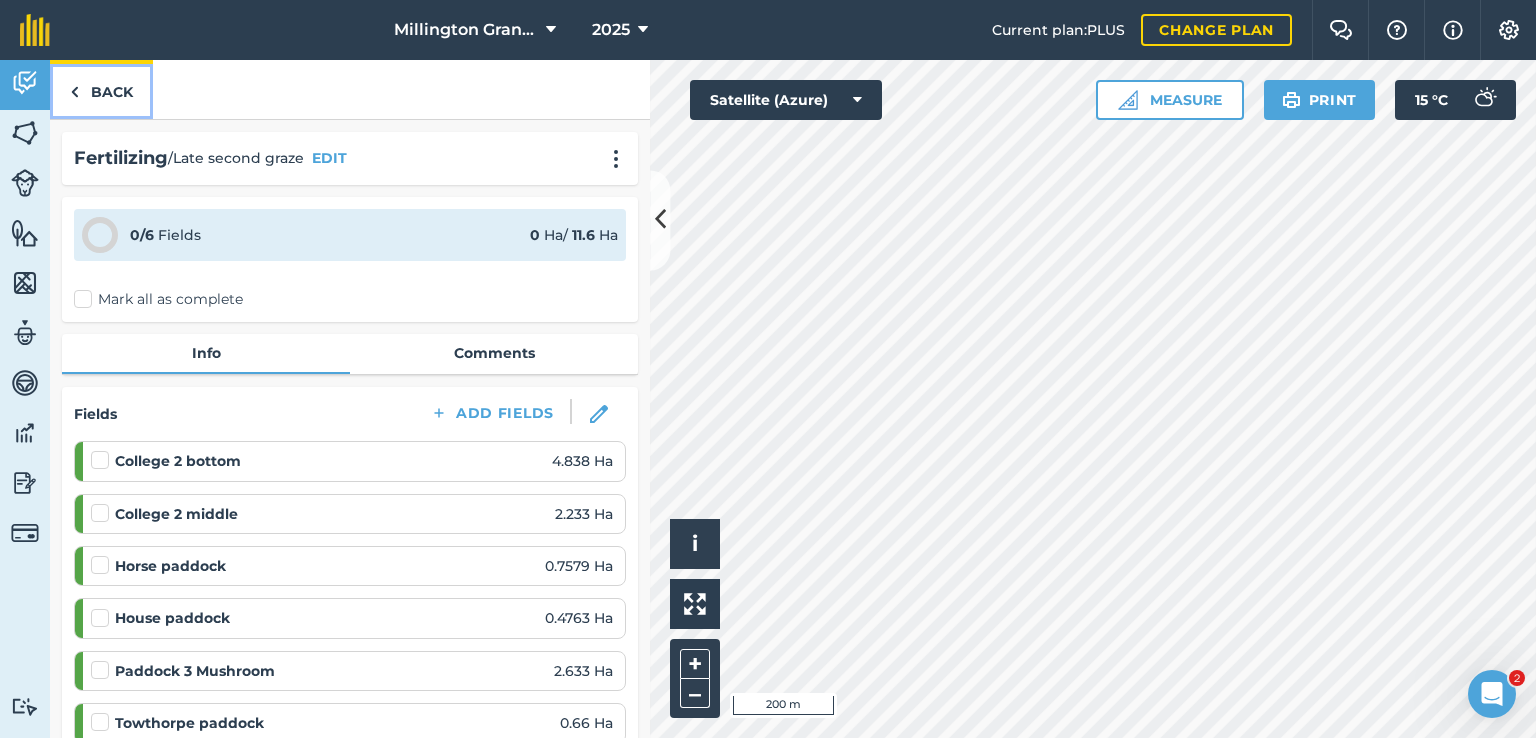 click on "Back" at bounding box center (101, 89) 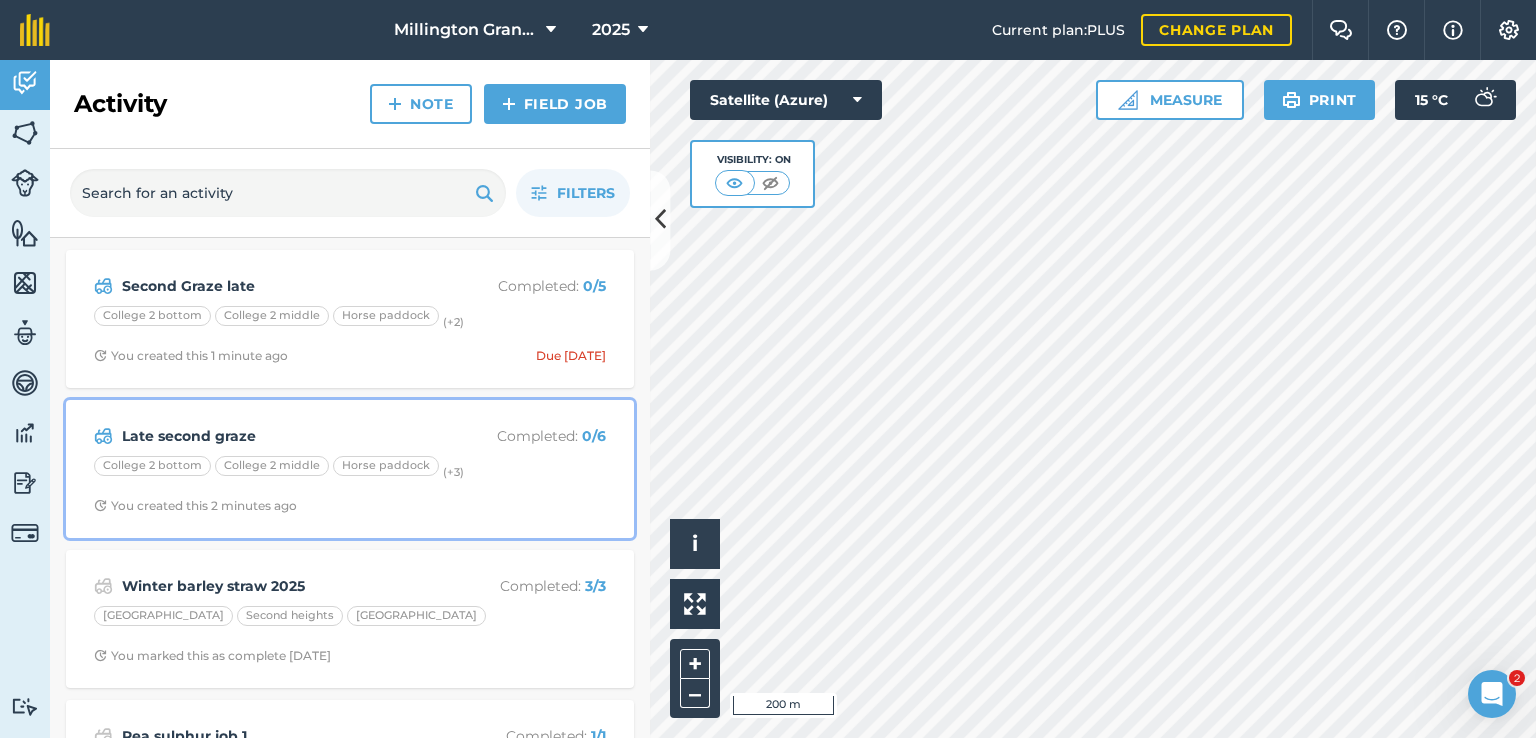 click on "Late second graze Completed :   0 / 6 College 2 bottom College 2 middle Horse paddock (+ 3 ) You created this 2 minutes ago" at bounding box center (350, 469) 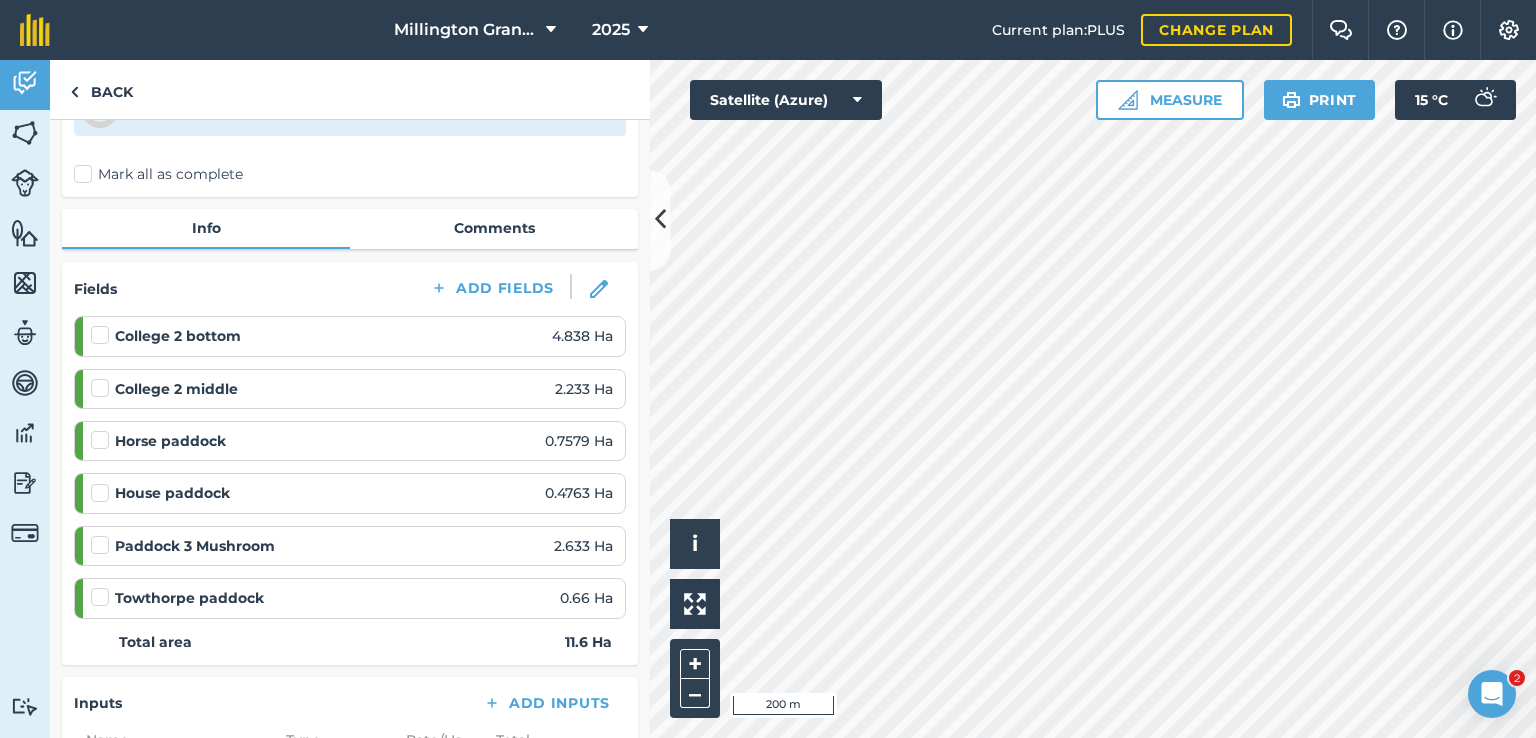 scroll, scrollTop: 0, scrollLeft: 0, axis: both 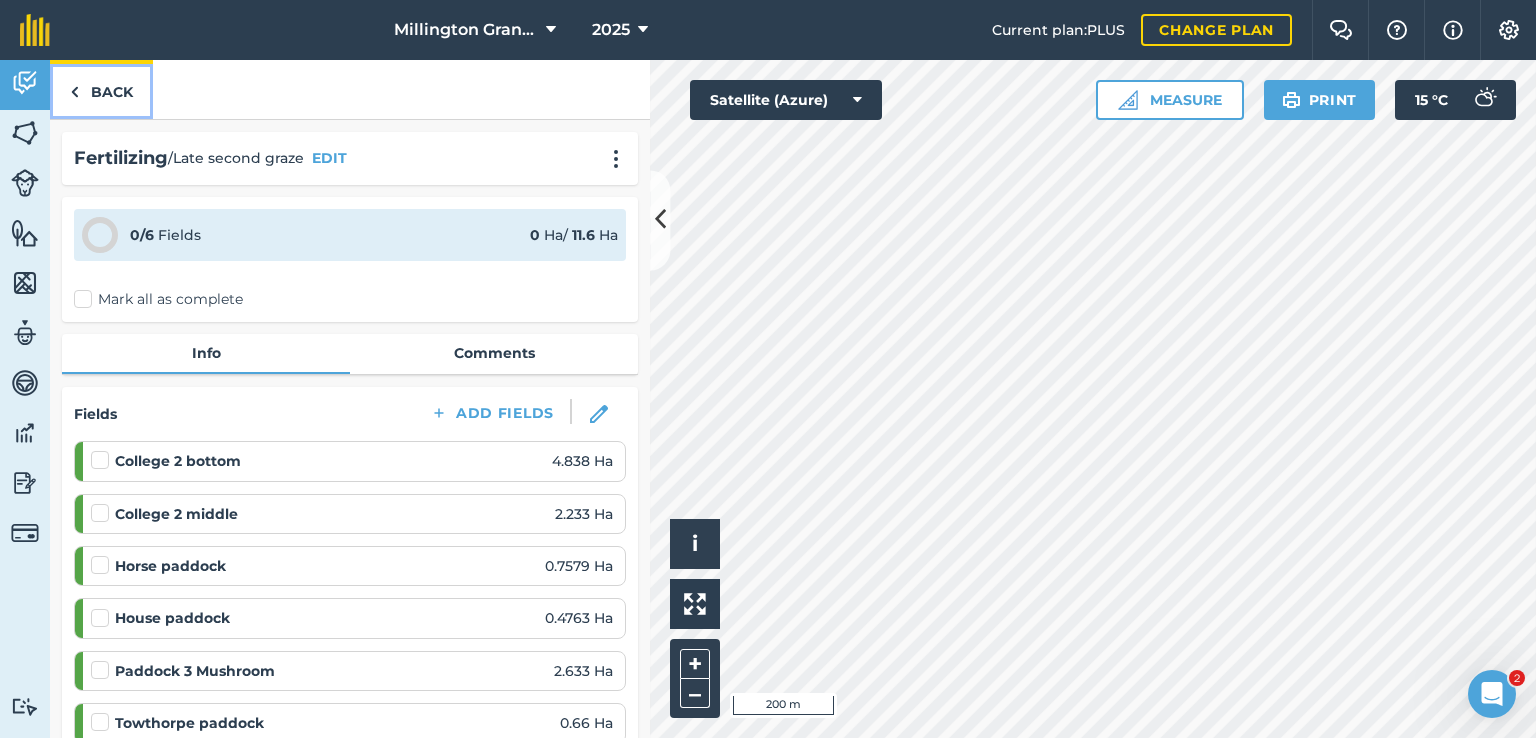 click on "Back" at bounding box center (101, 89) 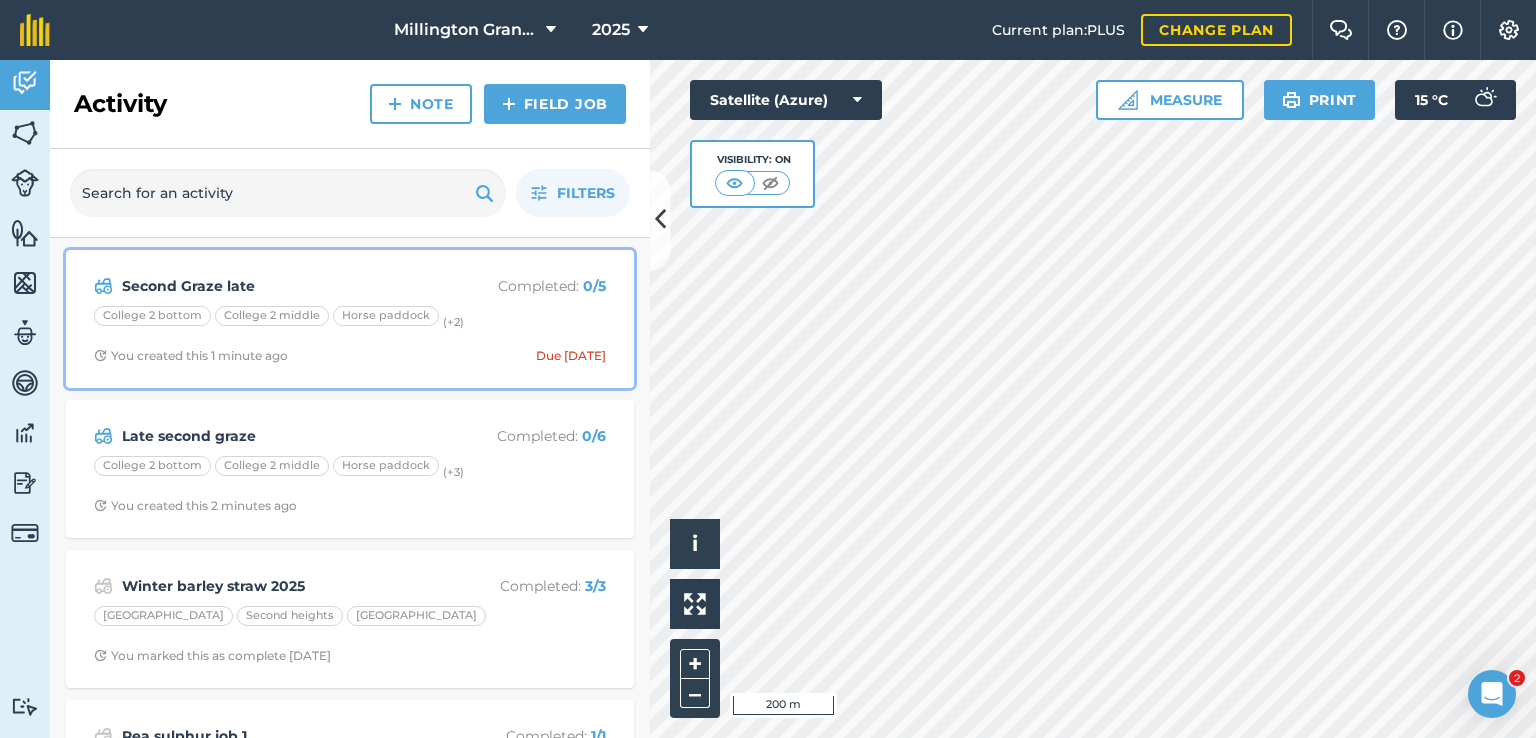 click on "Second Graze late Completed :   0 / 5 College 2 bottom College 2 middle Horse paddock (+ 2 ) You created this 1 minute ago Due [DATE]" at bounding box center (350, 319) 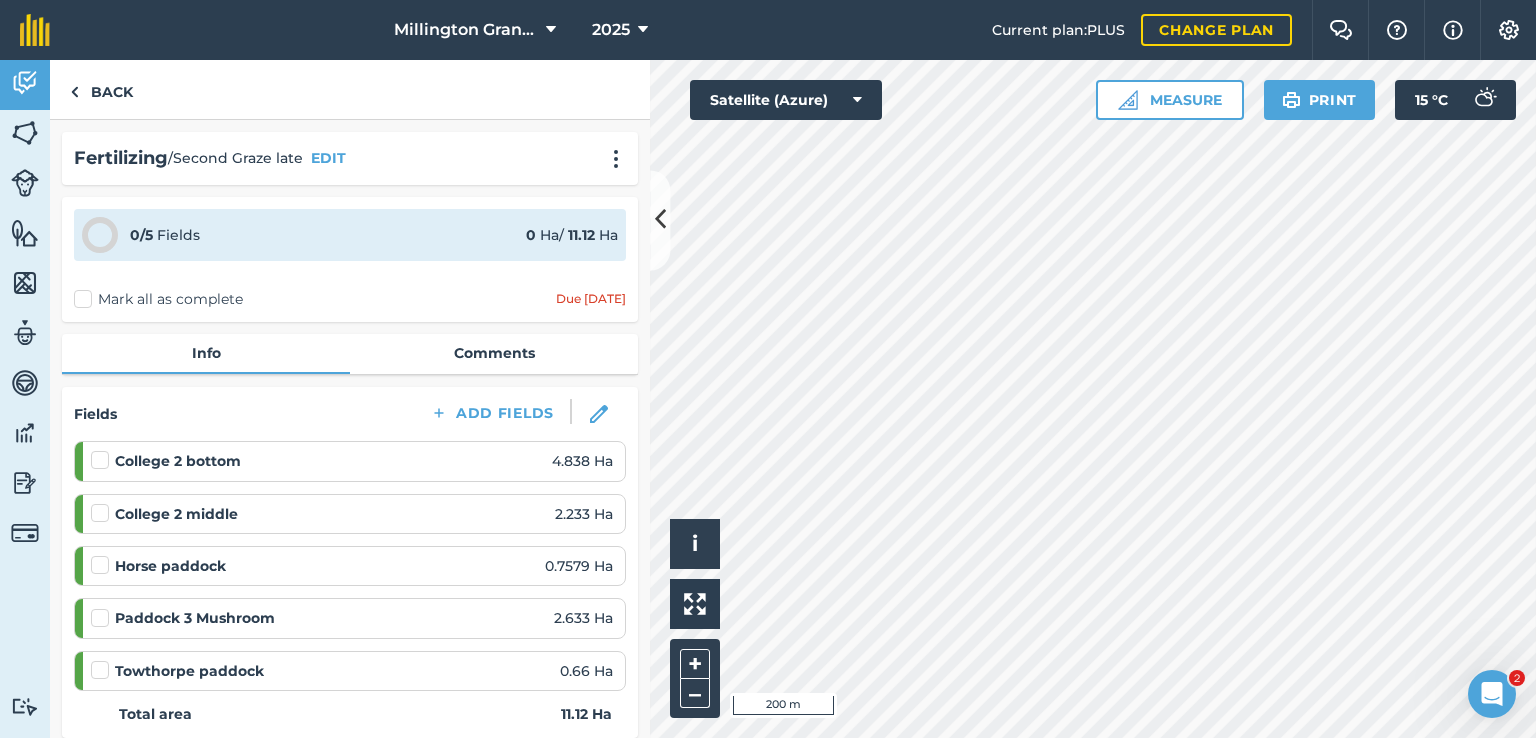 click on "Fertilizing /  Second Graze late EDIT" at bounding box center [350, 158] 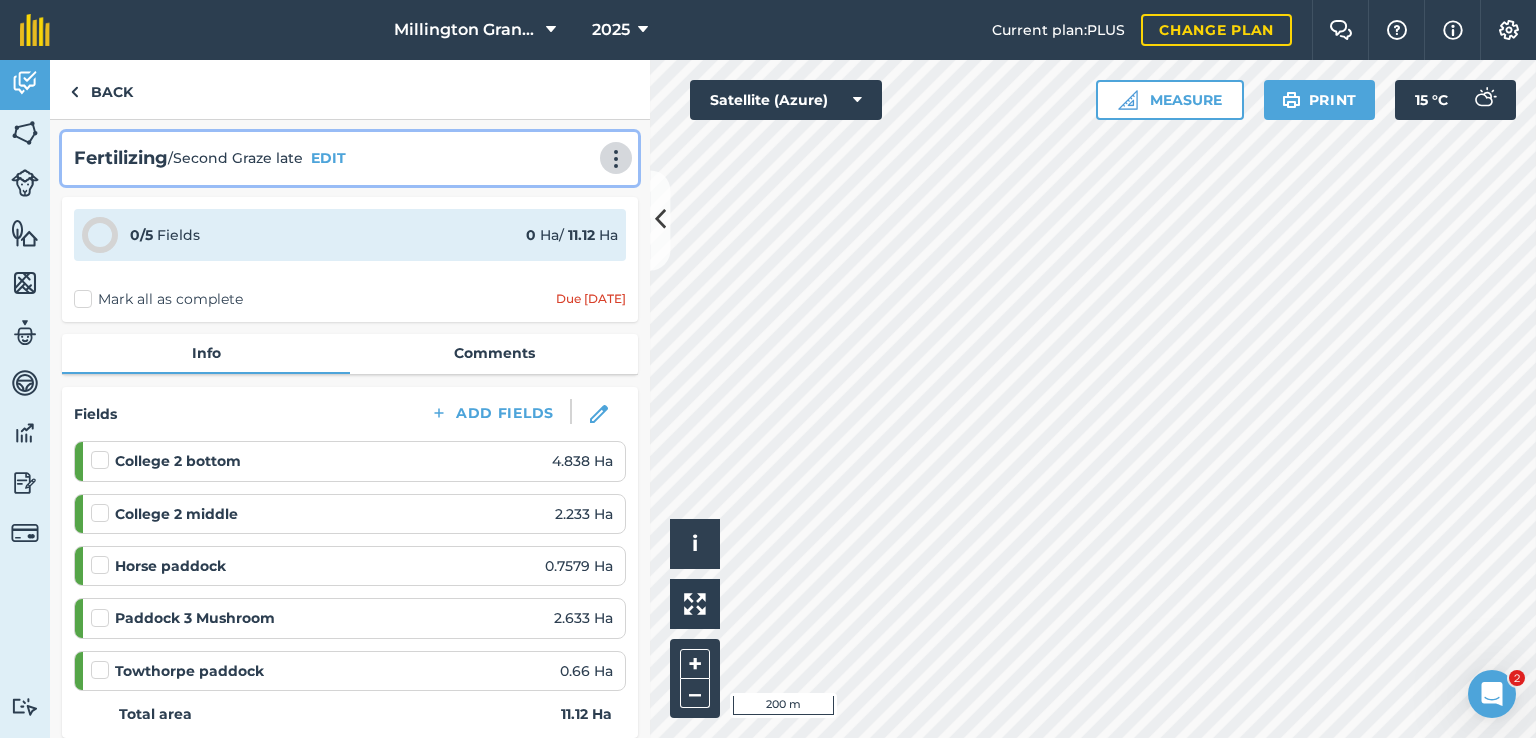 click at bounding box center (616, 159) 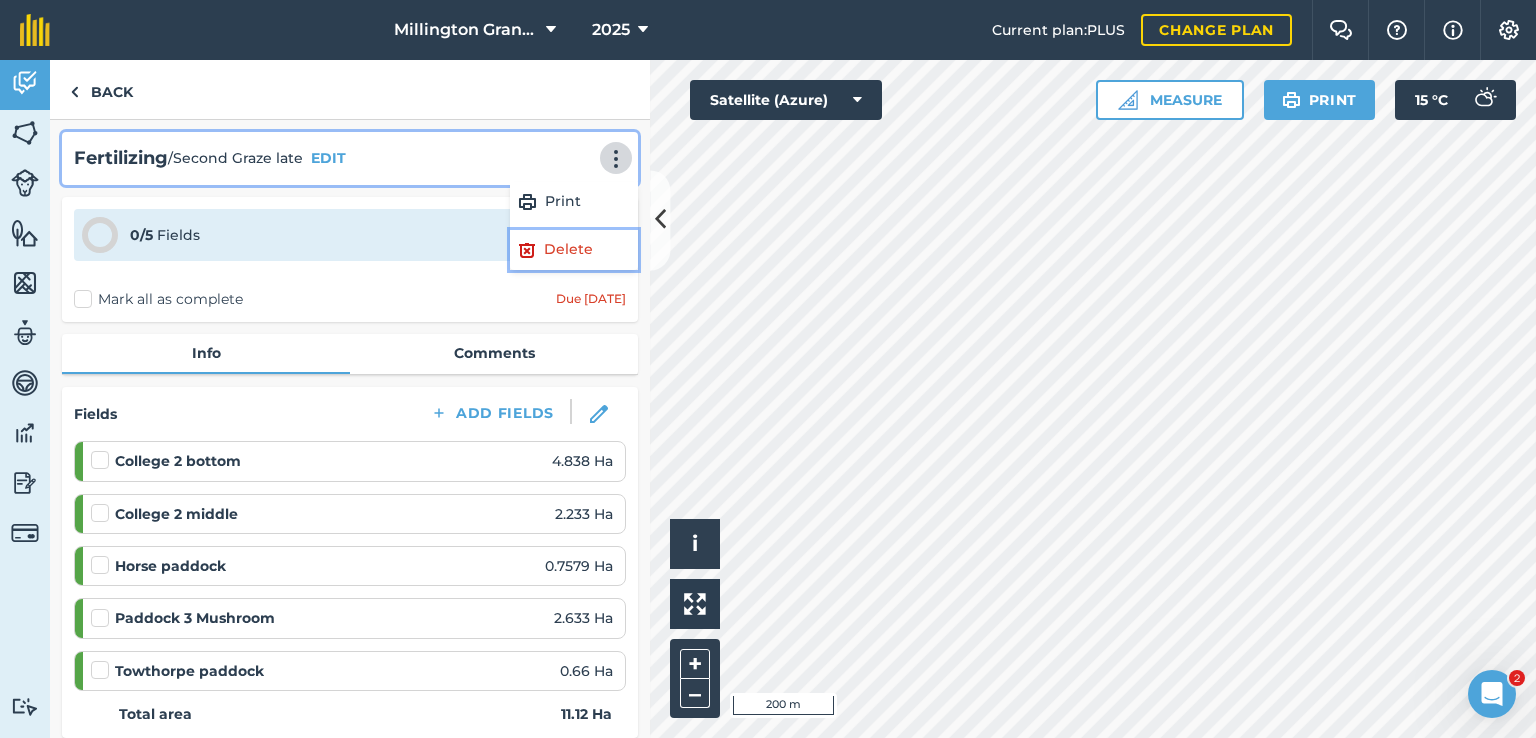 click on "Delete" at bounding box center [574, 250] 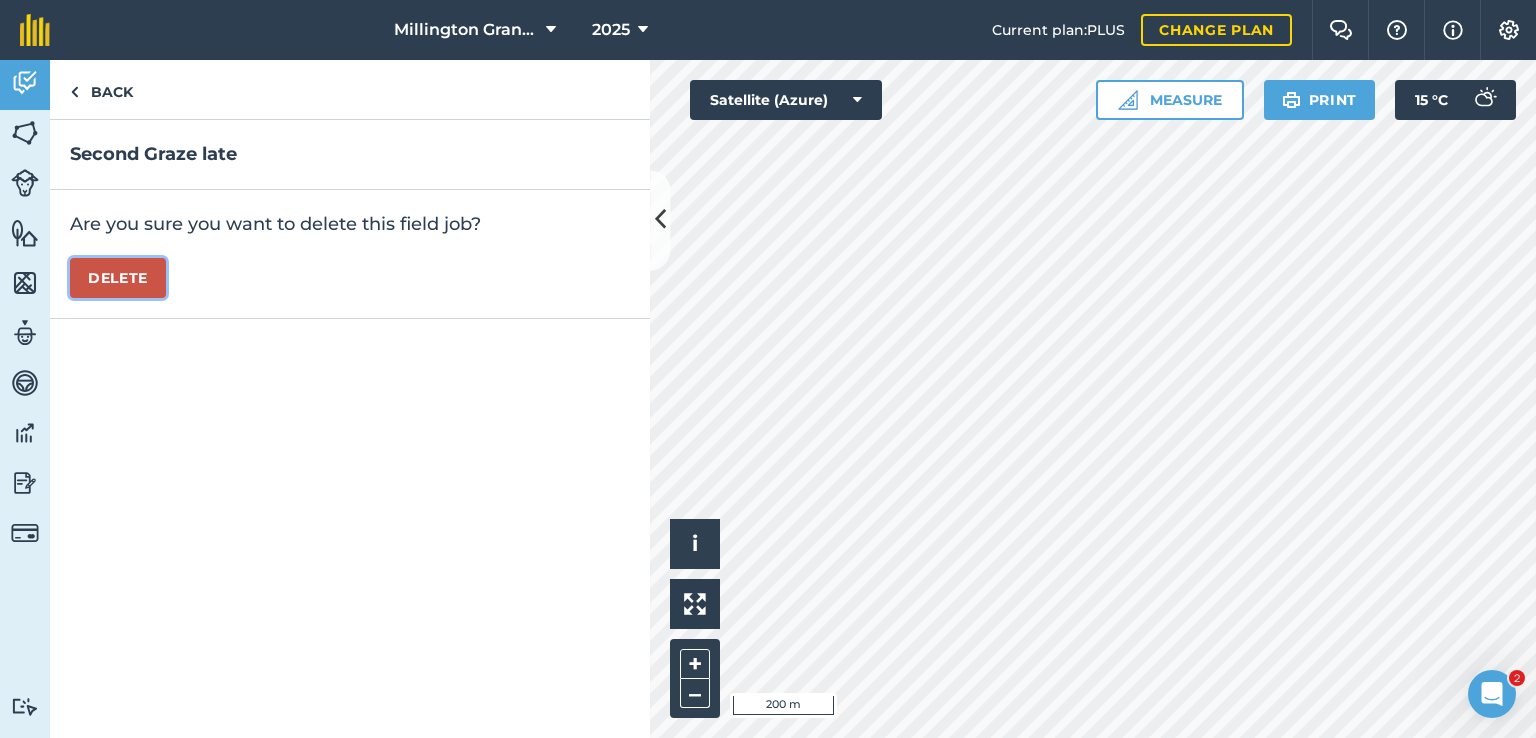 click on "Delete" at bounding box center (118, 278) 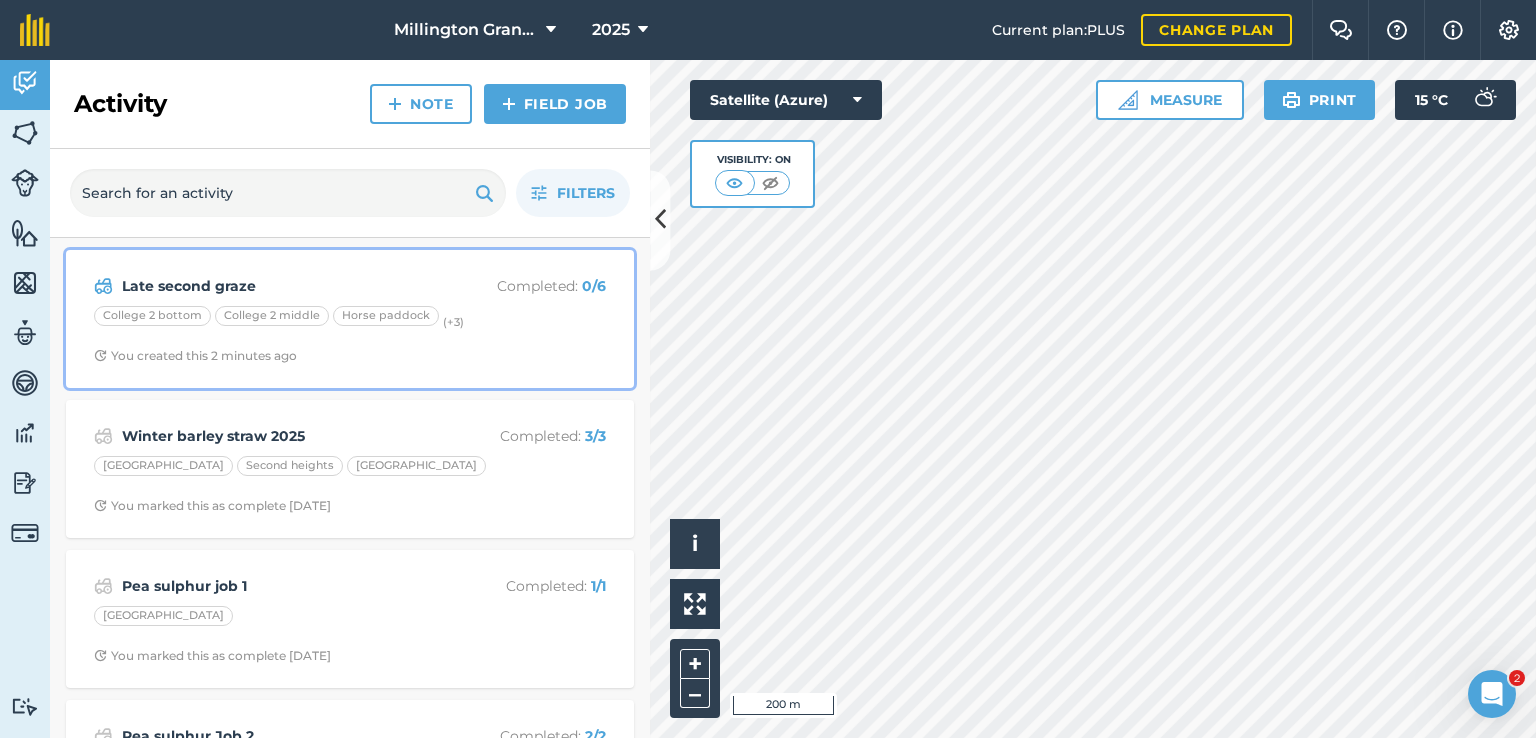 click on "Late second graze Completed :   0 / 6 College 2 bottom College 2 middle Horse paddock (+ 3 ) You created this 2 minutes ago" at bounding box center (350, 319) 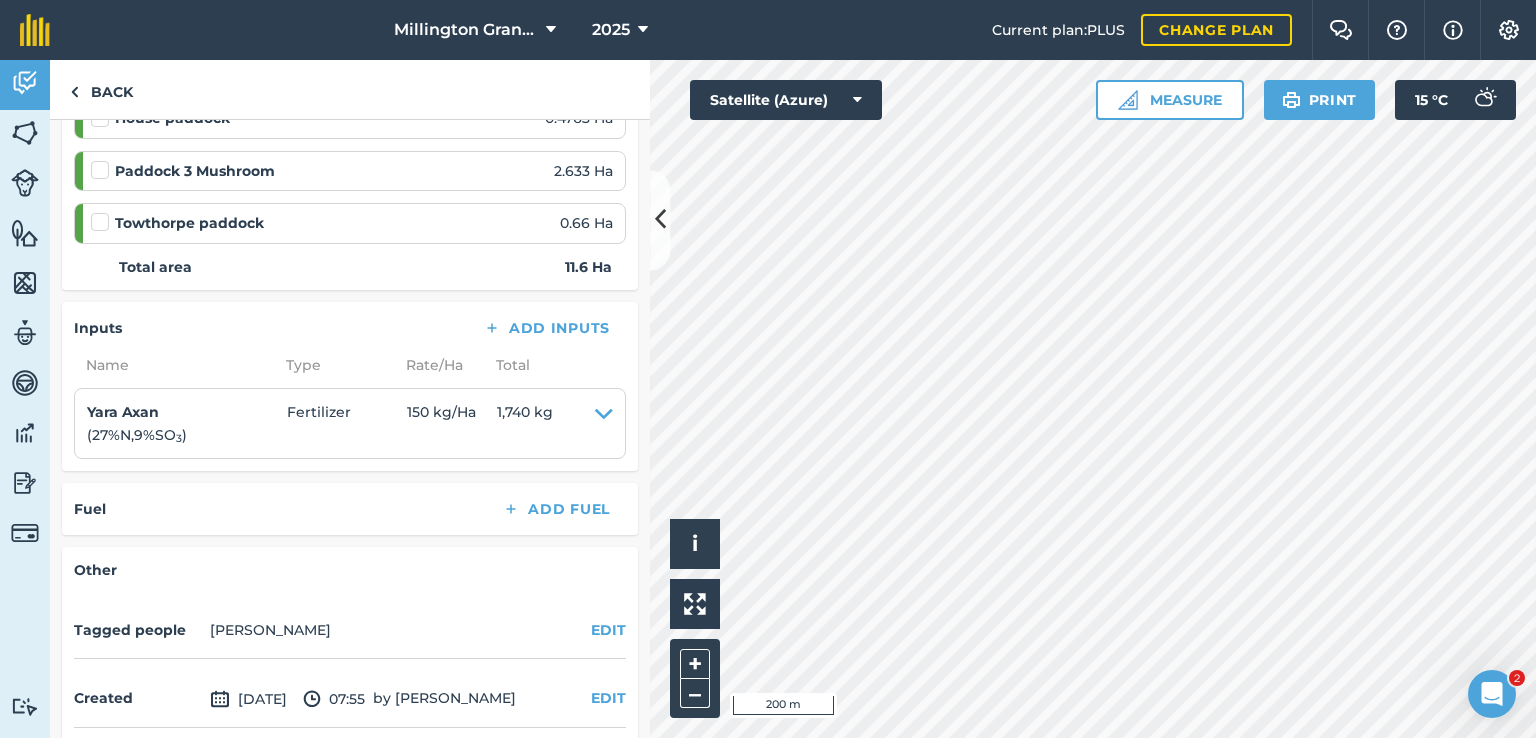 scroll, scrollTop: 643, scrollLeft: 0, axis: vertical 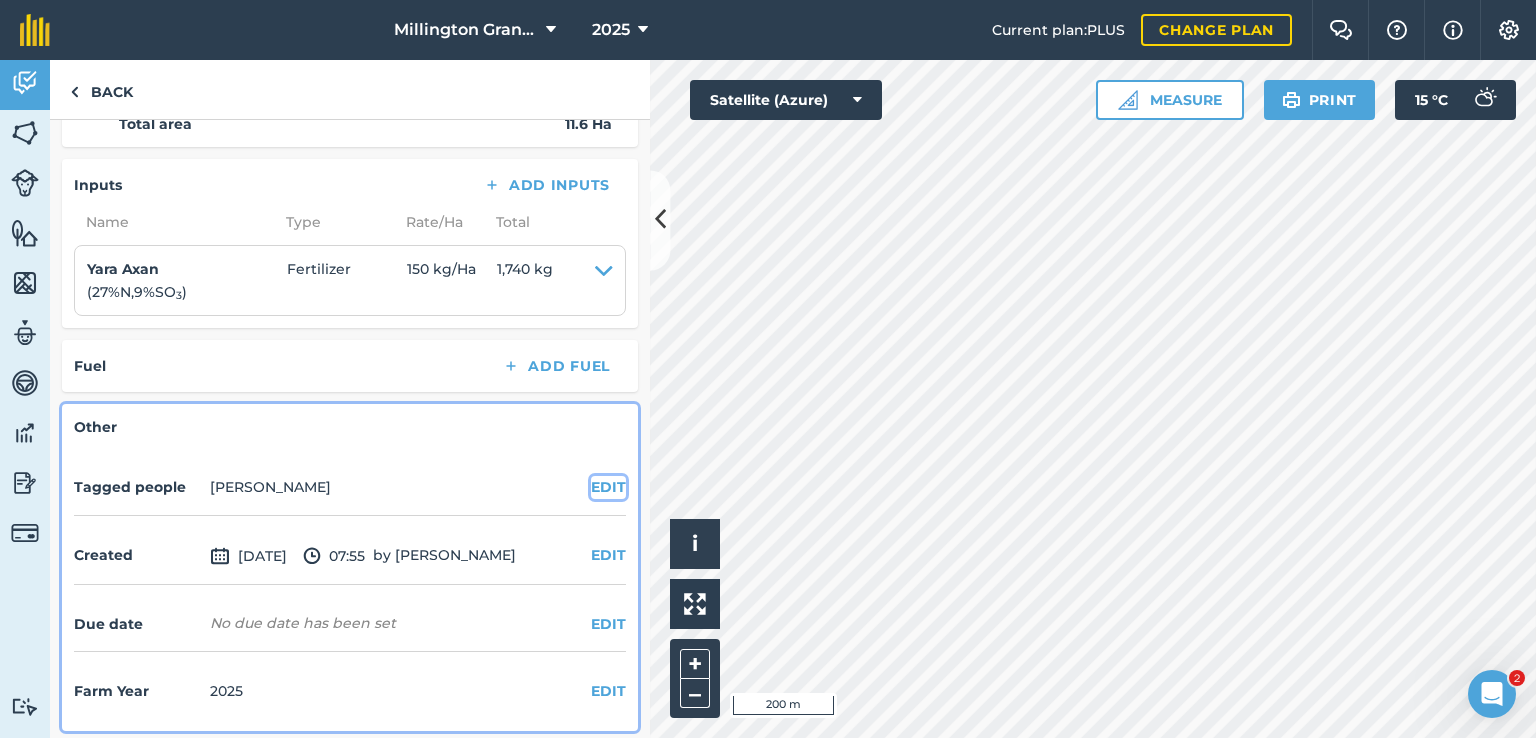 click on "EDIT" at bounding box center [608, 487] 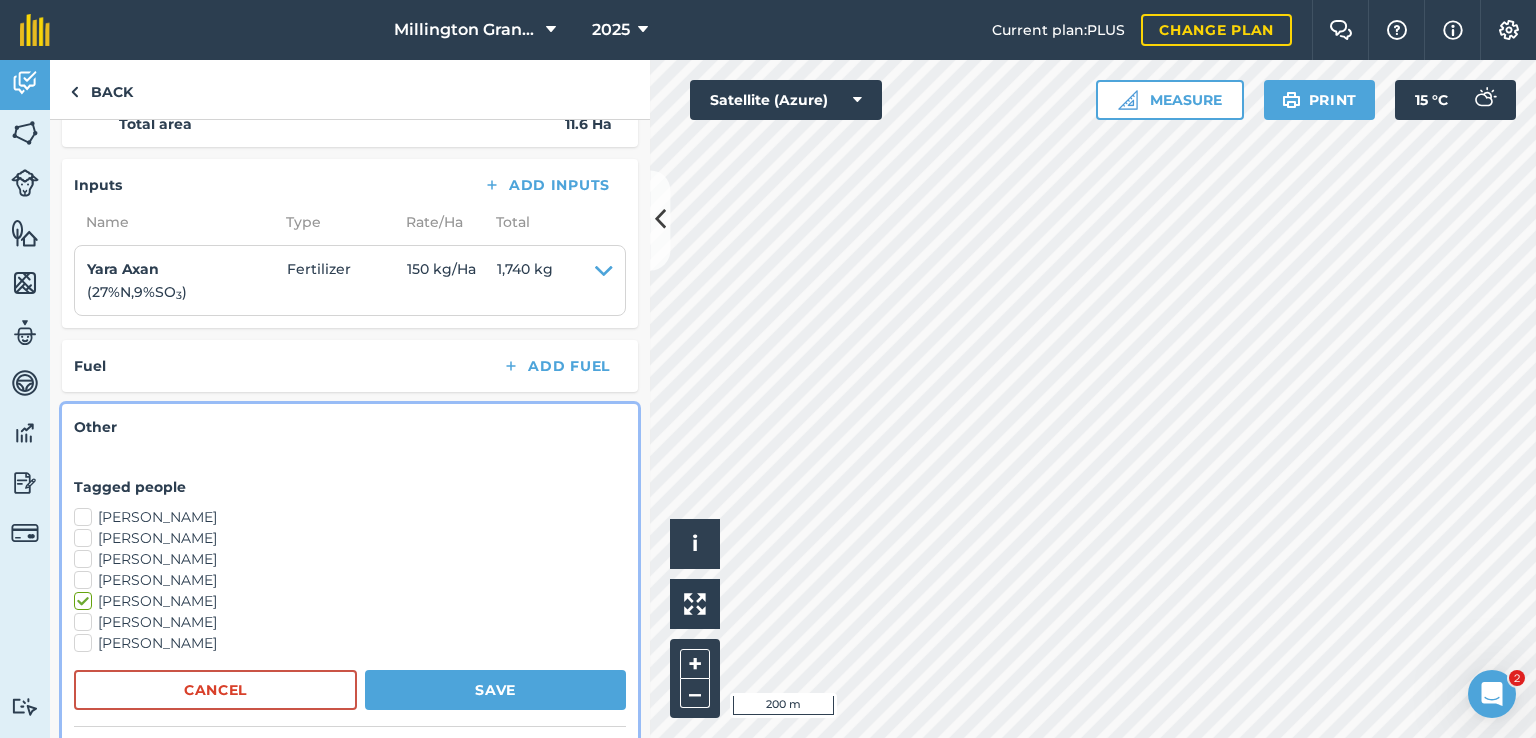 click on "[PERSON_NAME]" at bounding box center [350, 580] 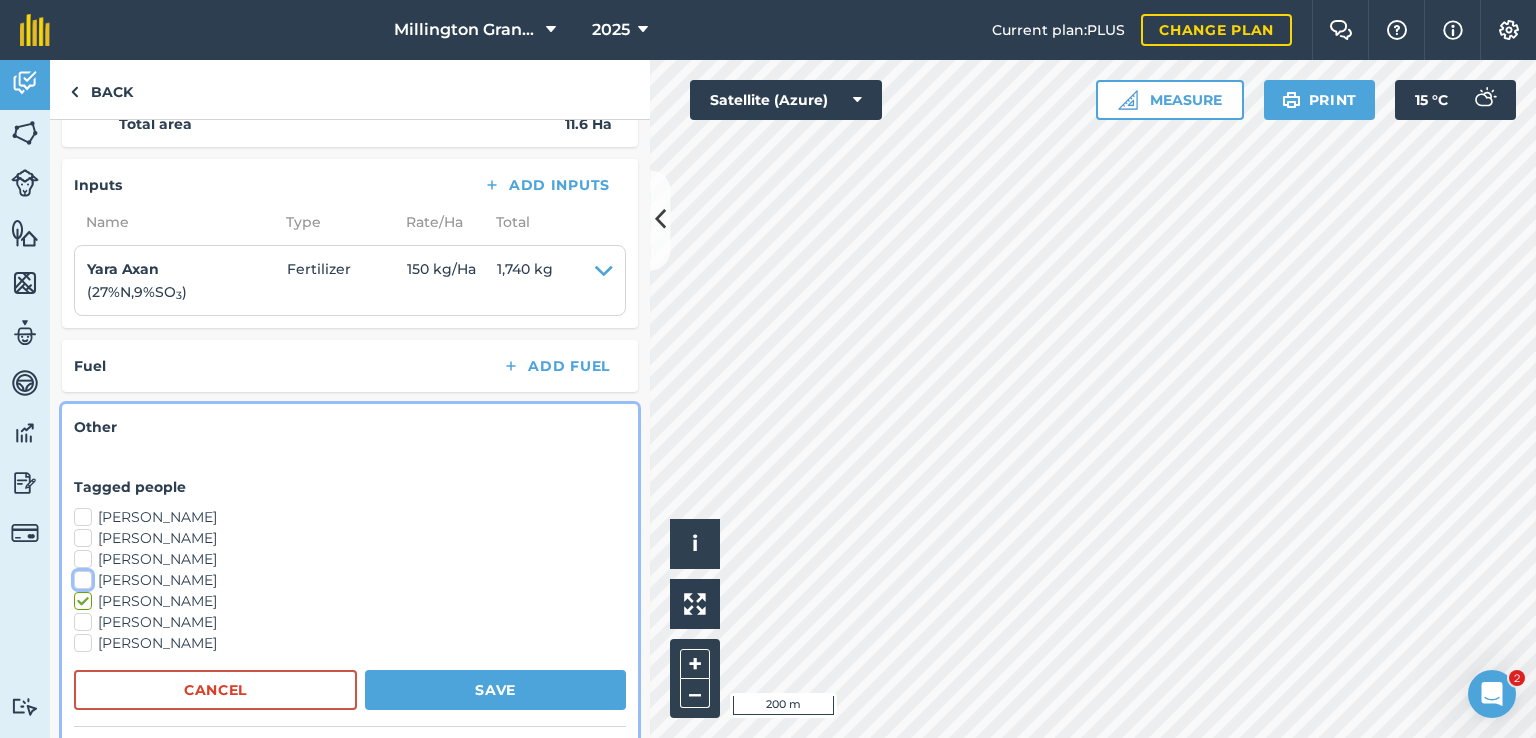 click on "[PERSON_NAME]" at bounding box center (80, 576) 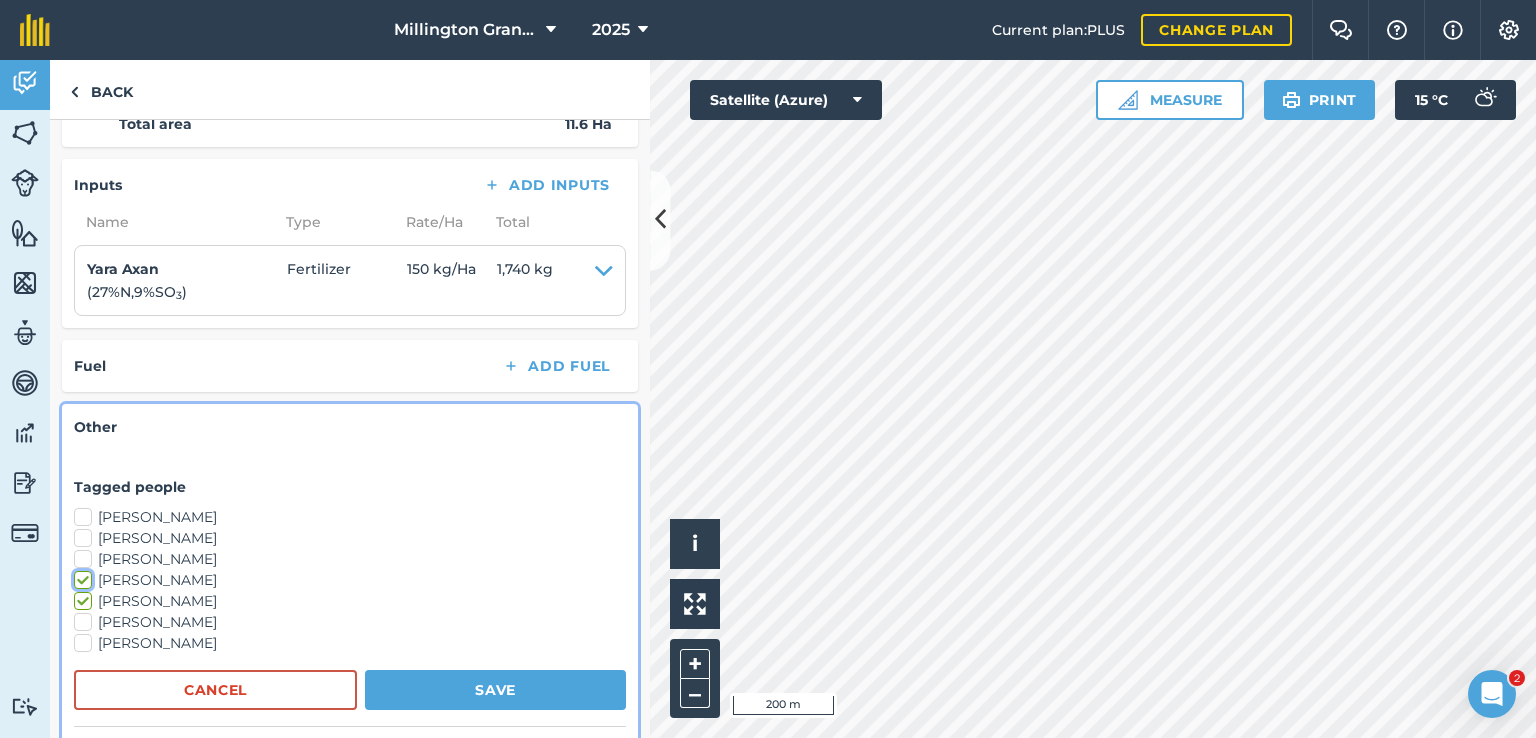 checkbox on "true" 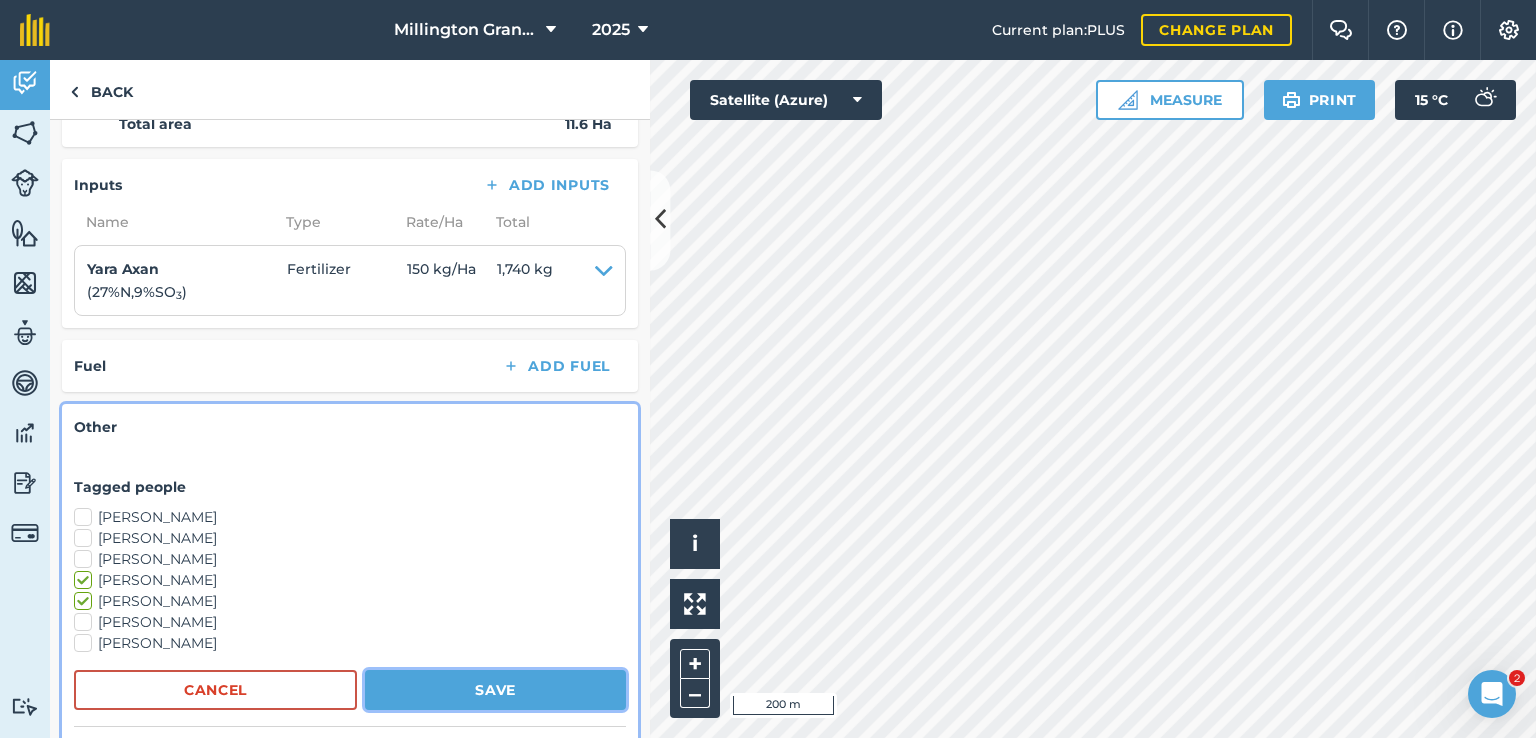 click on "Save" at bounding box center [495, 690] 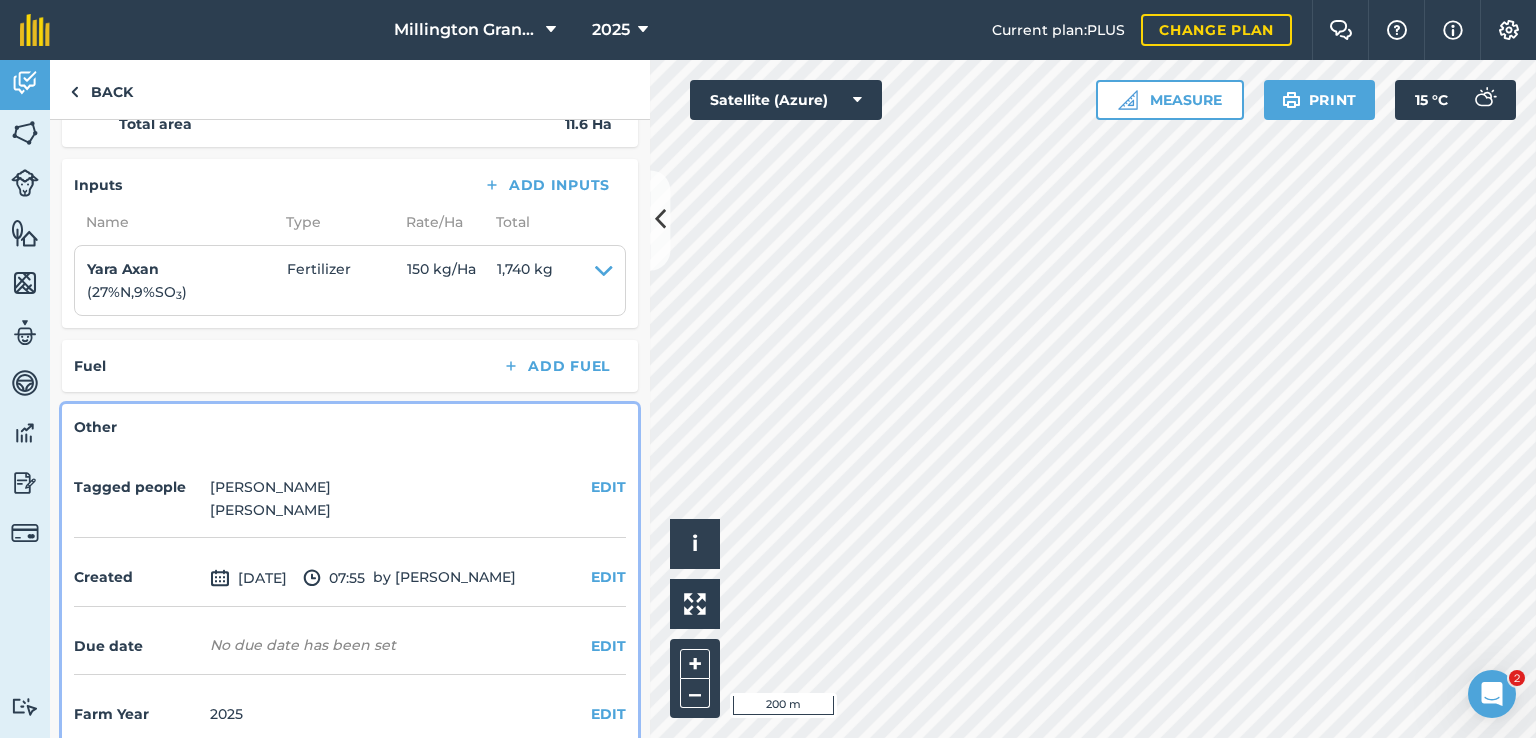click on "No due date has been set" at bounding box center [303, 645] 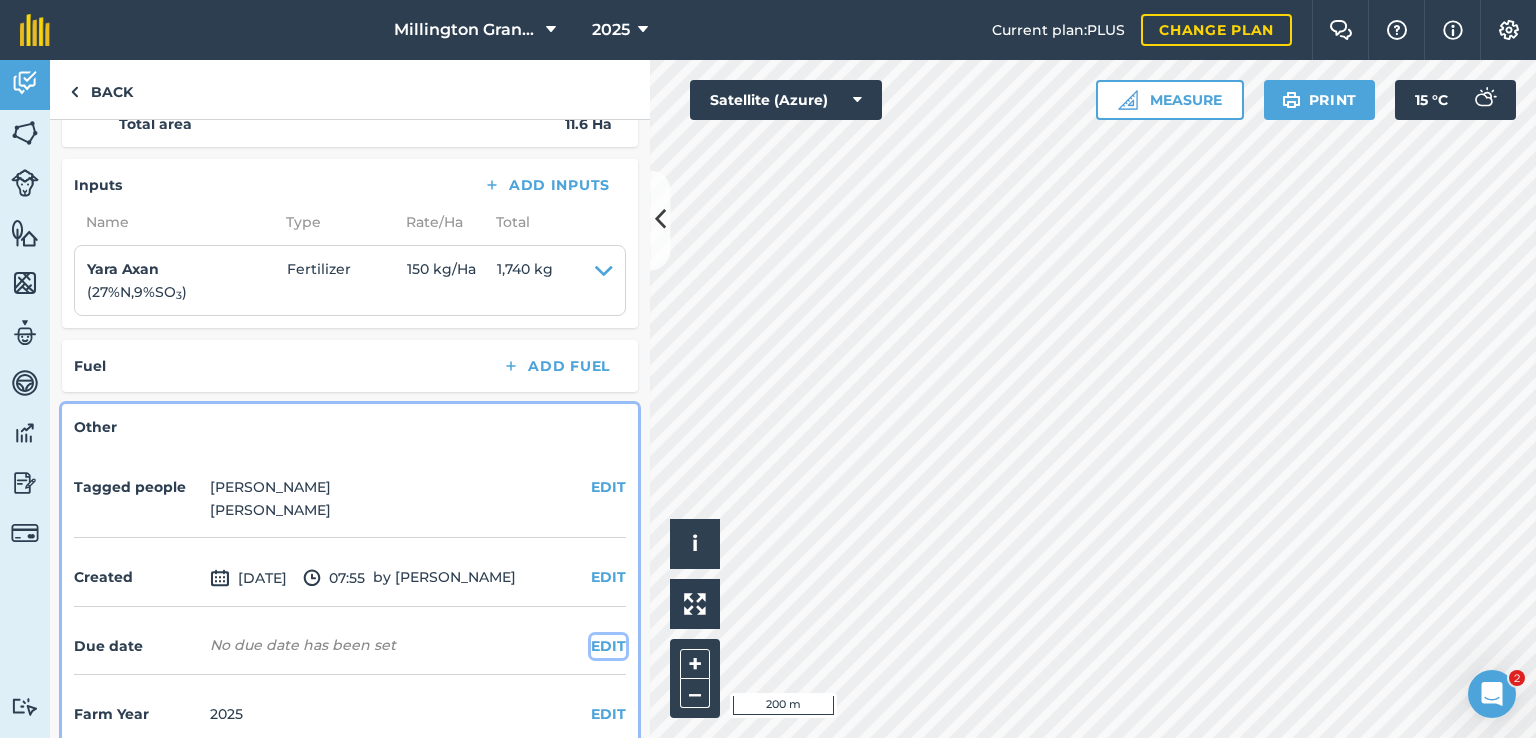 click on "EDIT" at bounding box center (608, 646) 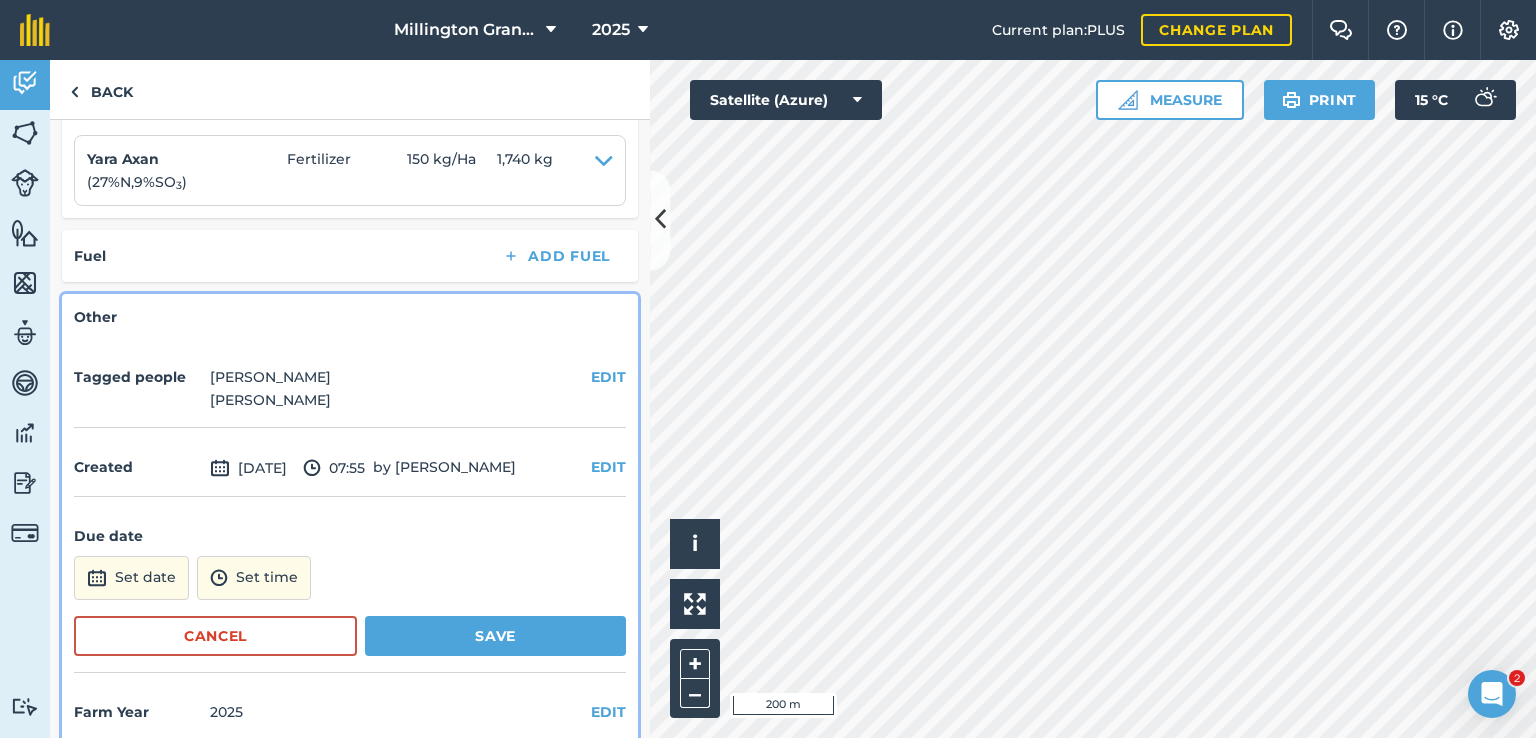 scroll, scrollTop: 772, scrollLeft: 0, axis: vertical 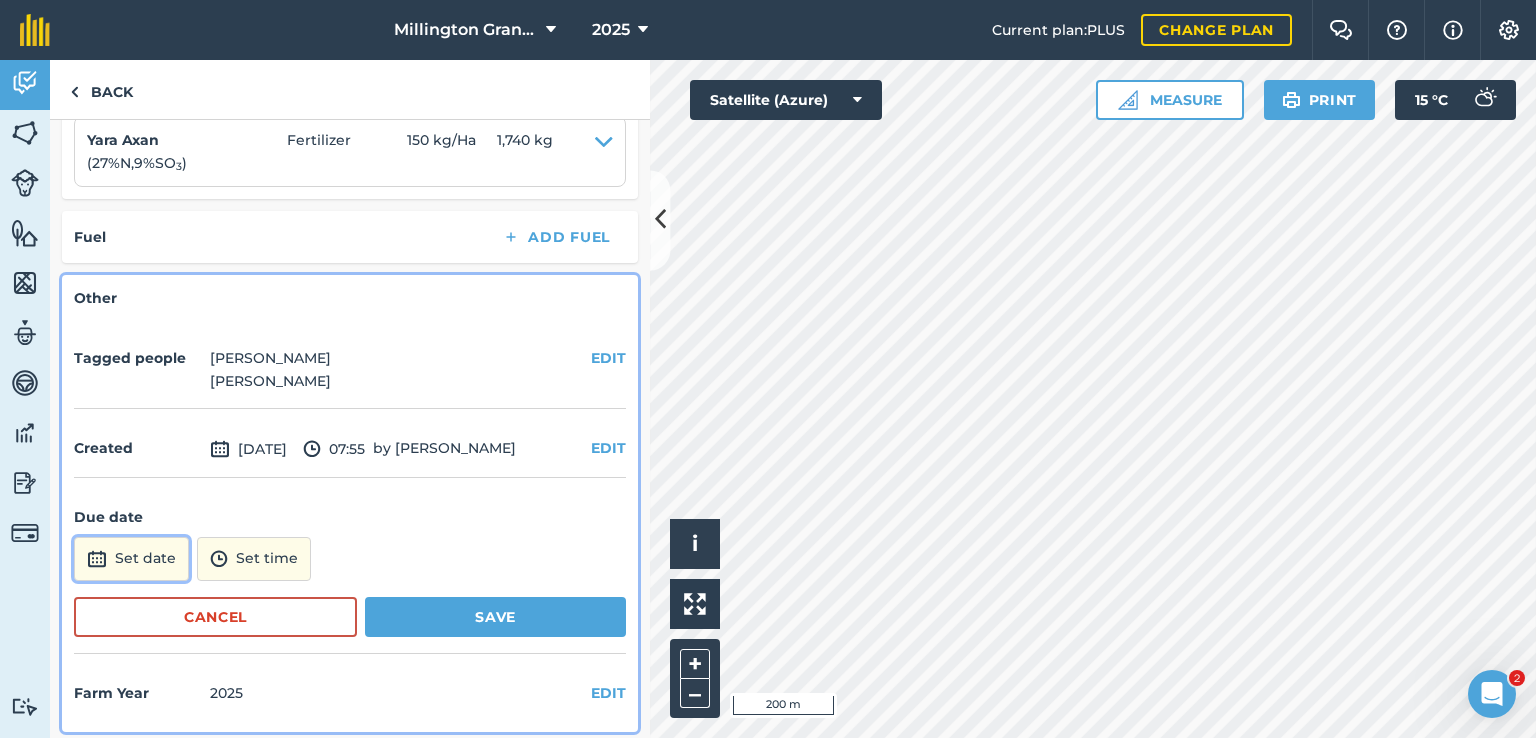click on "Set date" at bounding box center [131, 559] 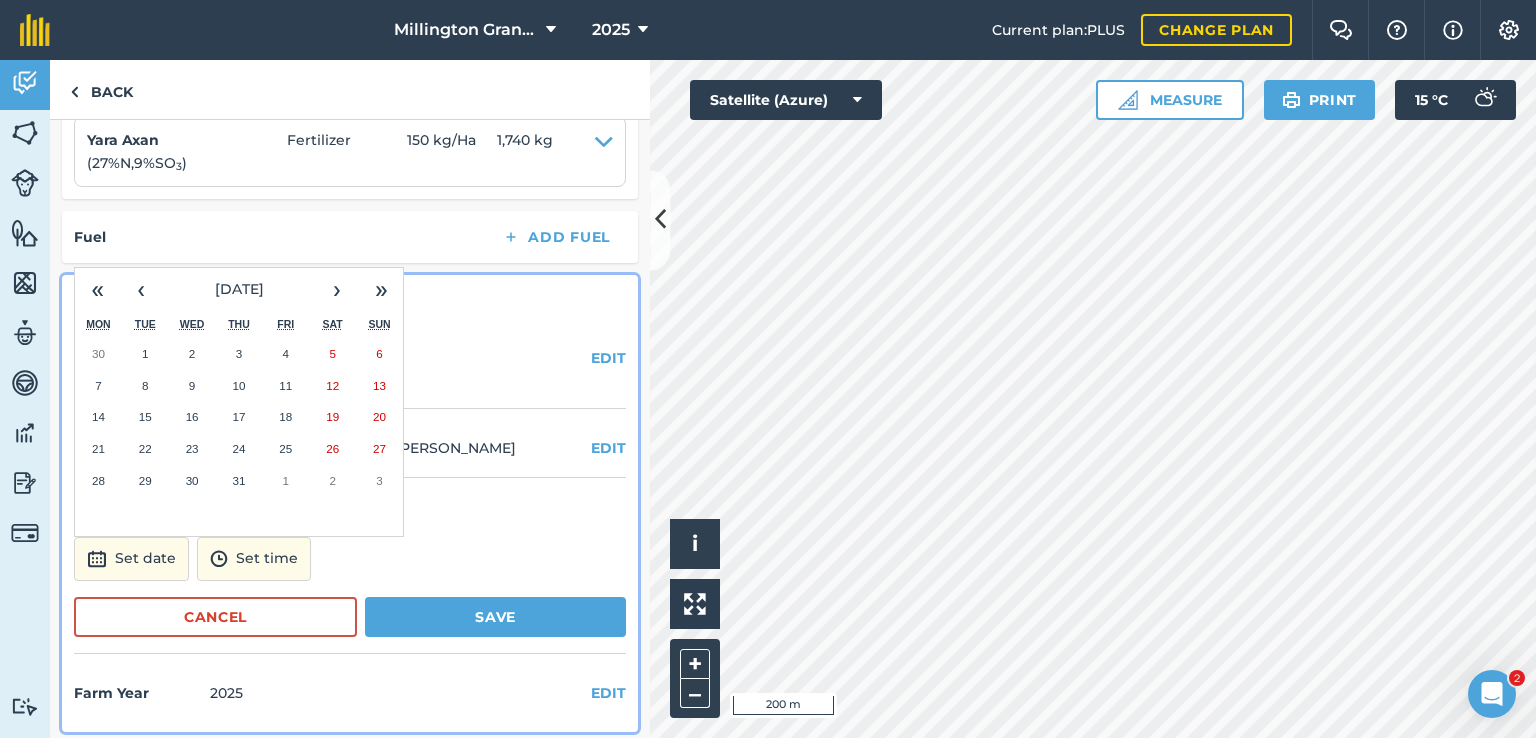 click on "17" at bounding box center (239, 417) 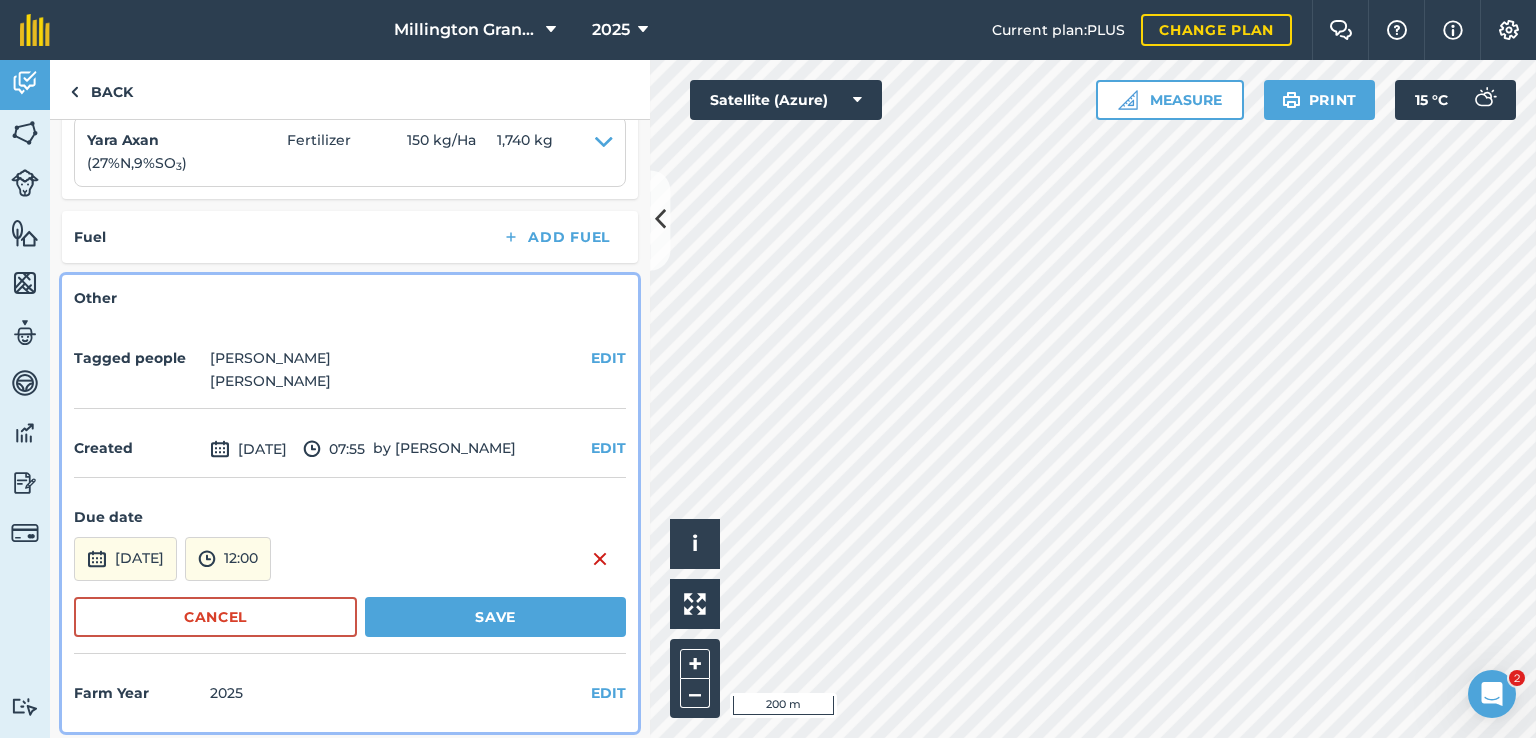 click on "Due date" at bounding box center [350, 517] 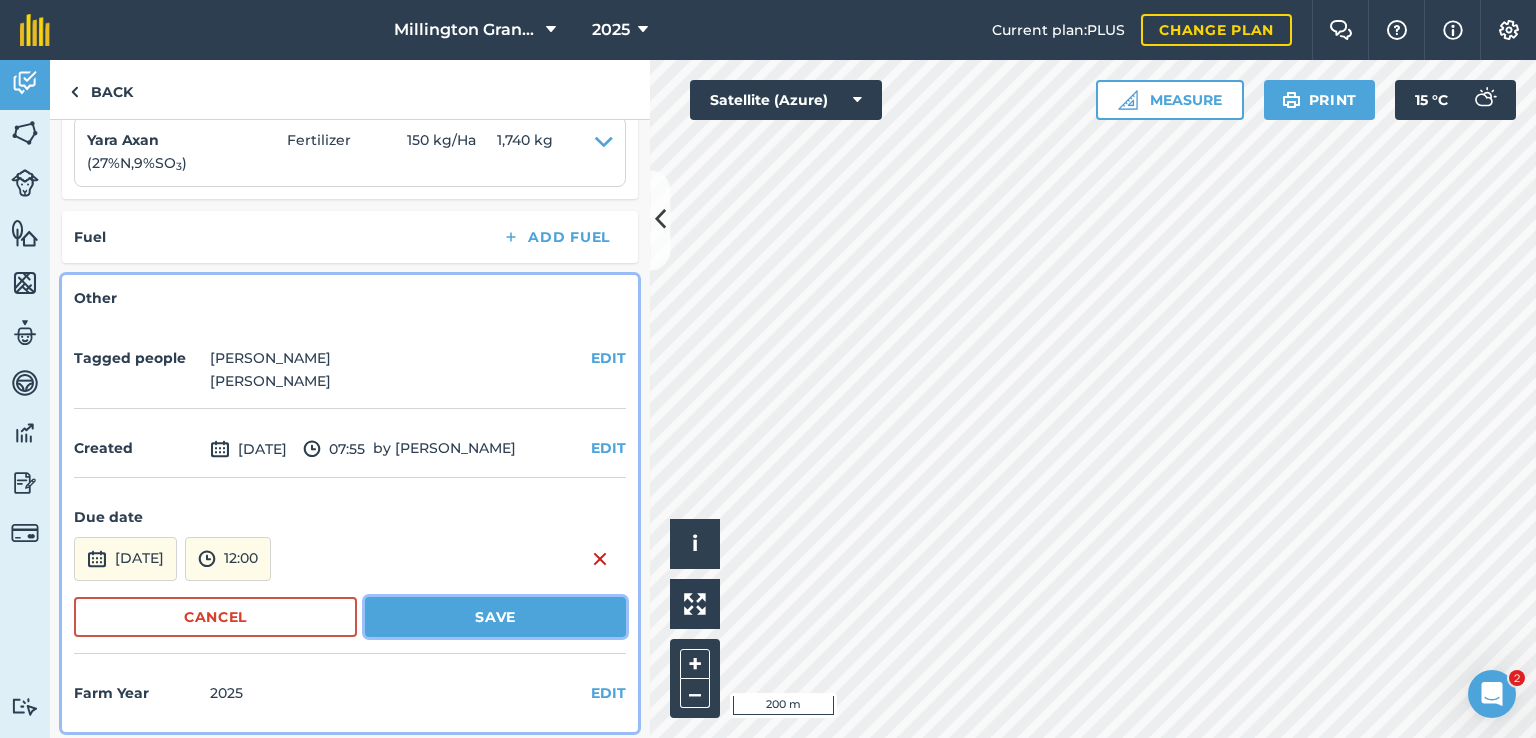 click on "Save" at bounding box center (495, 617) 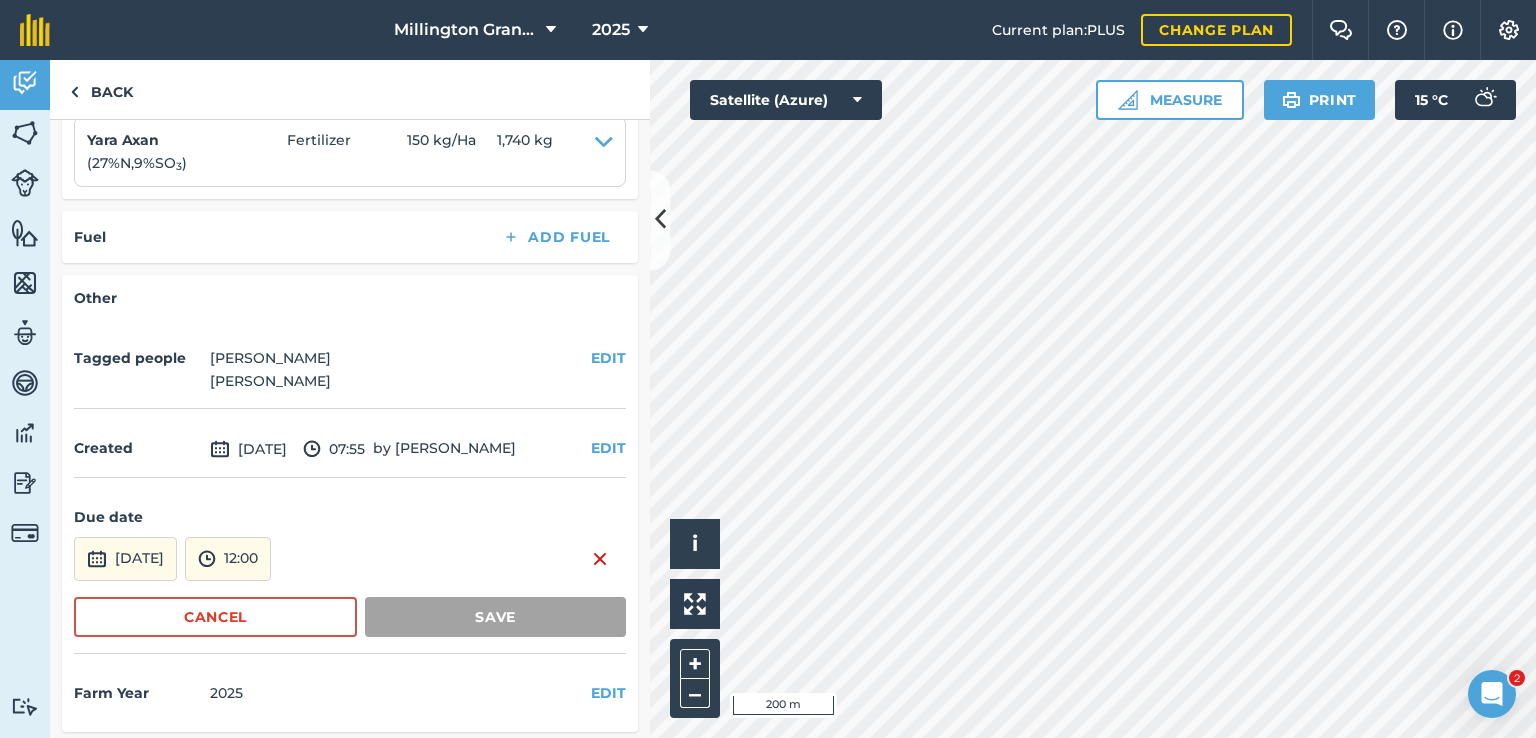 scroll, scrollTop: 667, scrollLeft: 0, axis: vertical 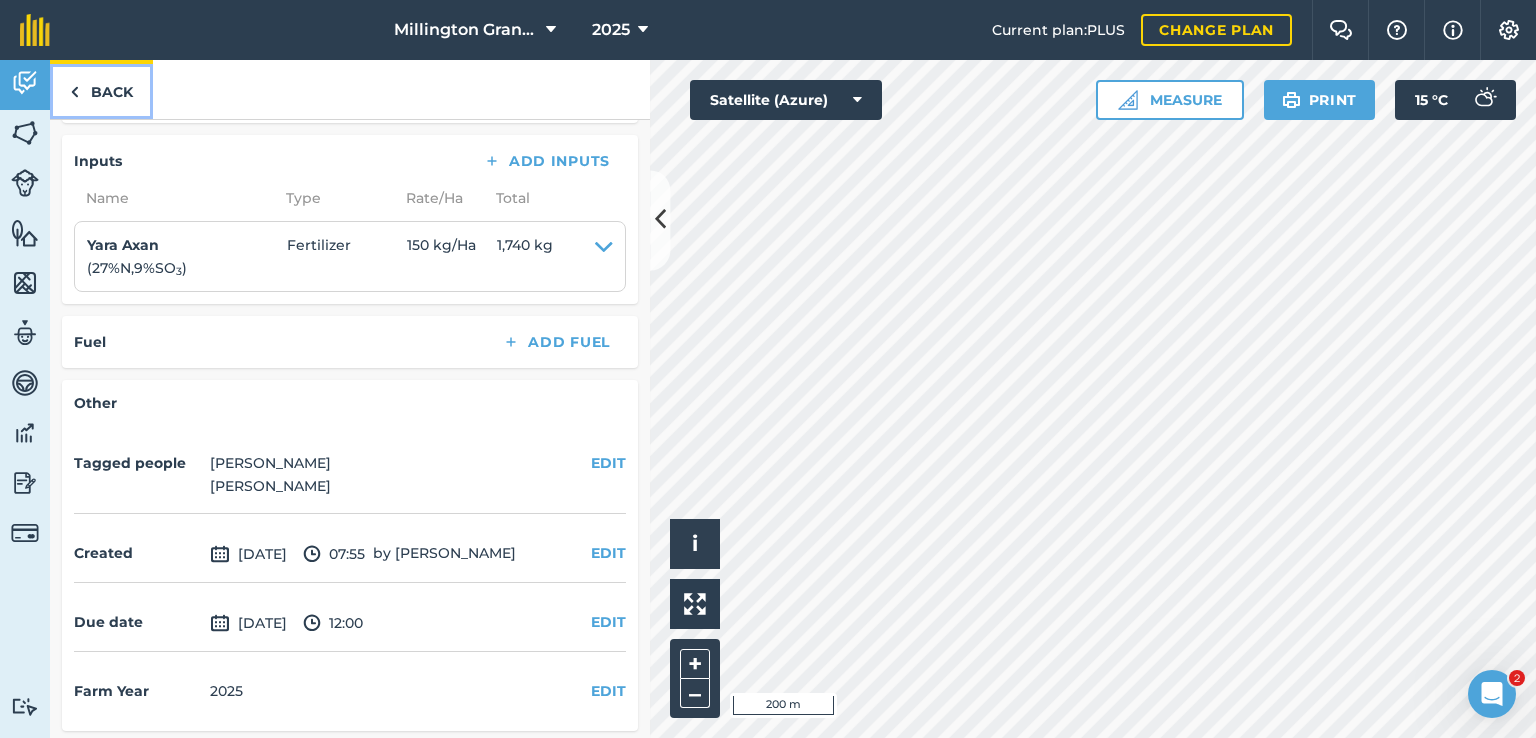 click on "Back" at bounding box center [101, 89] 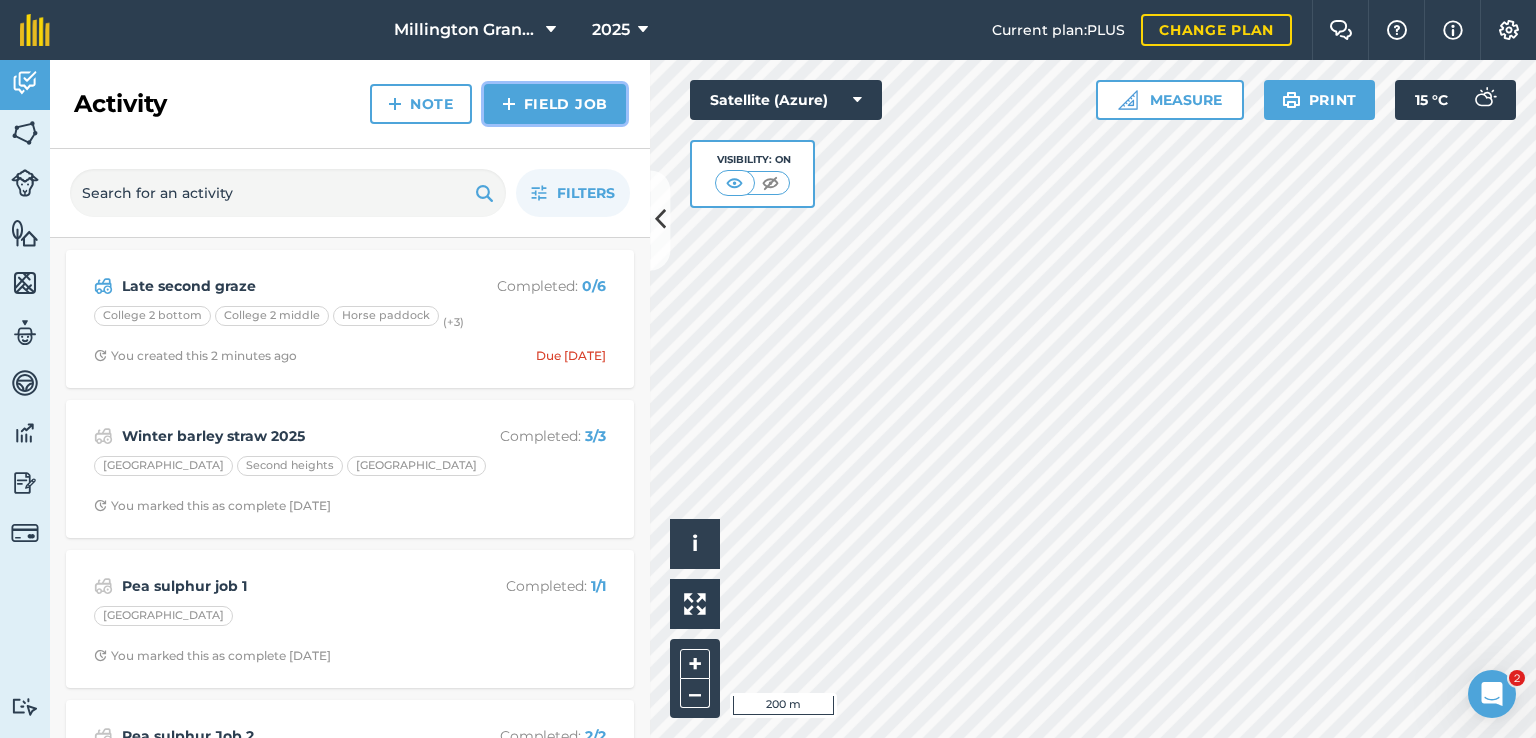 click on "Field Job" at bounding box center (555, 104) 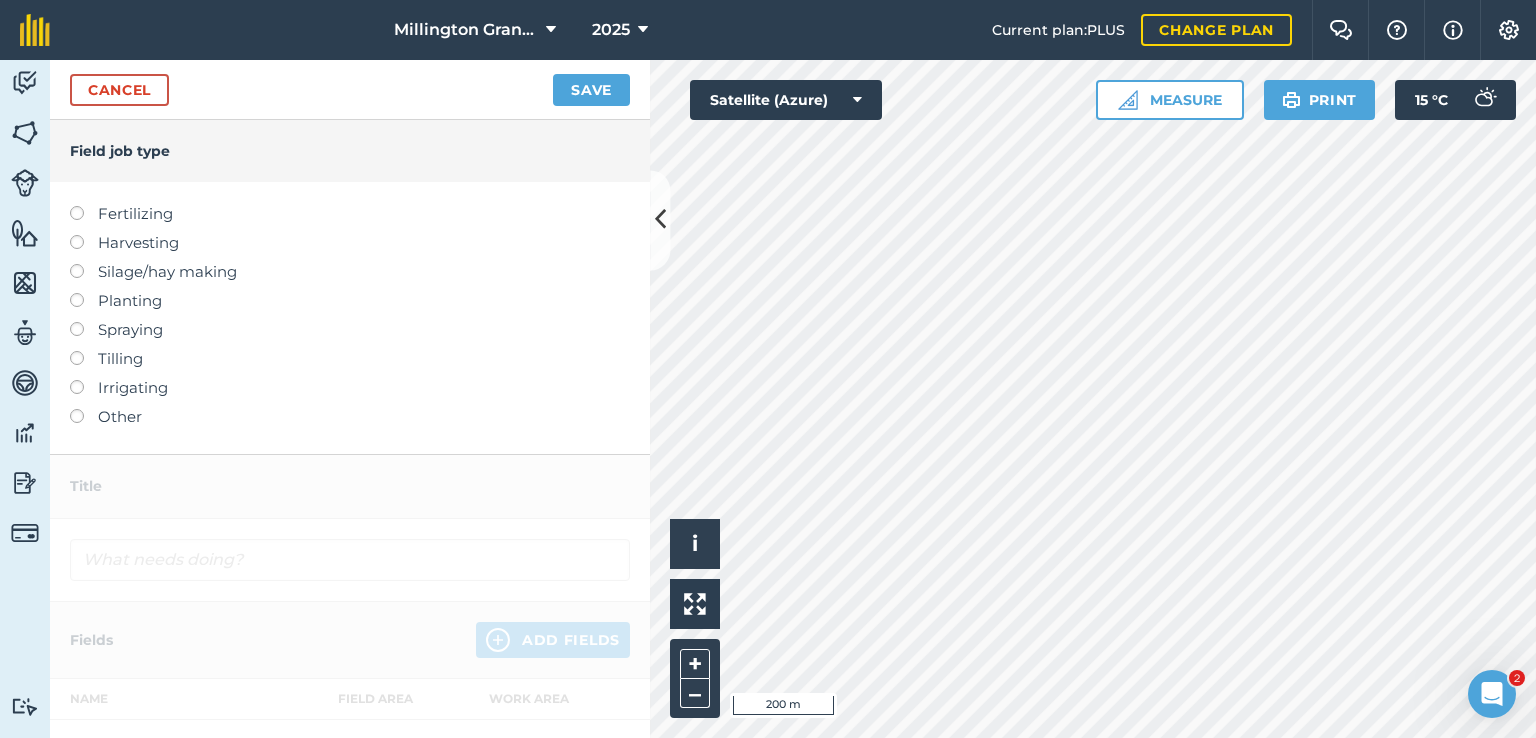 click on "Fertilizing" at bounding box center [350, 214] 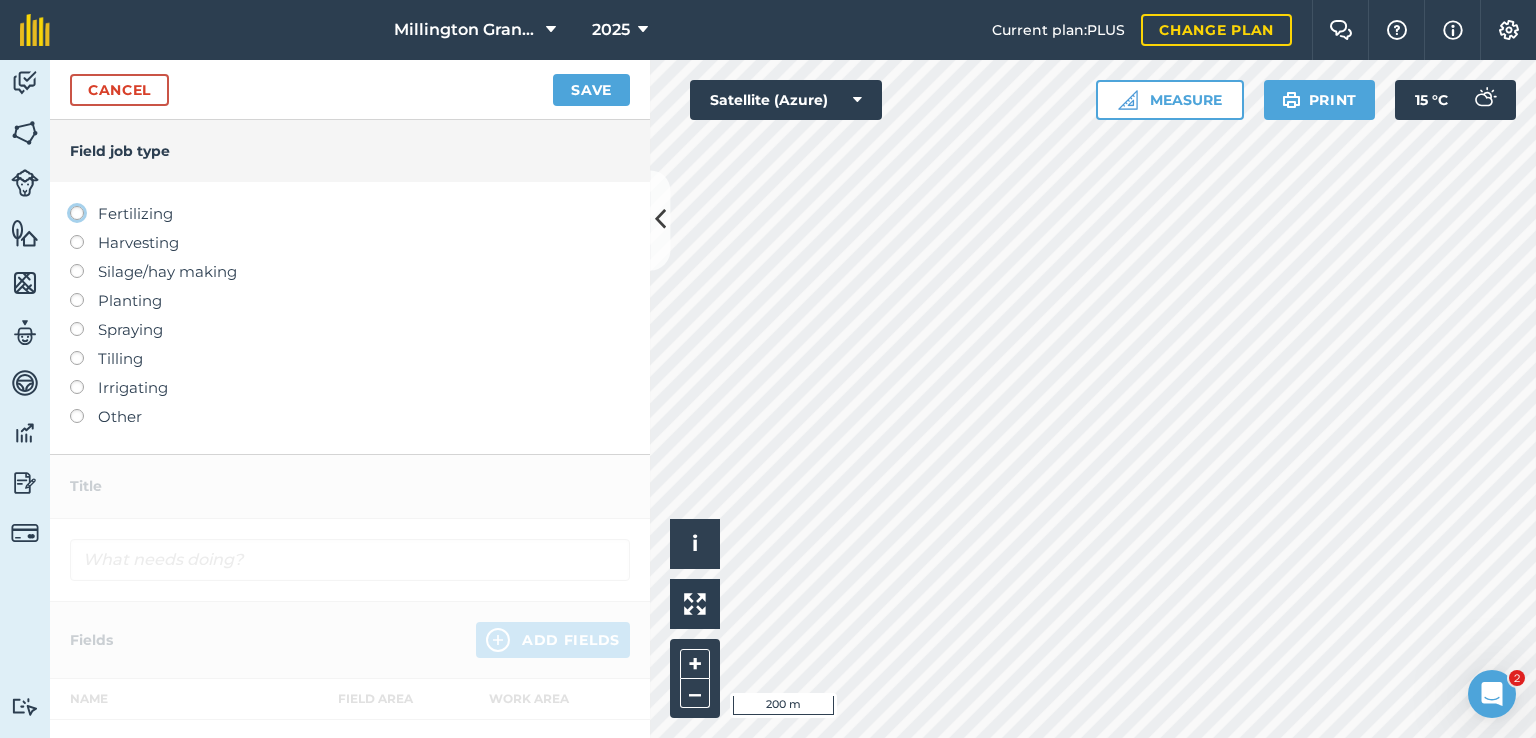 click on "Fertilizing" at bounding box center [-9943, 212] 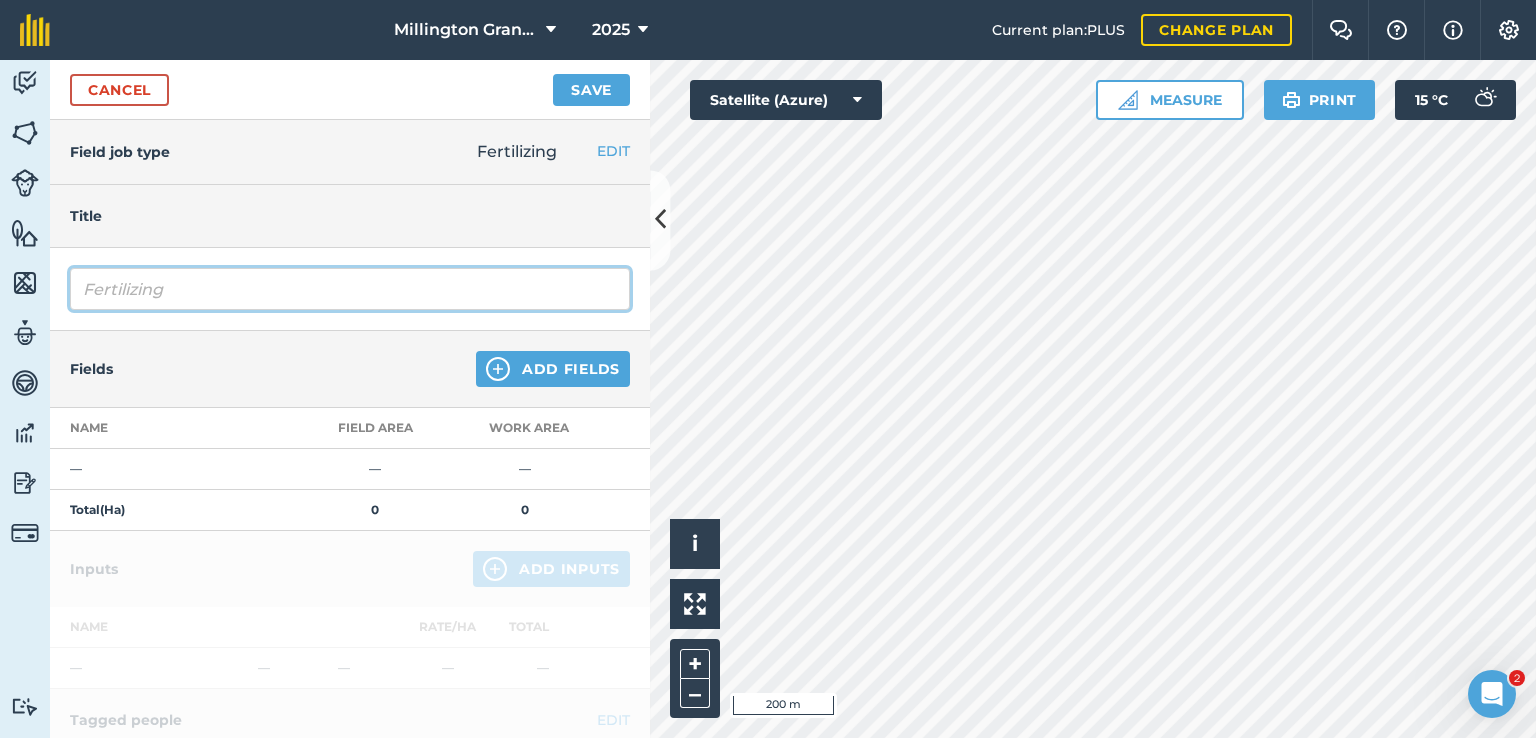 click on "Fertilizing" at bounding box center [350, 289] 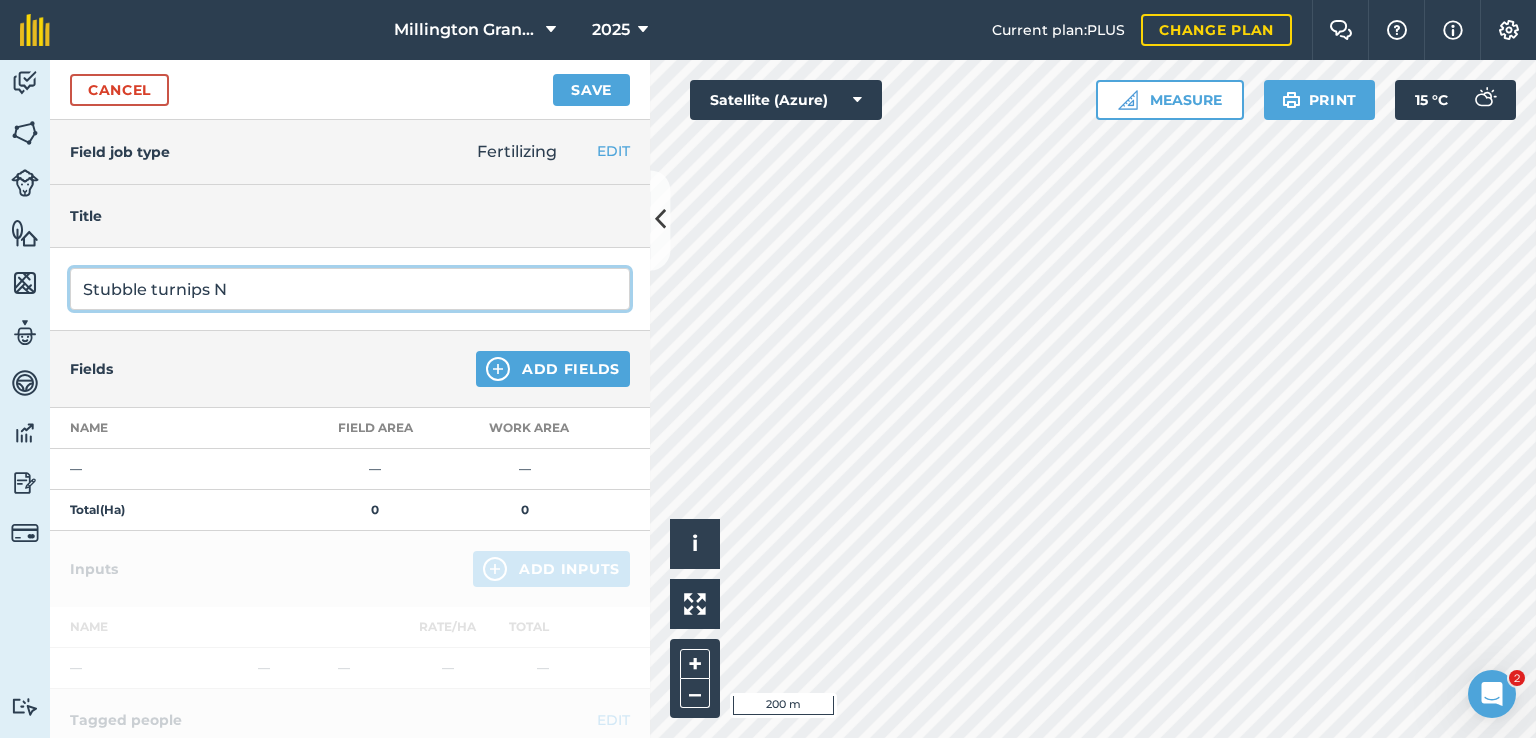 type on "Stubble turnips N" 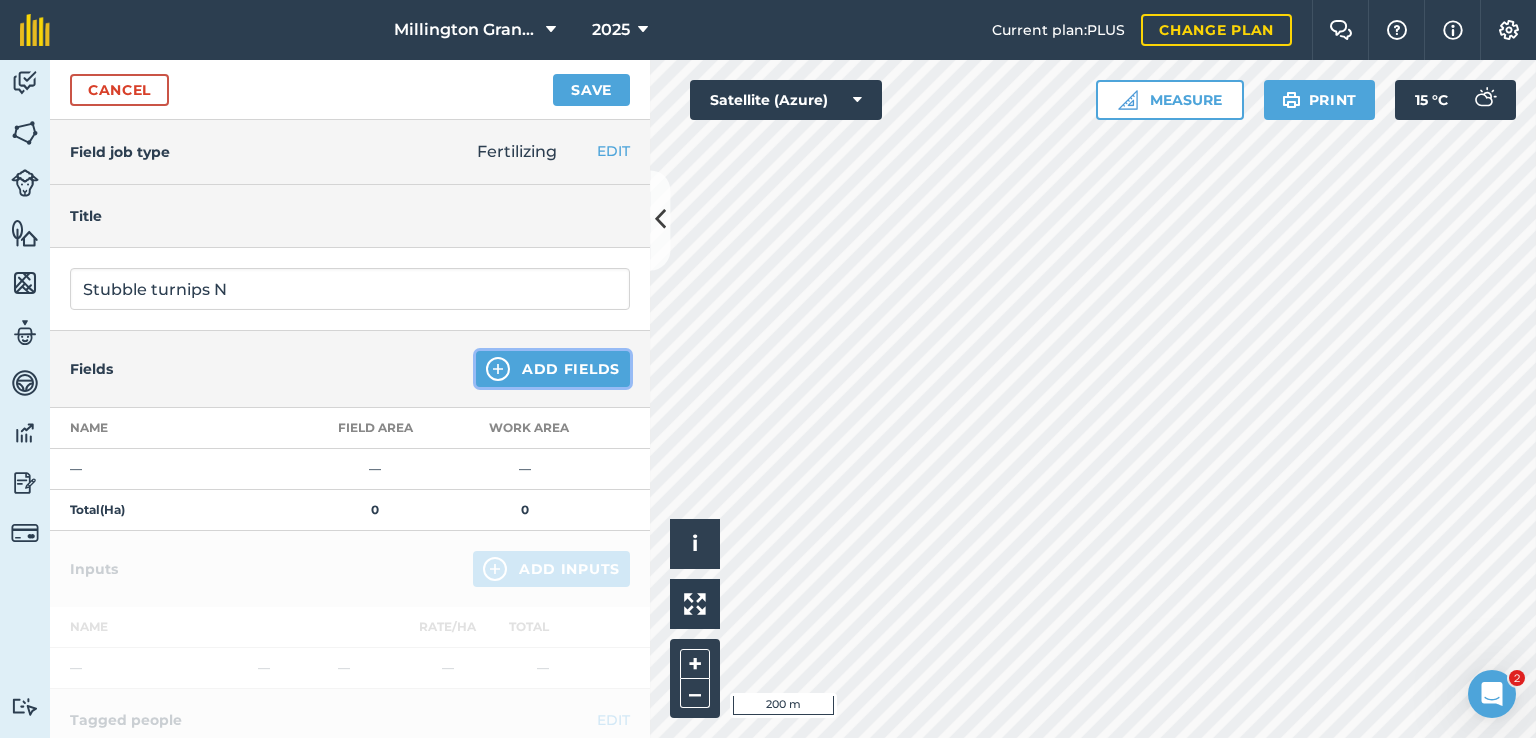 click on "Add Fields" at bounding box center (553, 369) 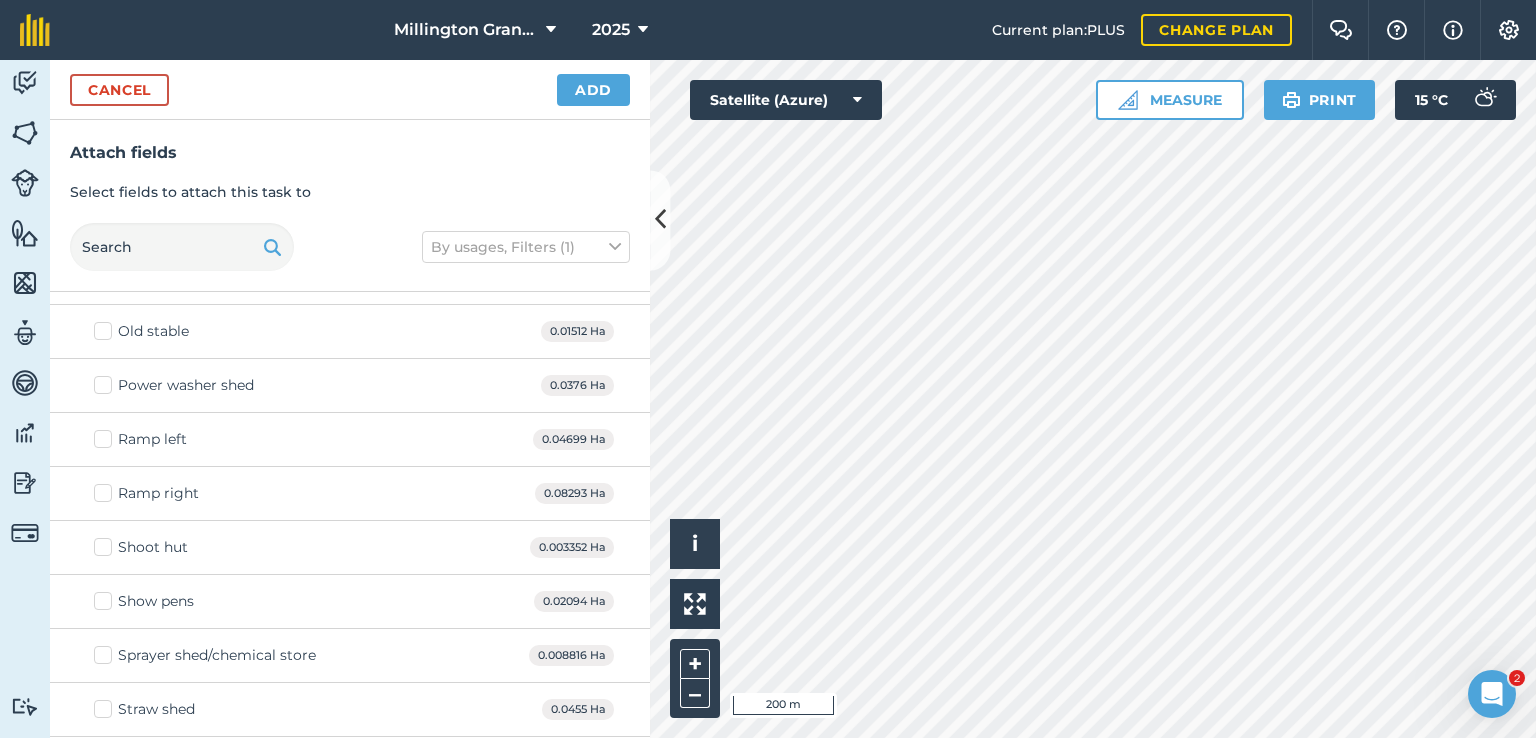 scroll, scrollTop: 1600, scrollLeft: 0, axis: vertical 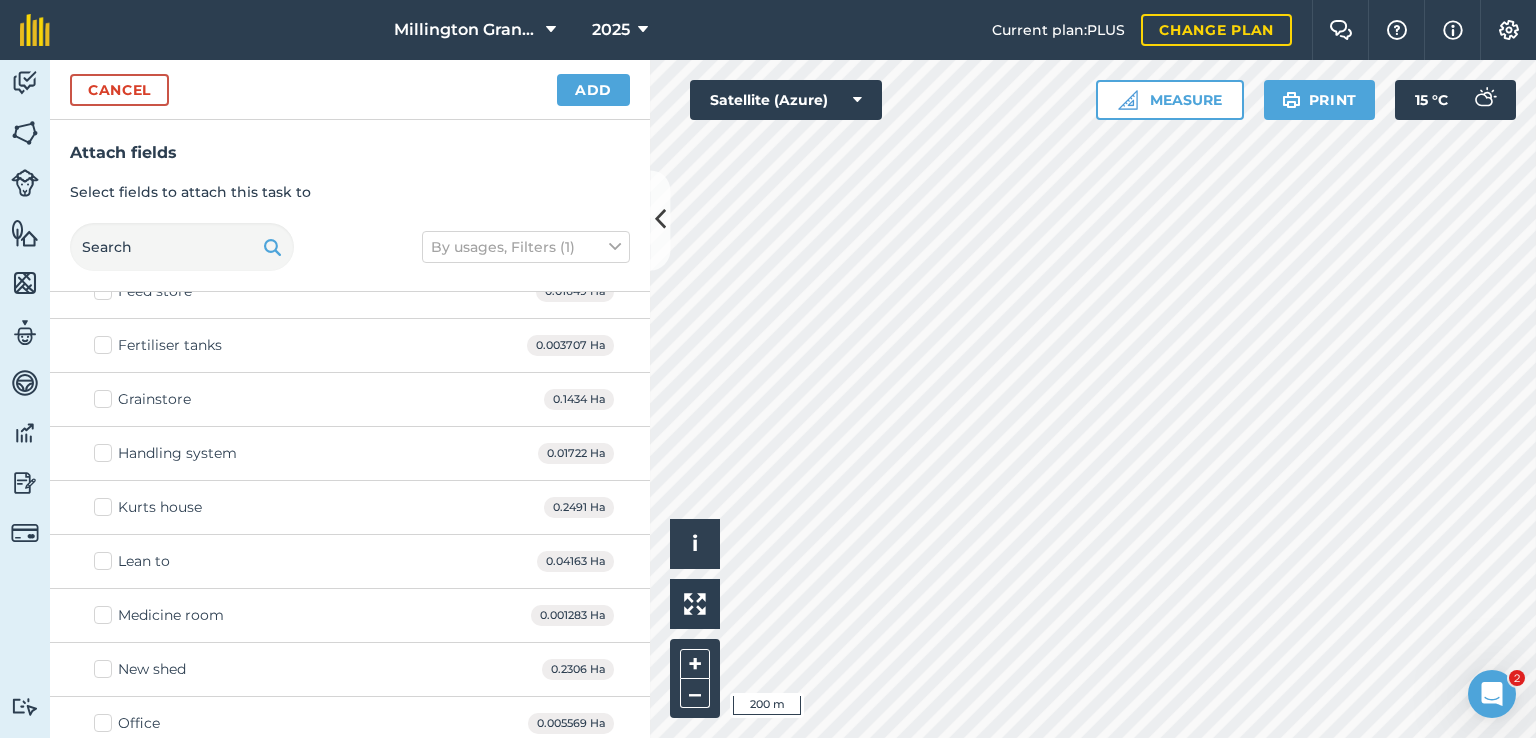 checkbox on "true" 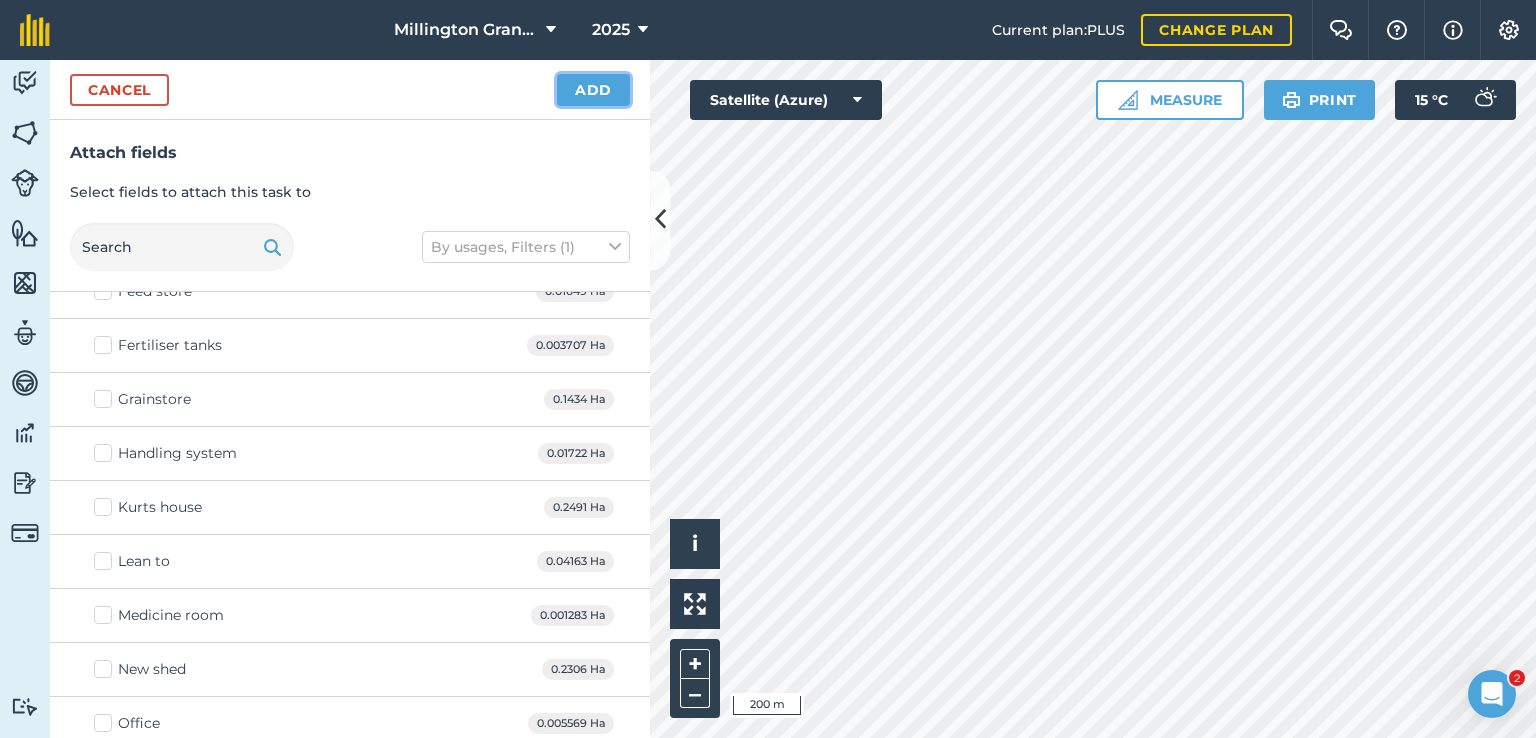 click on "Add" at bounding box center (593, 90) 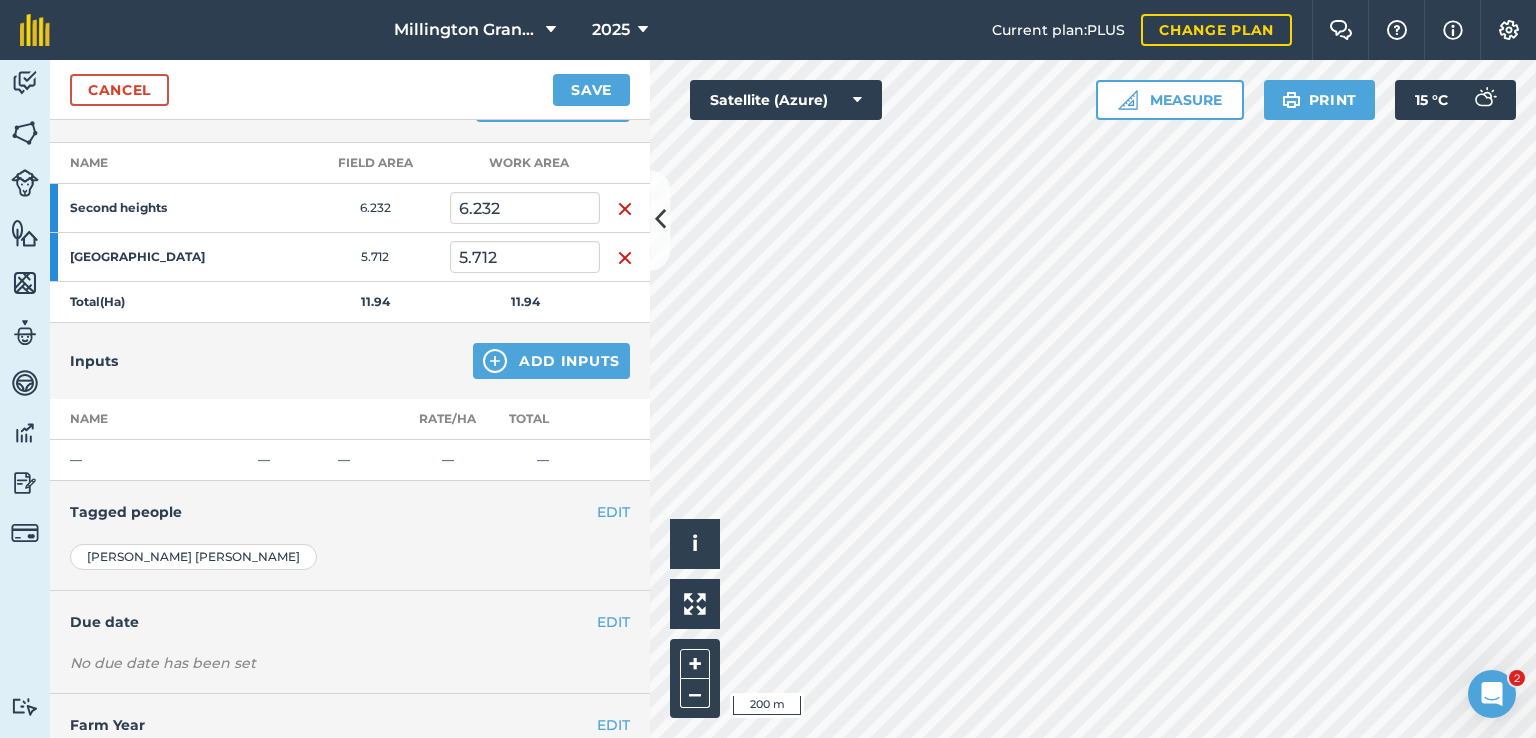 scroll, scrollTop: 323, scrollLeft: 0, axis: vertical 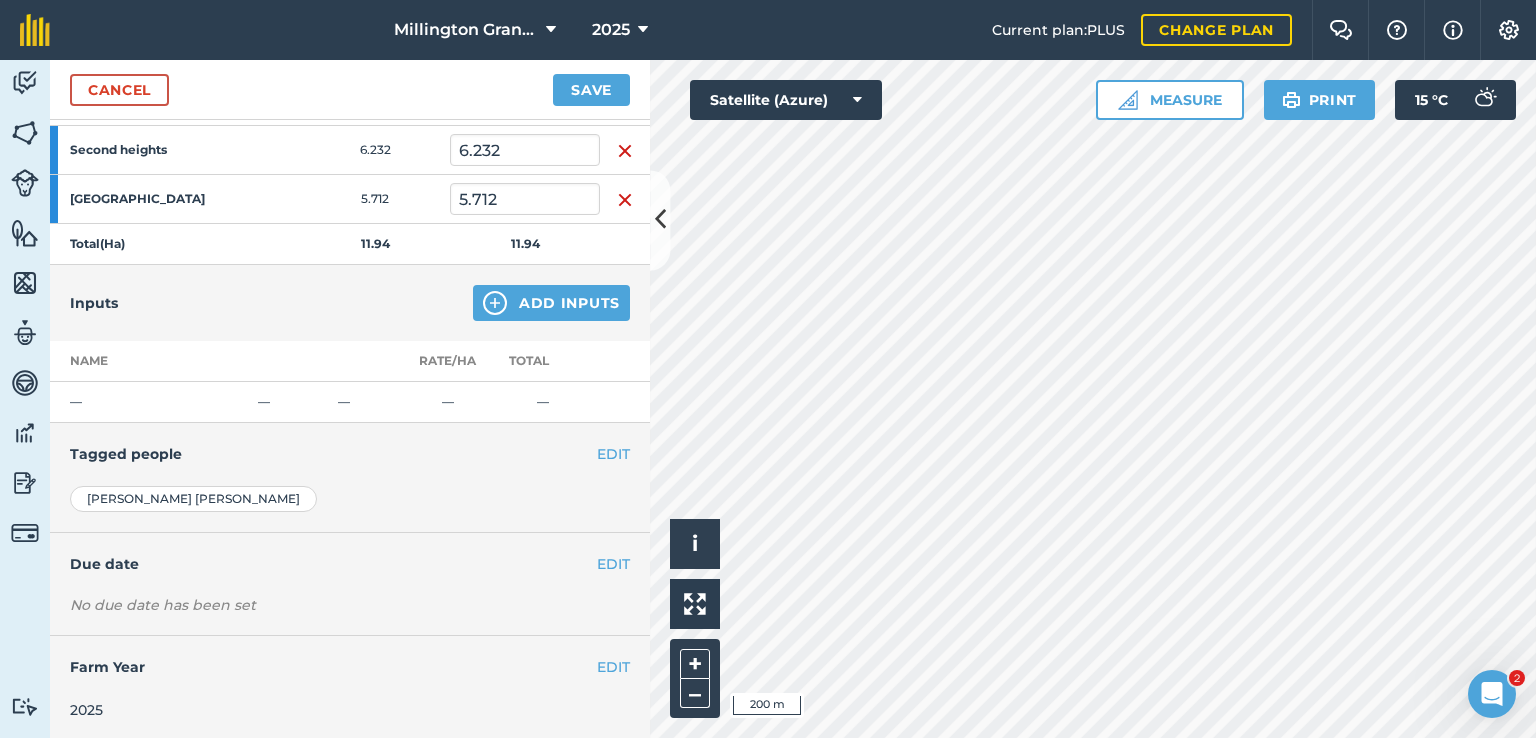 click on "Inputs   Add Inputs" at bounding box center [350, 303] 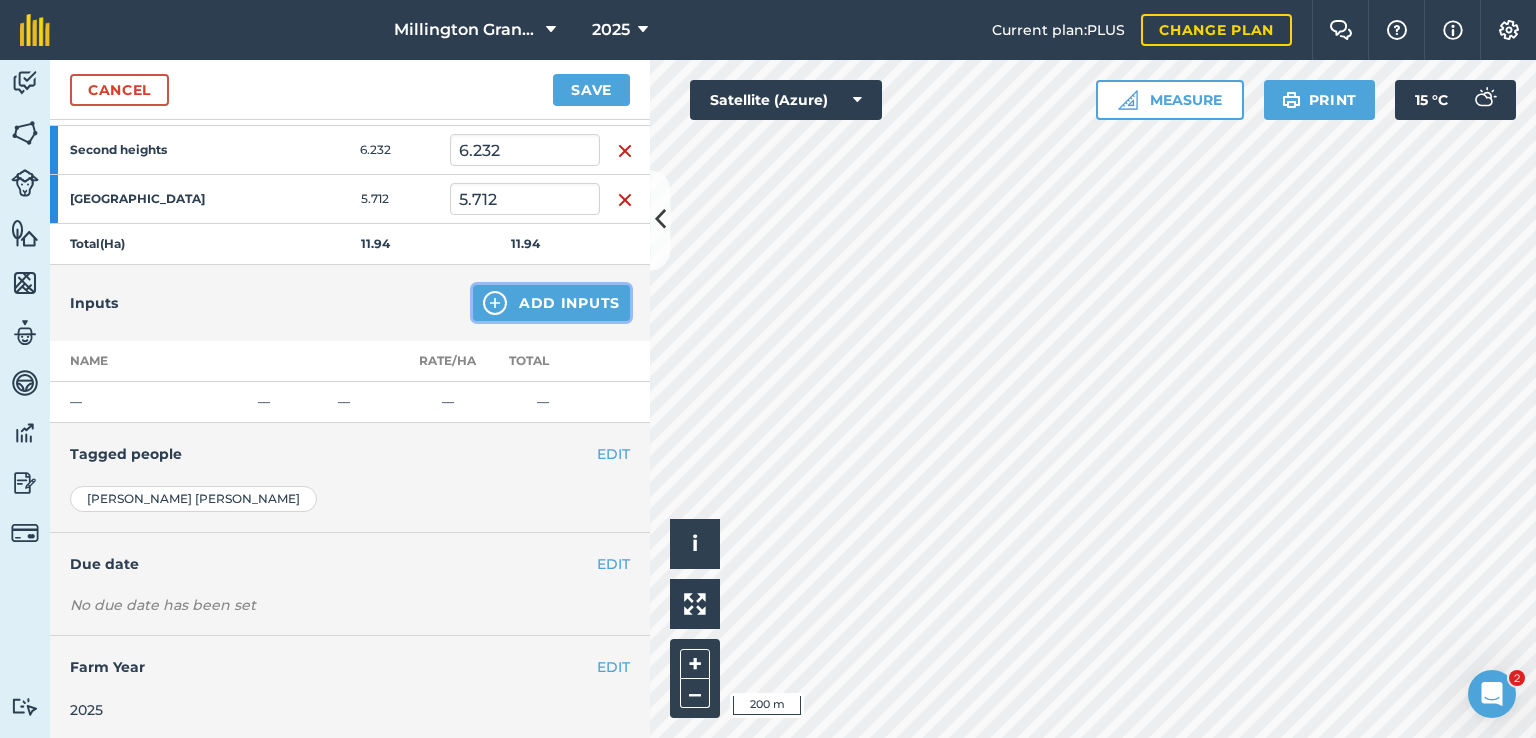 click on "Add Inputs" at bounding box center (551, 303) 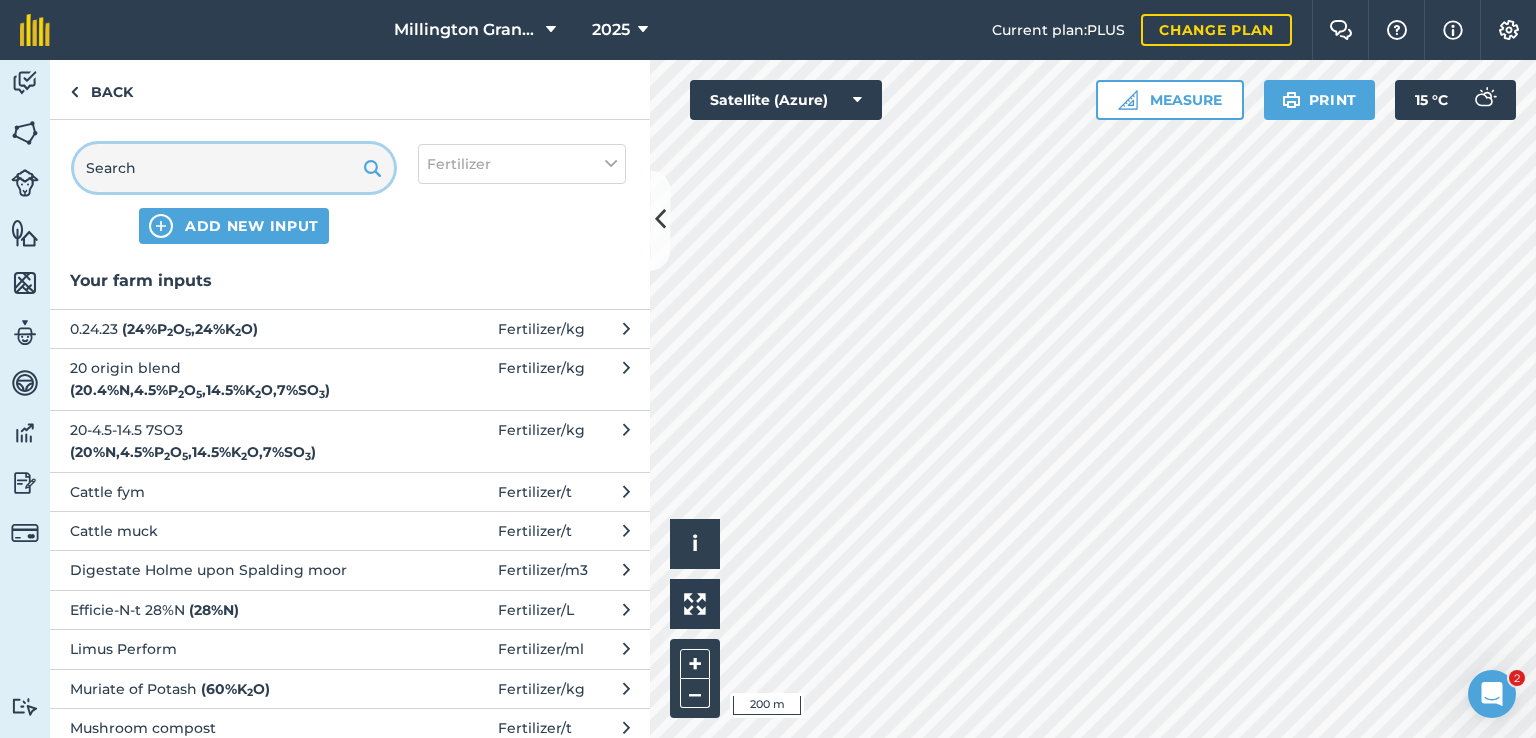 click at bounding box center [234, 168] 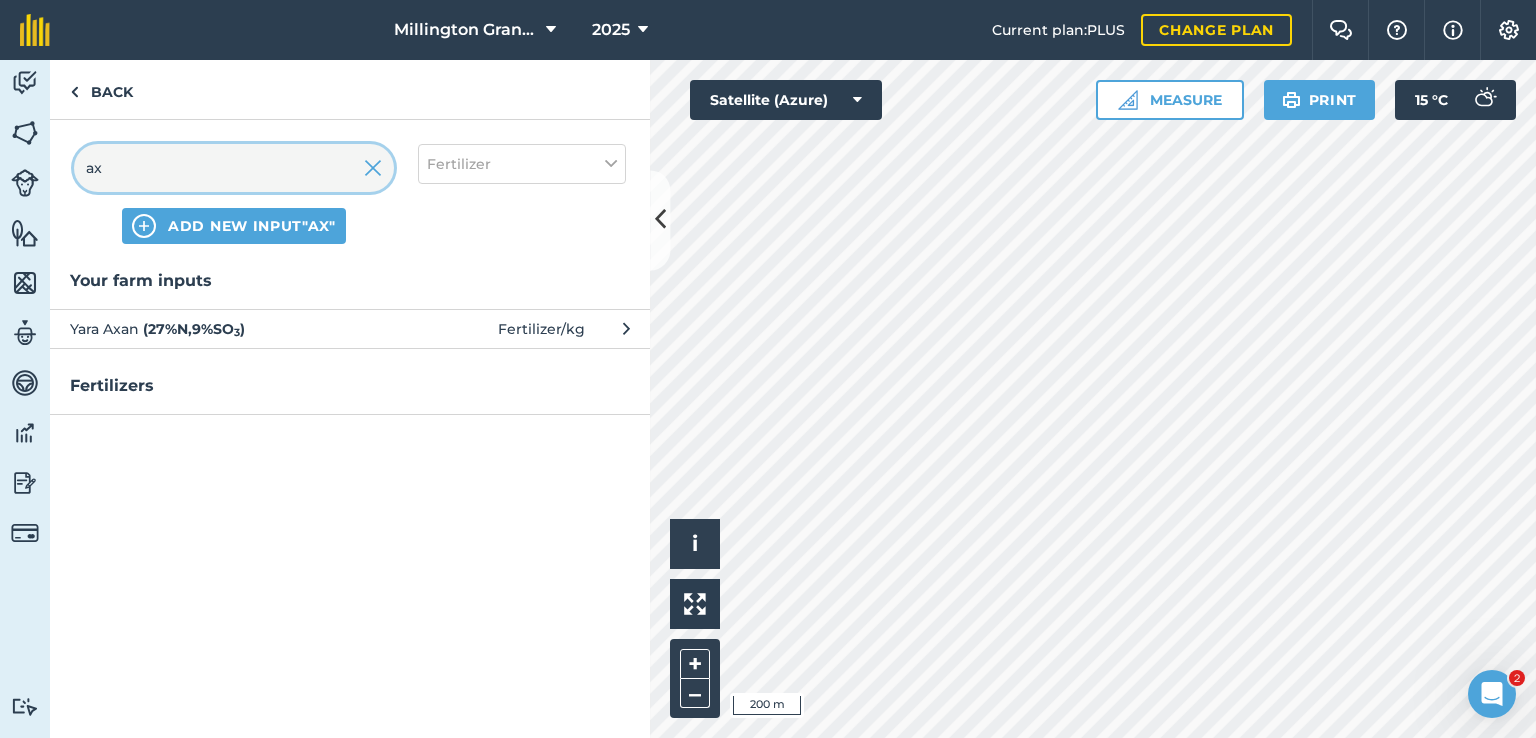 type on "ax" 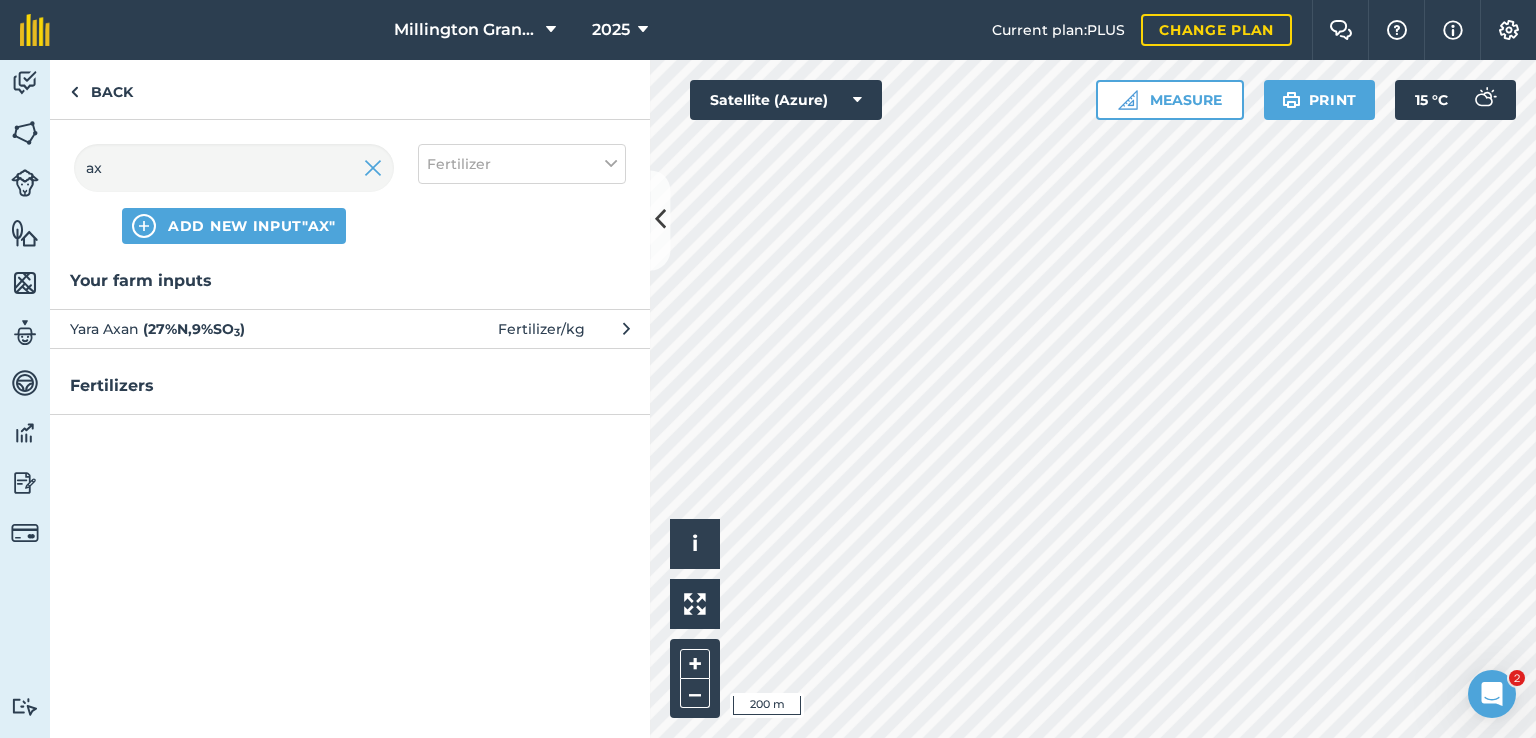 click on "Yara Axan   ( 27 %  N ,  9 %  SO 3 ) Fertilizer /  kg" at bounding box center (350, 328) 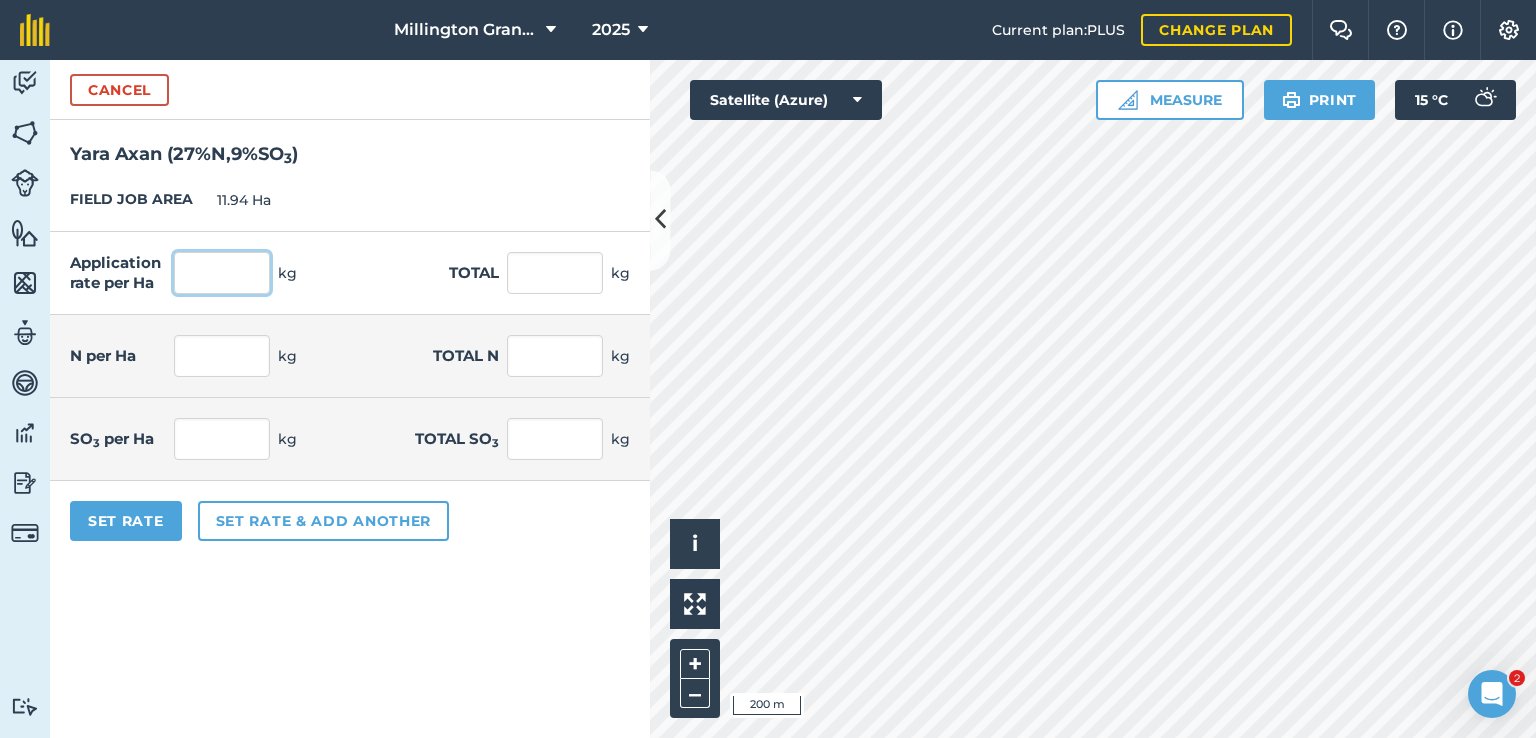 click at bounding box center (222, 273) 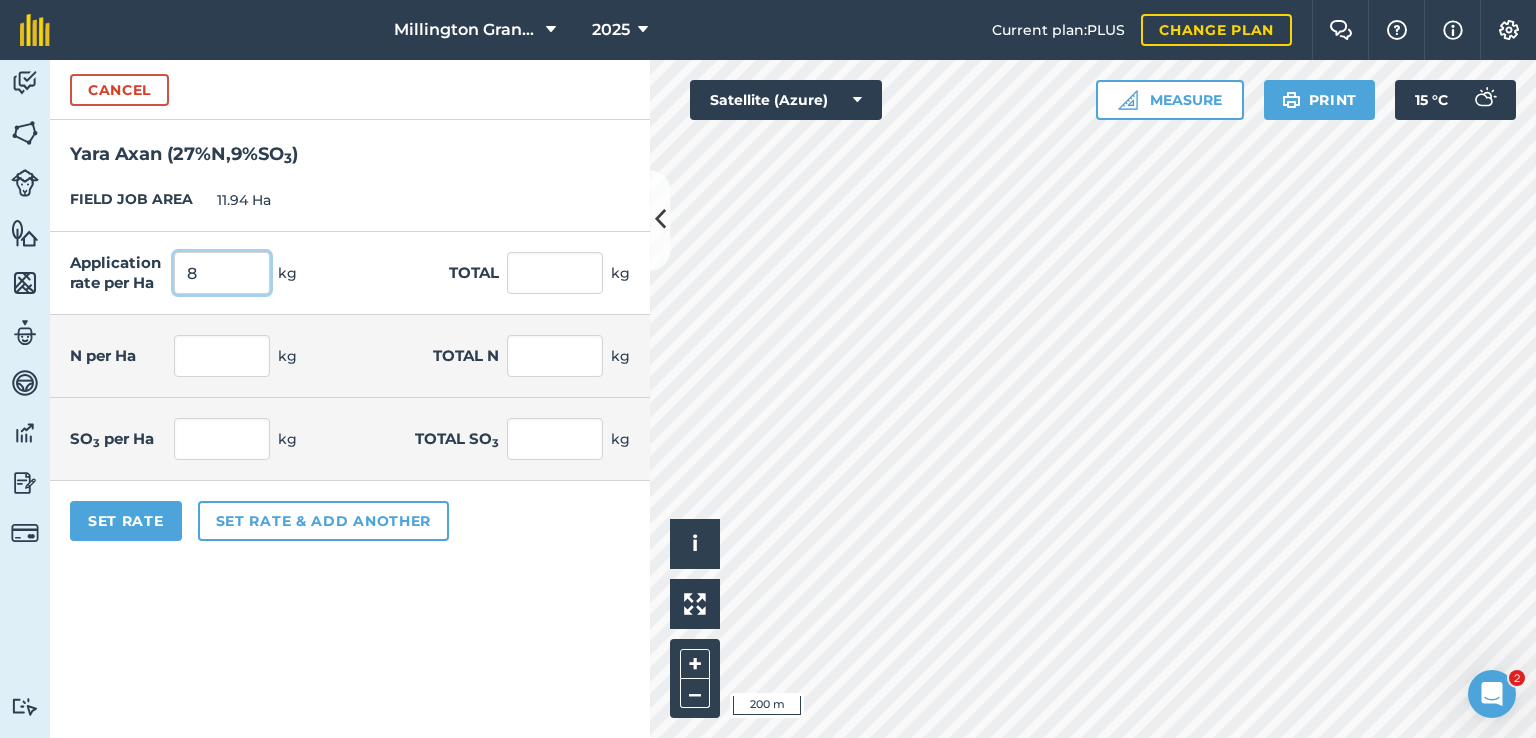 type on "80" 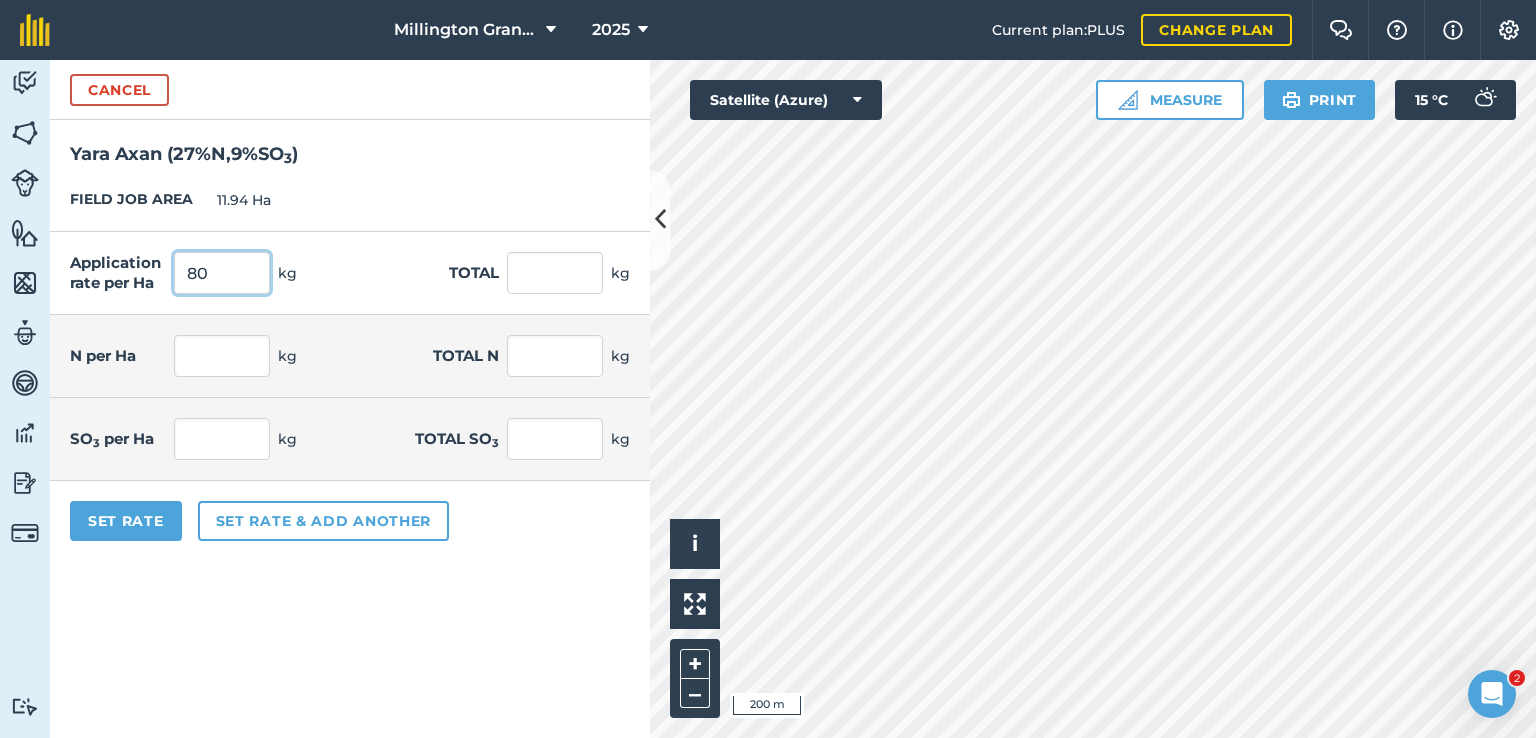 click on "80" at bounding box center [222, 273] 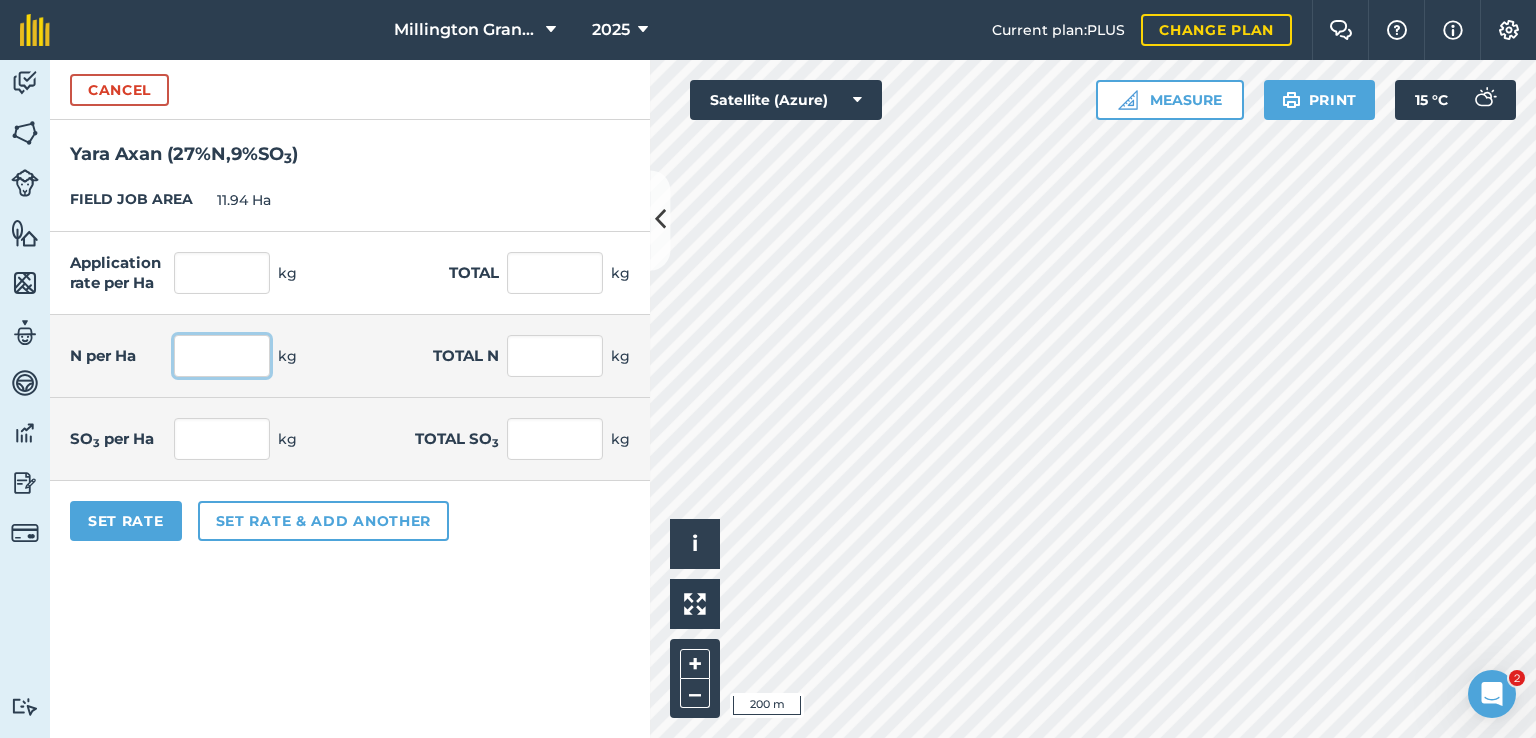 click at bounding box center (222, 356) 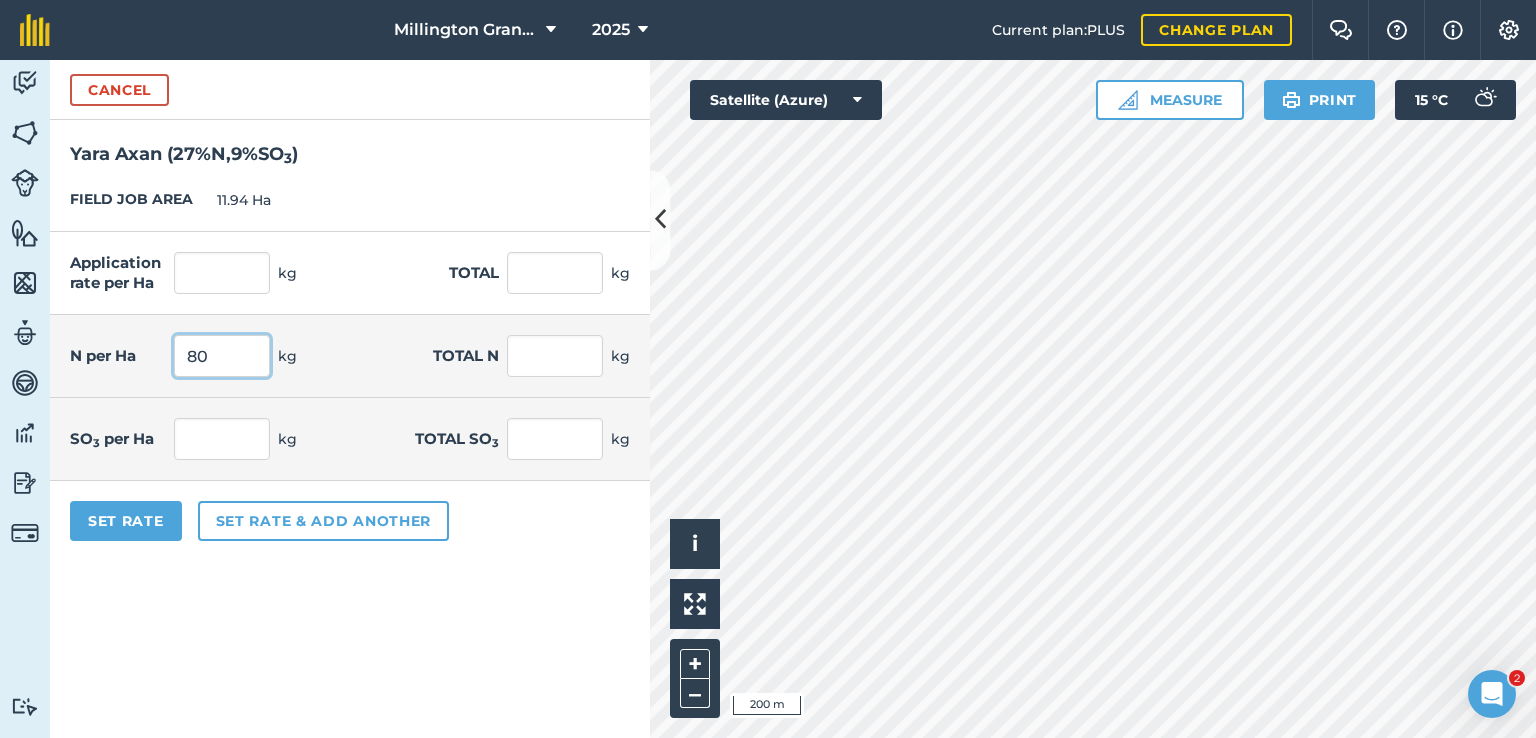 type on "80" 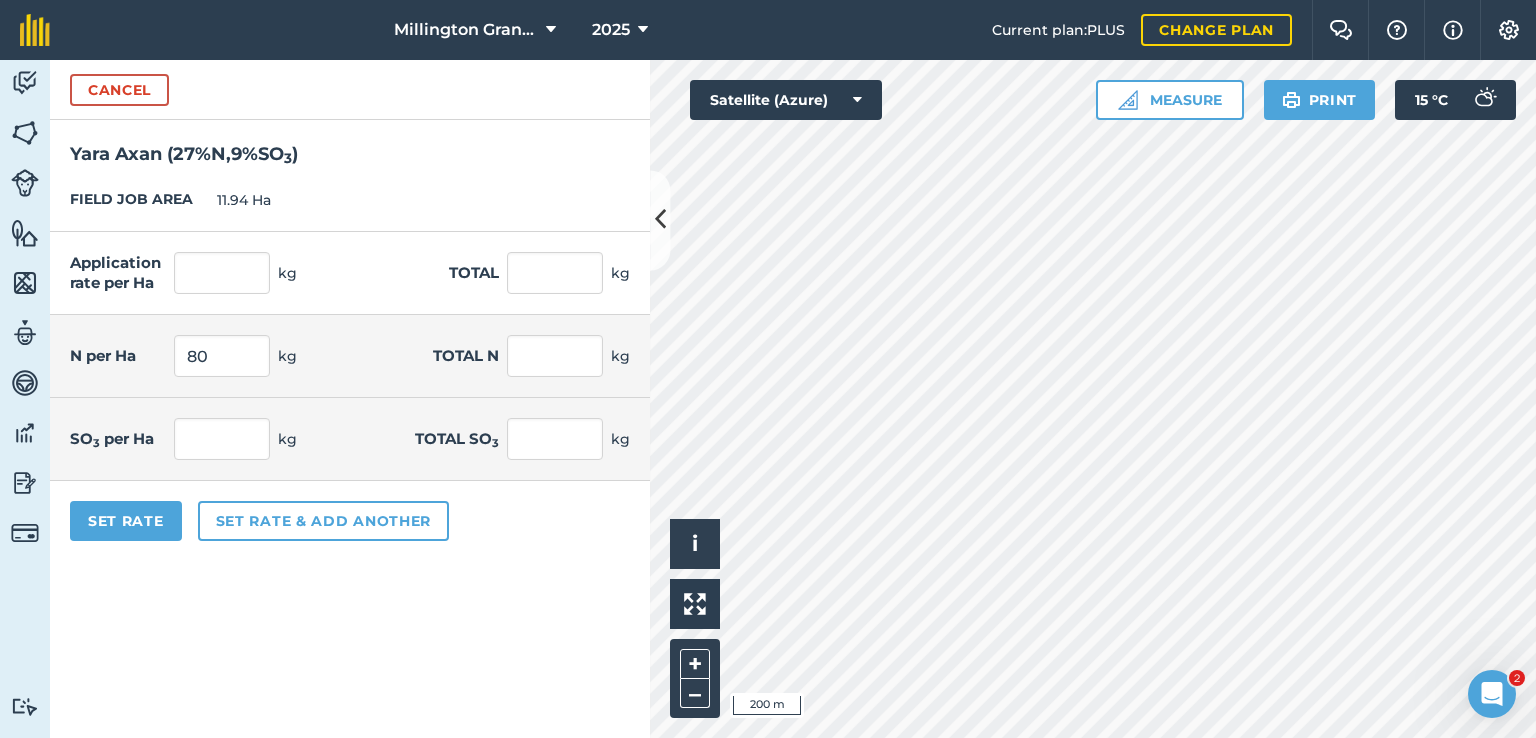 type on "296.296" 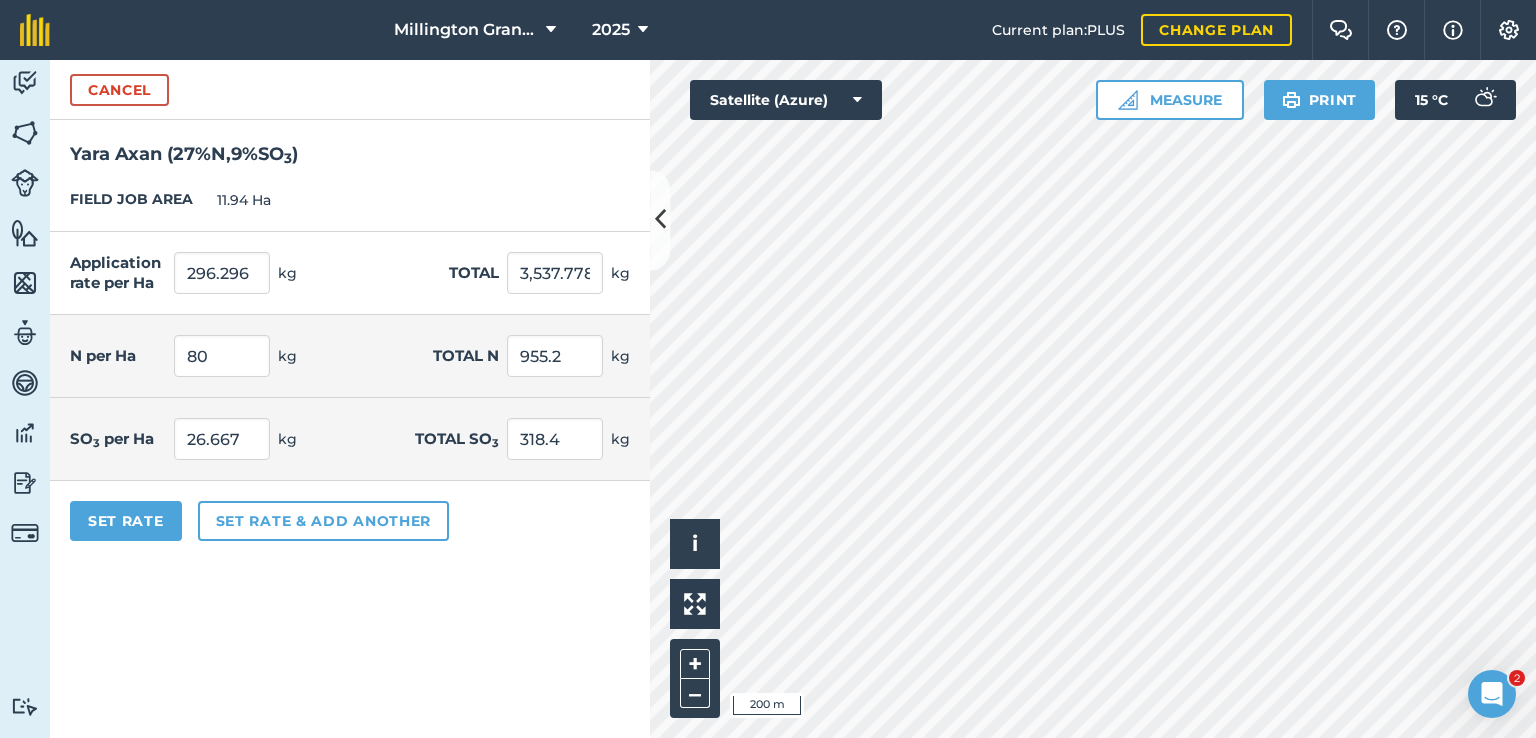 click on "N   per   Ha 80 kg Total   N 955.2 kg" at bounding box center [350, 356] 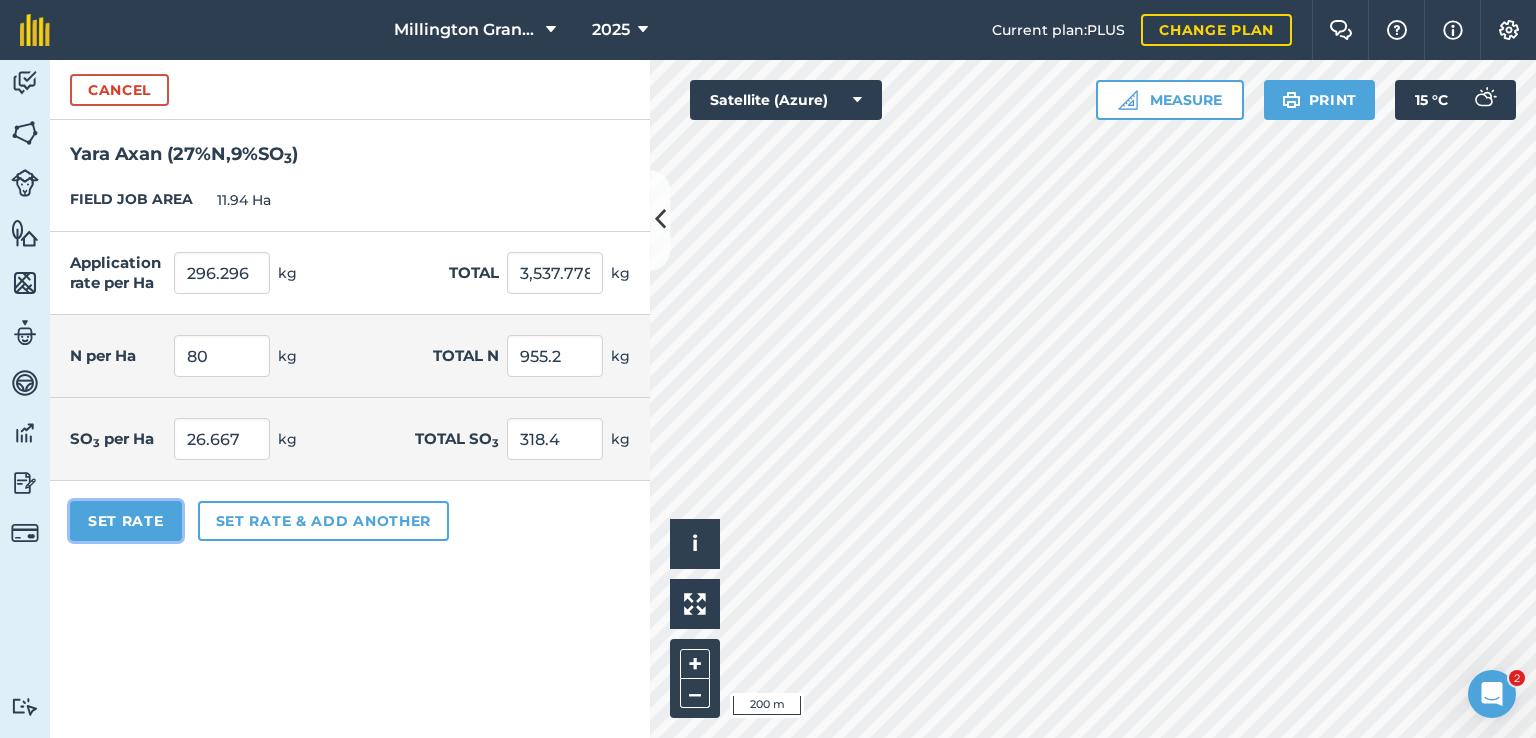 click on "Set Rate" at bounding box center (126, 521) 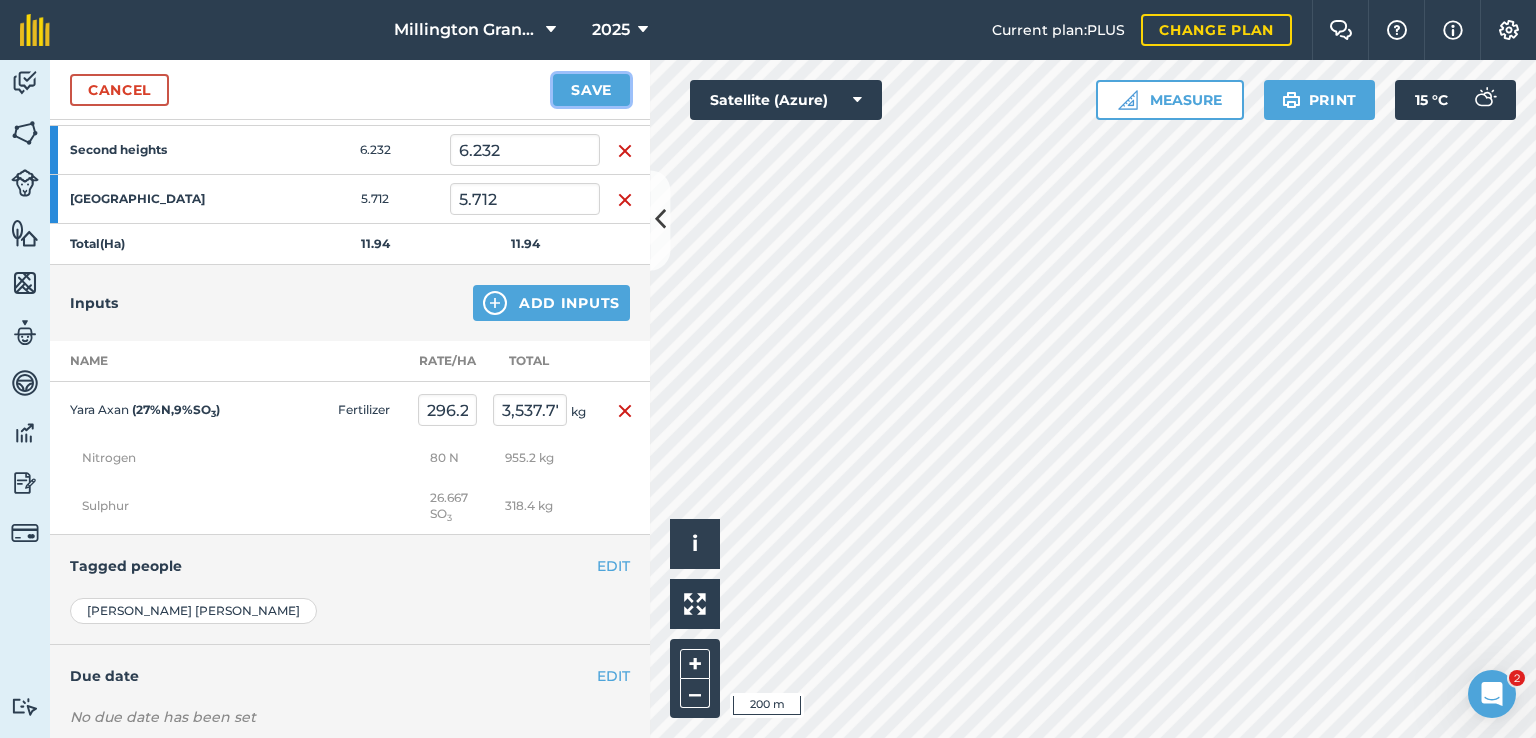 click on "Save" at bounding box center (591, 90) 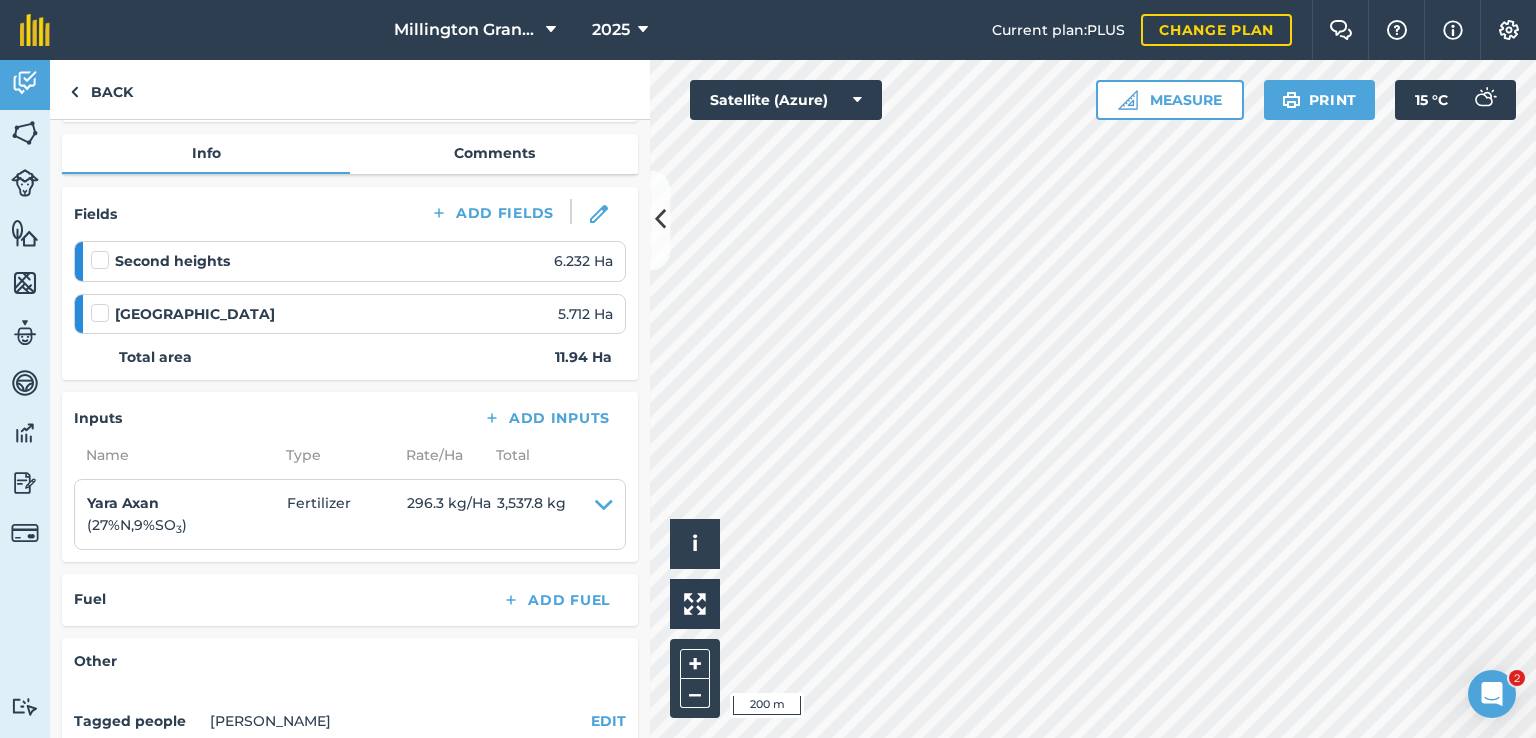 scroll, scrollTop: 200, scrollLeft: 0, axis: vertical 